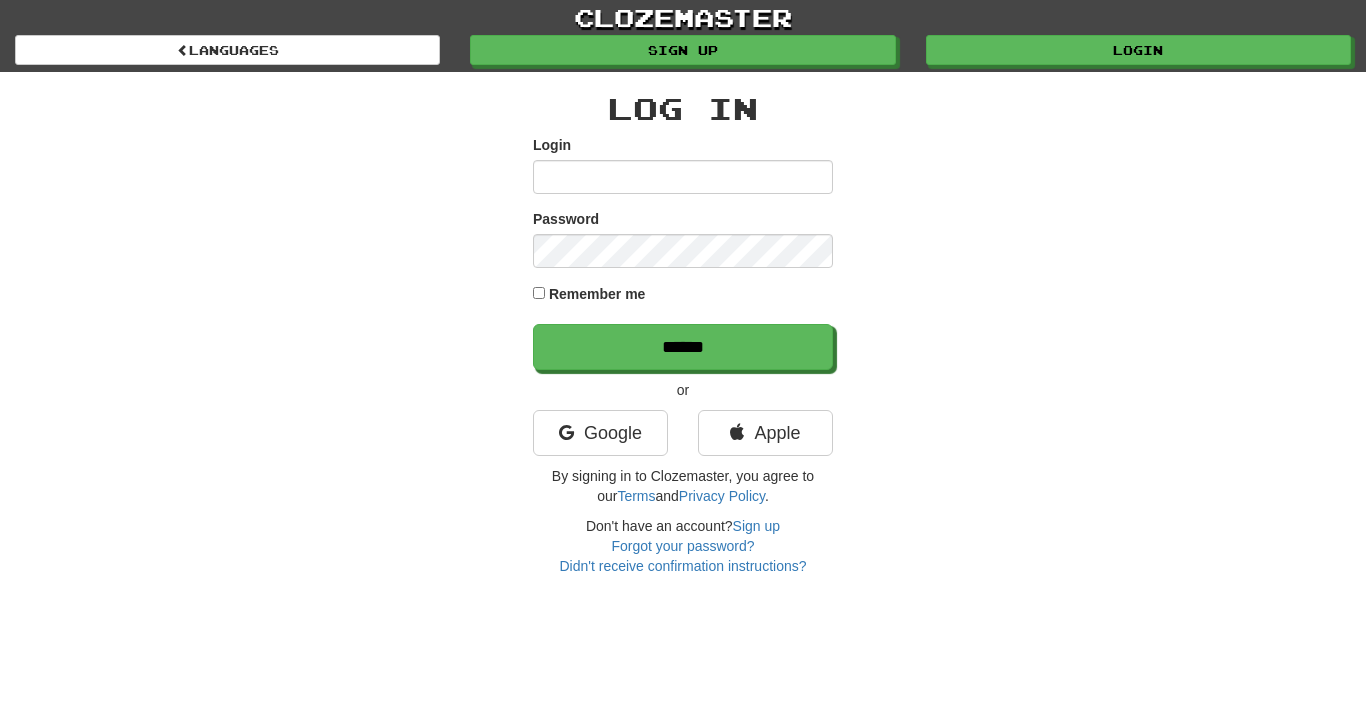 scroll, scrollTop: 0, scrollLeft: 0, axis: both 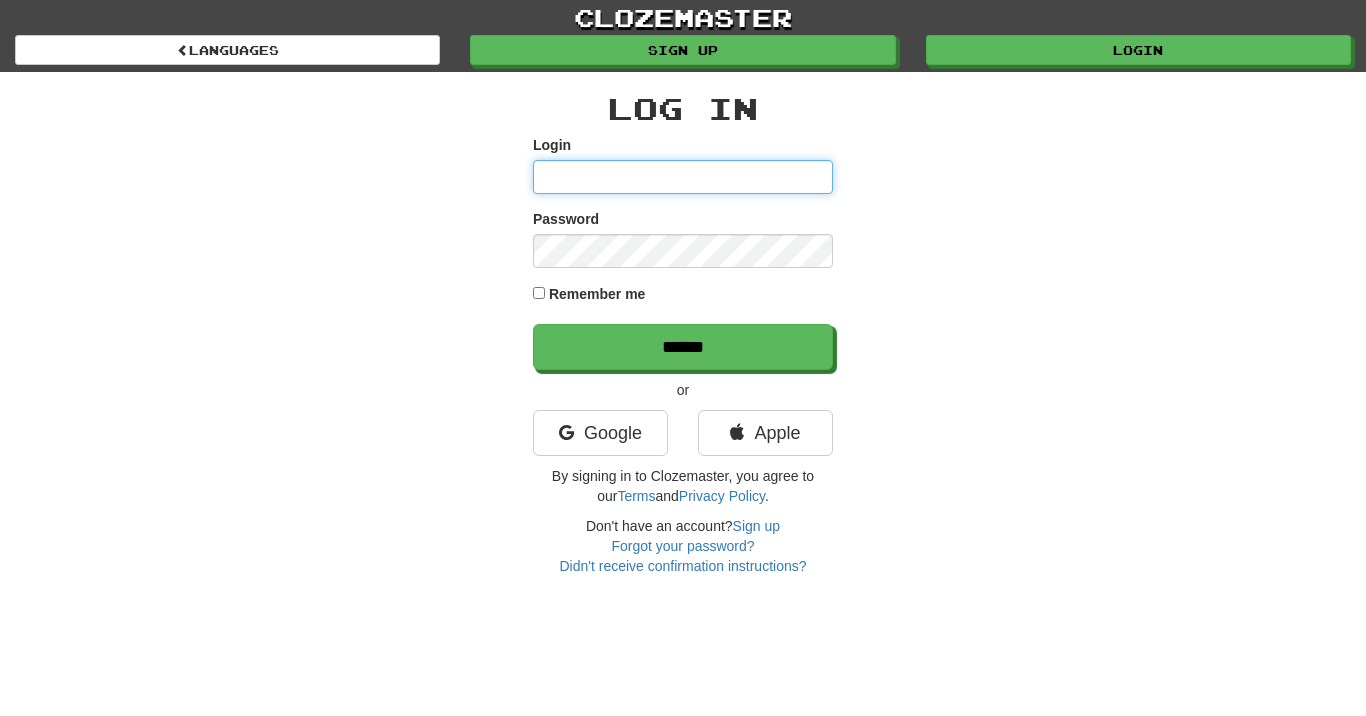 type on "**********" 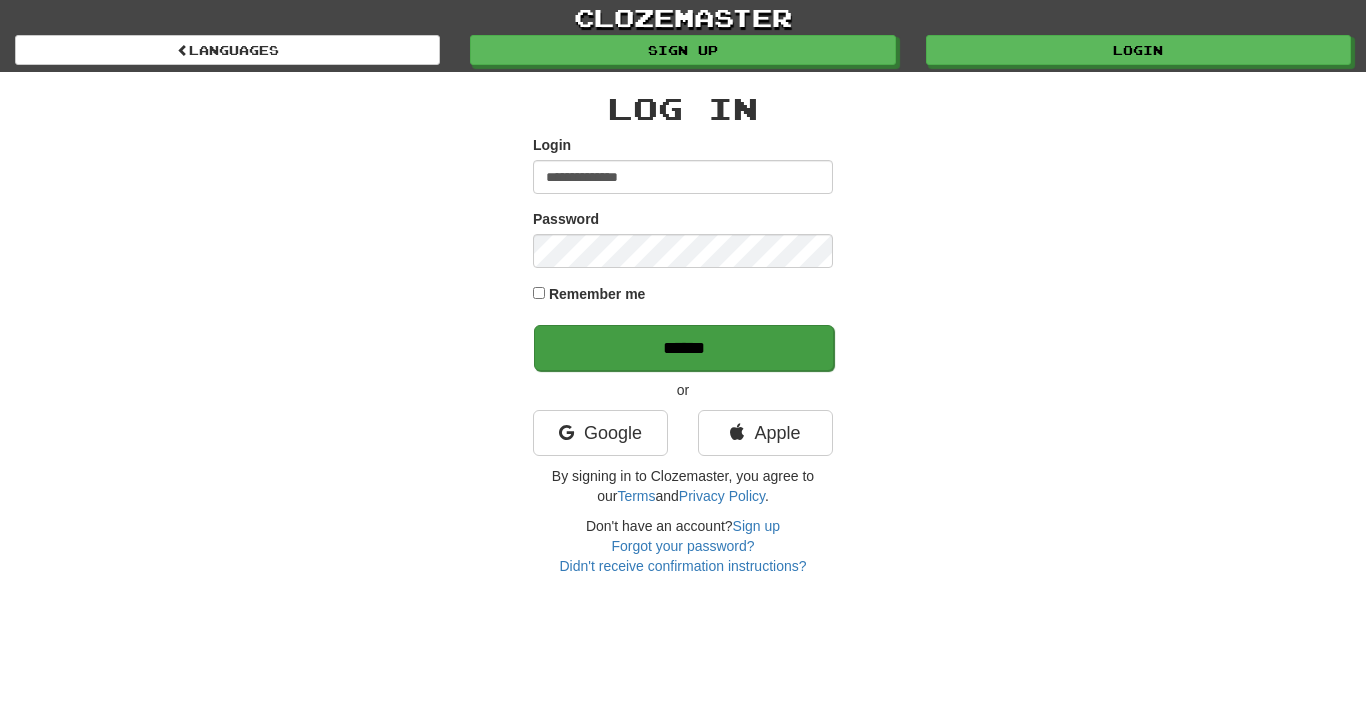 click on "******" at bounding box center [684, 348] 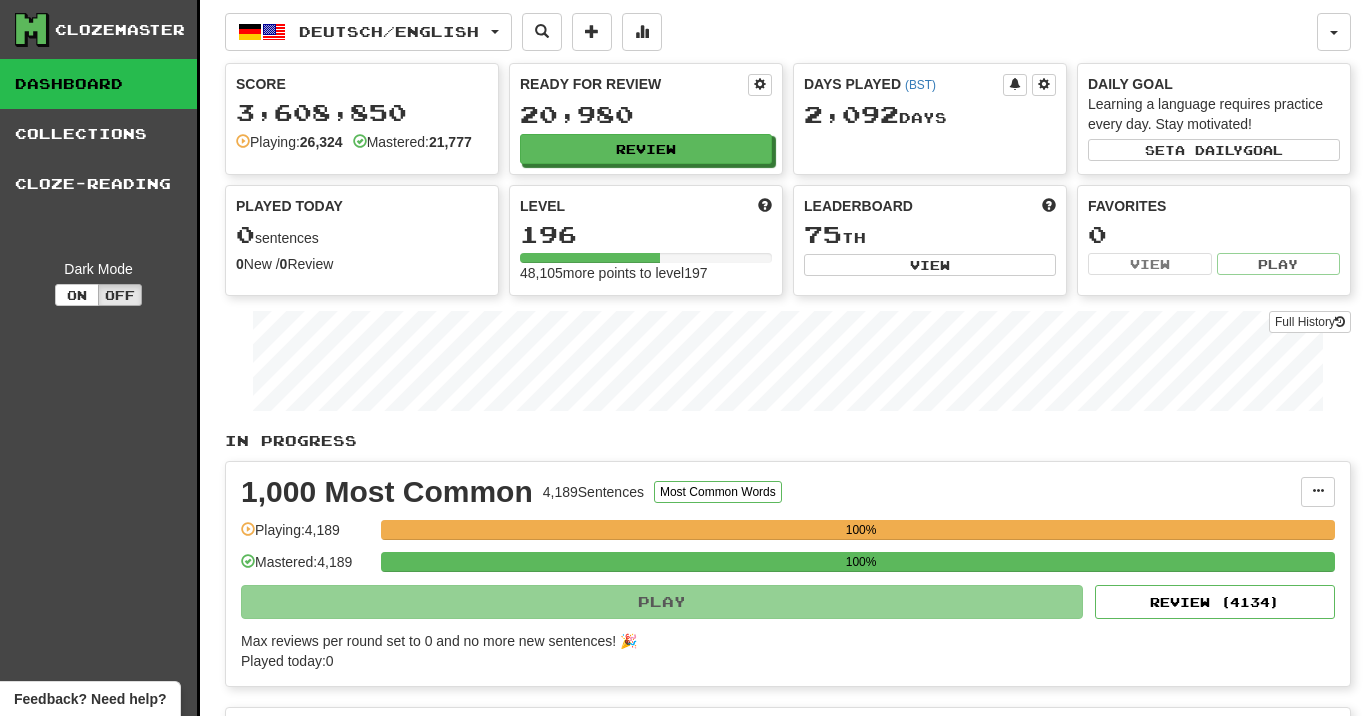 scroll, scrollTop: 0, scrollLeft: 0, axis: both 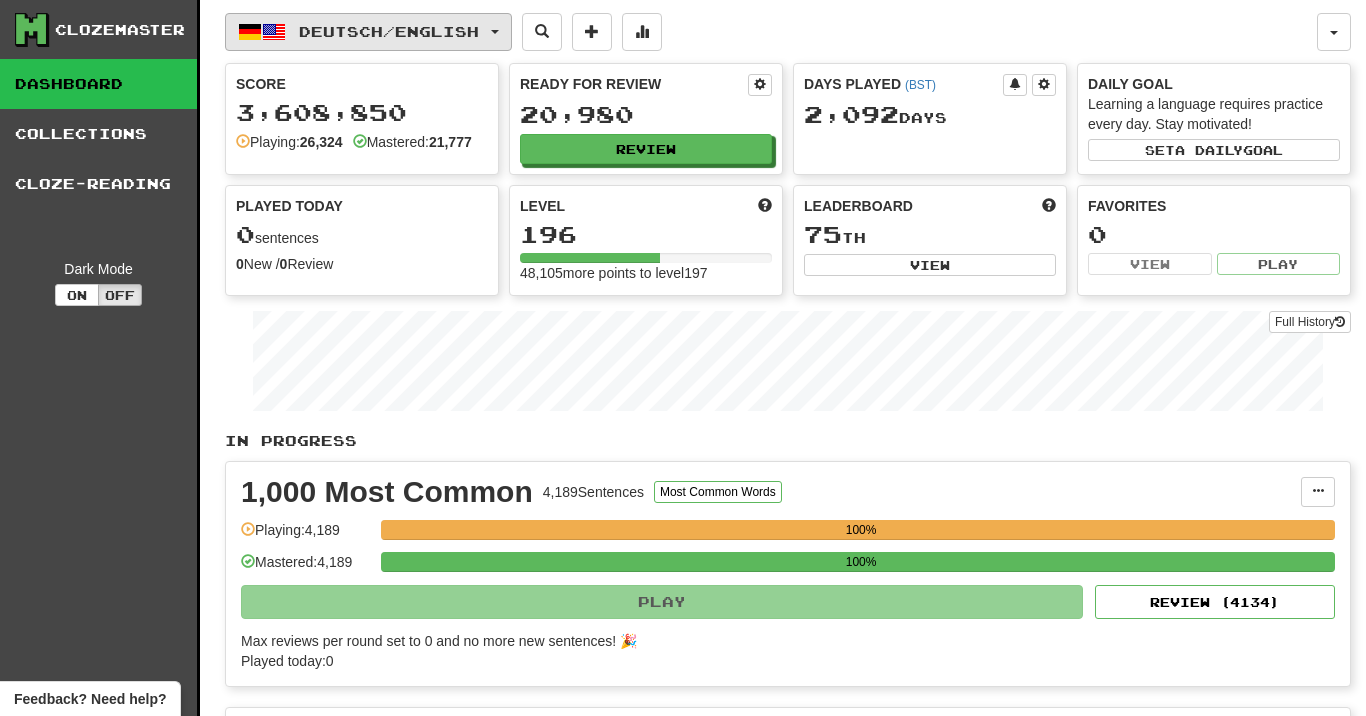 click on "Deutsch  /  English" at bounding box center (368, 32) 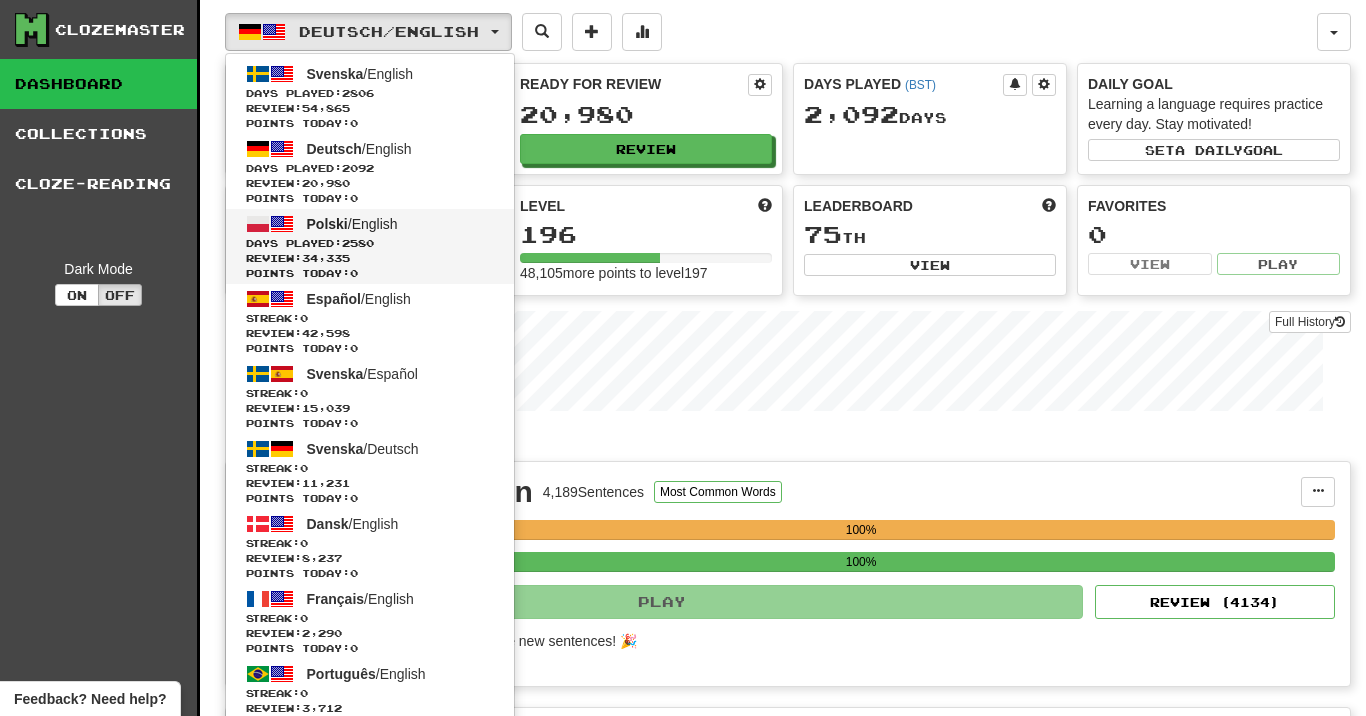 click on "Days Played:  2580" at bounding box center [370, 243] 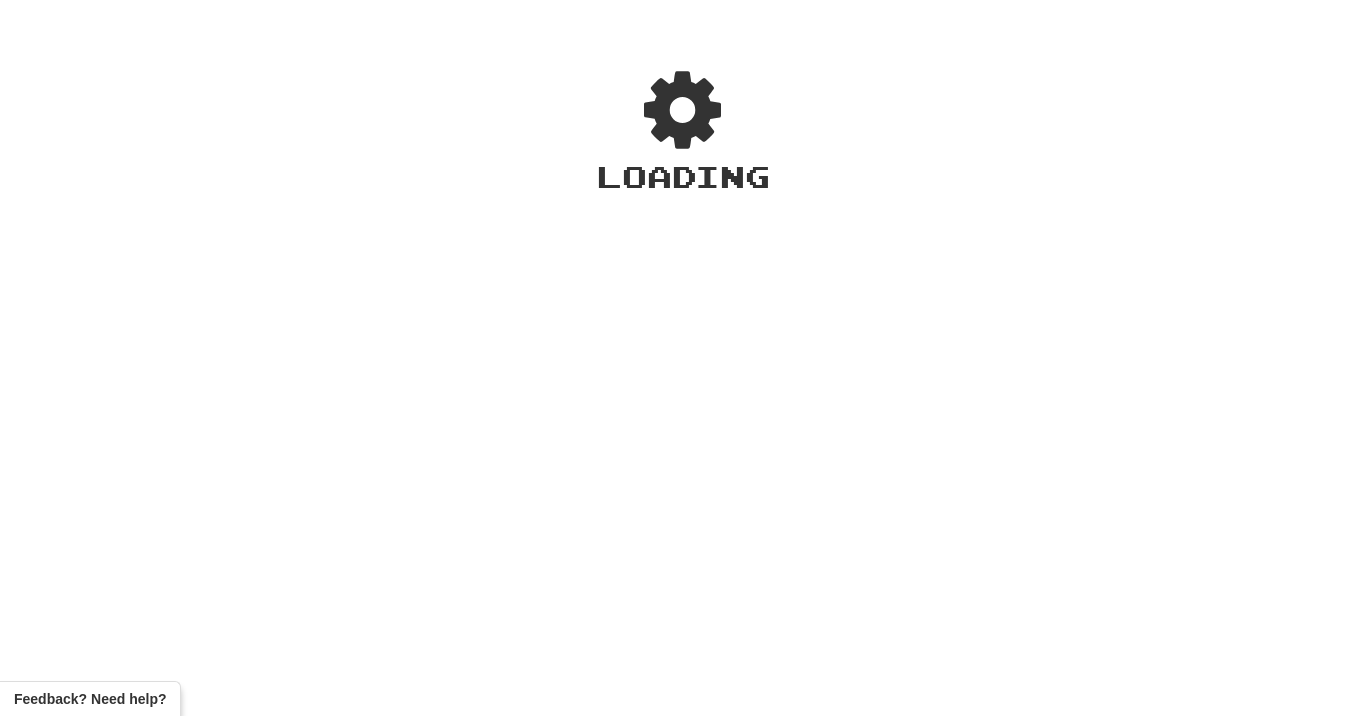 scroll, scrollTop: 0, scrollLeft: 0, axis: both 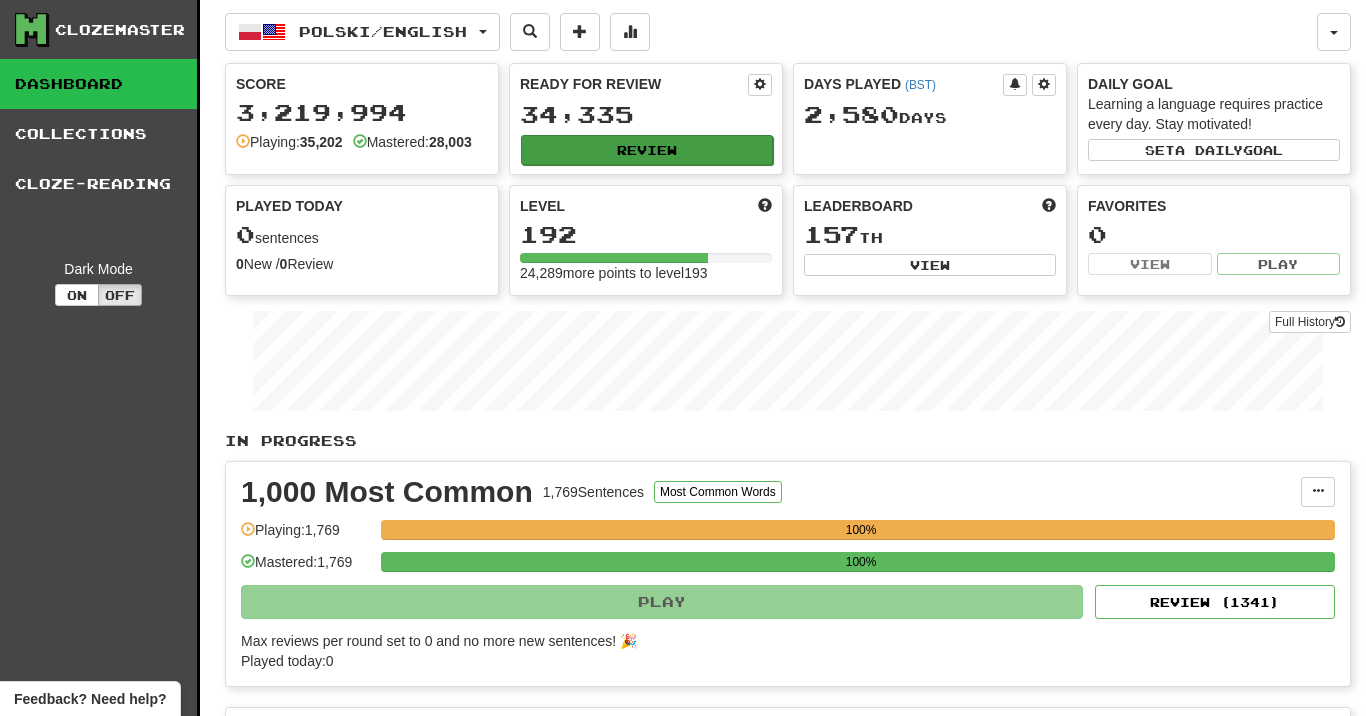 click on "Review" at bounding box center (647, 150) 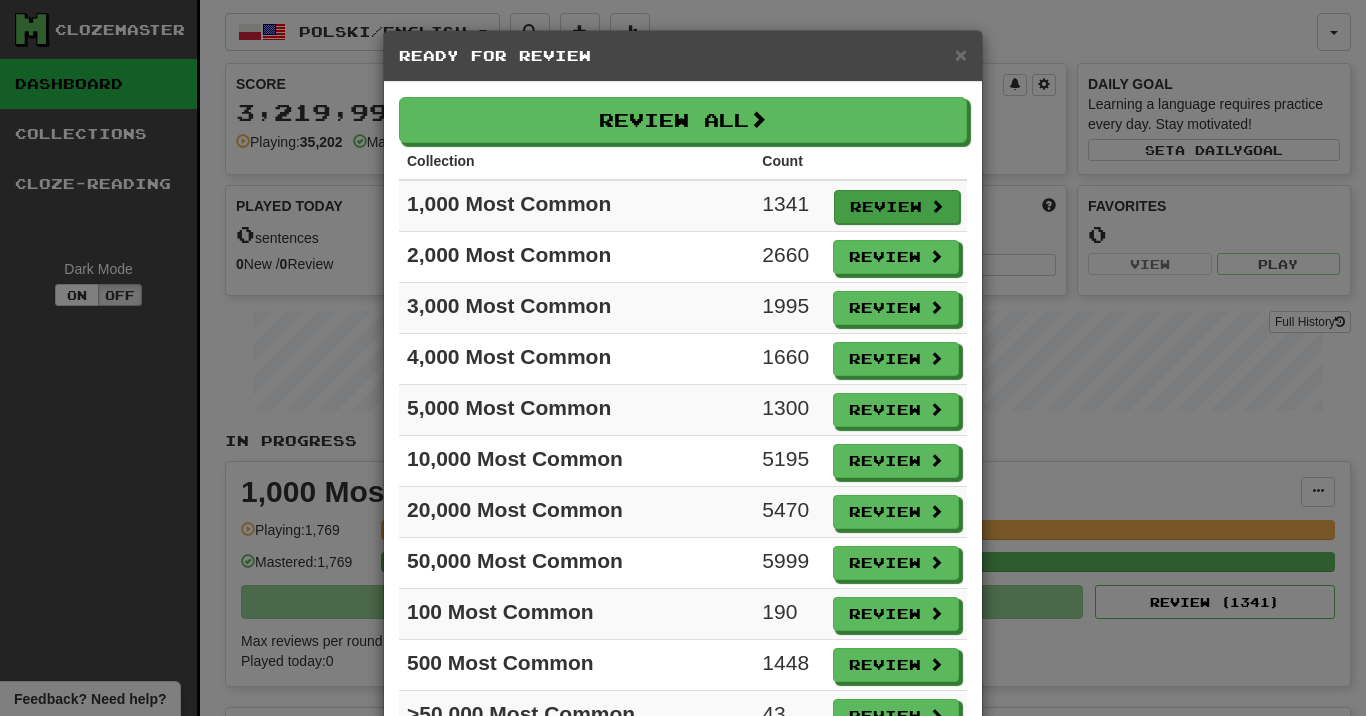 click on "Review" at bounding box center (897, 207) 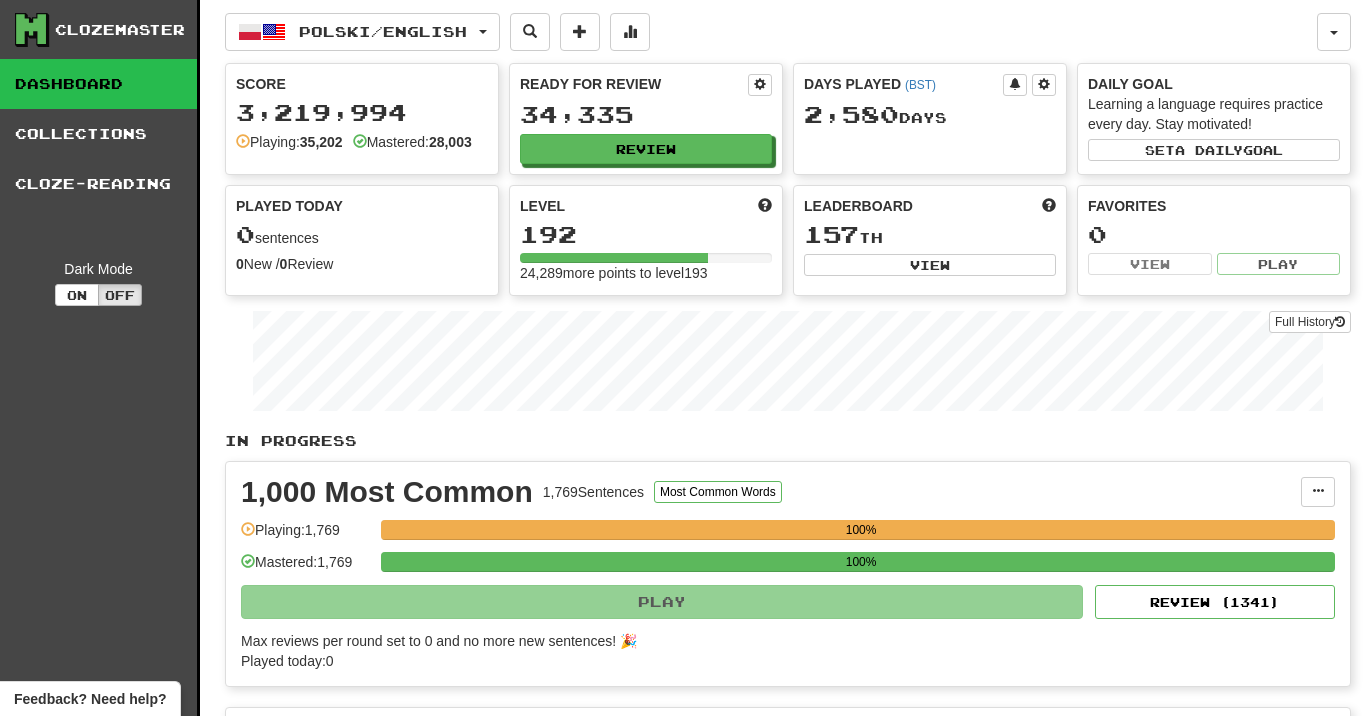 select on "**" 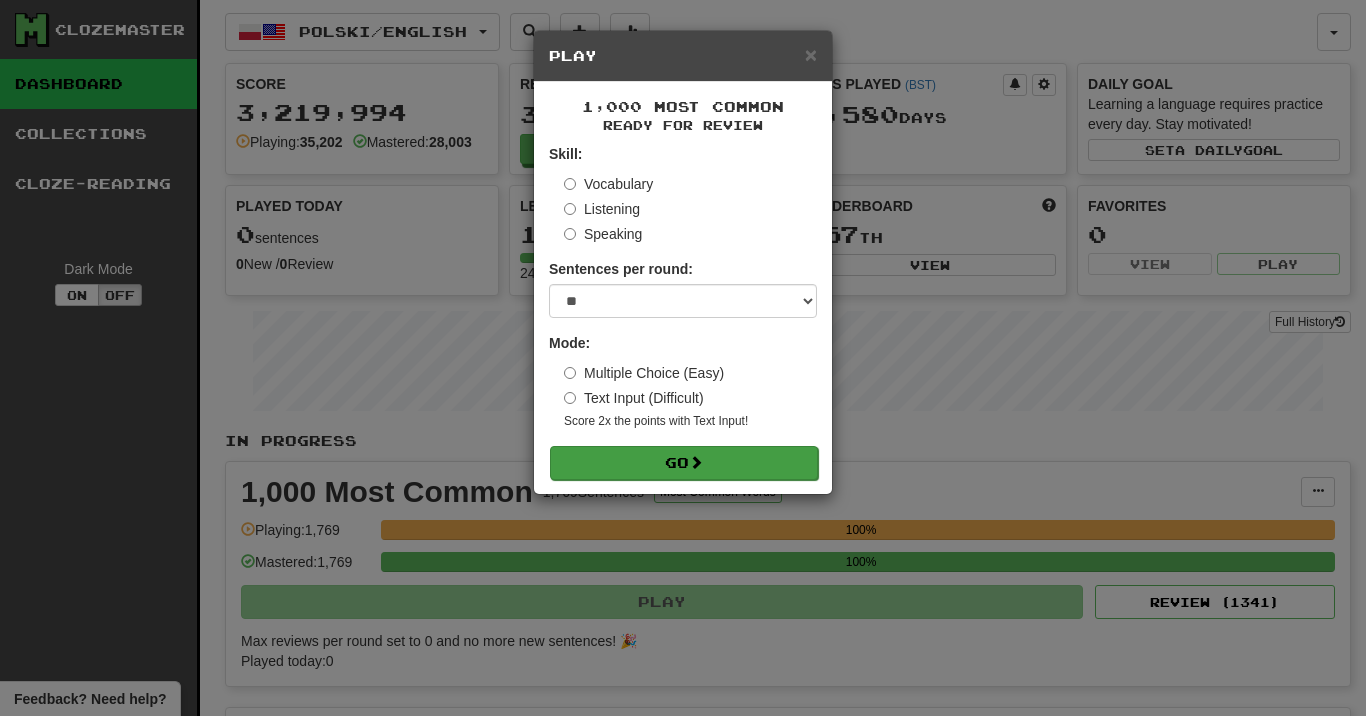 click on "Go" at bounding box center [684, 463] 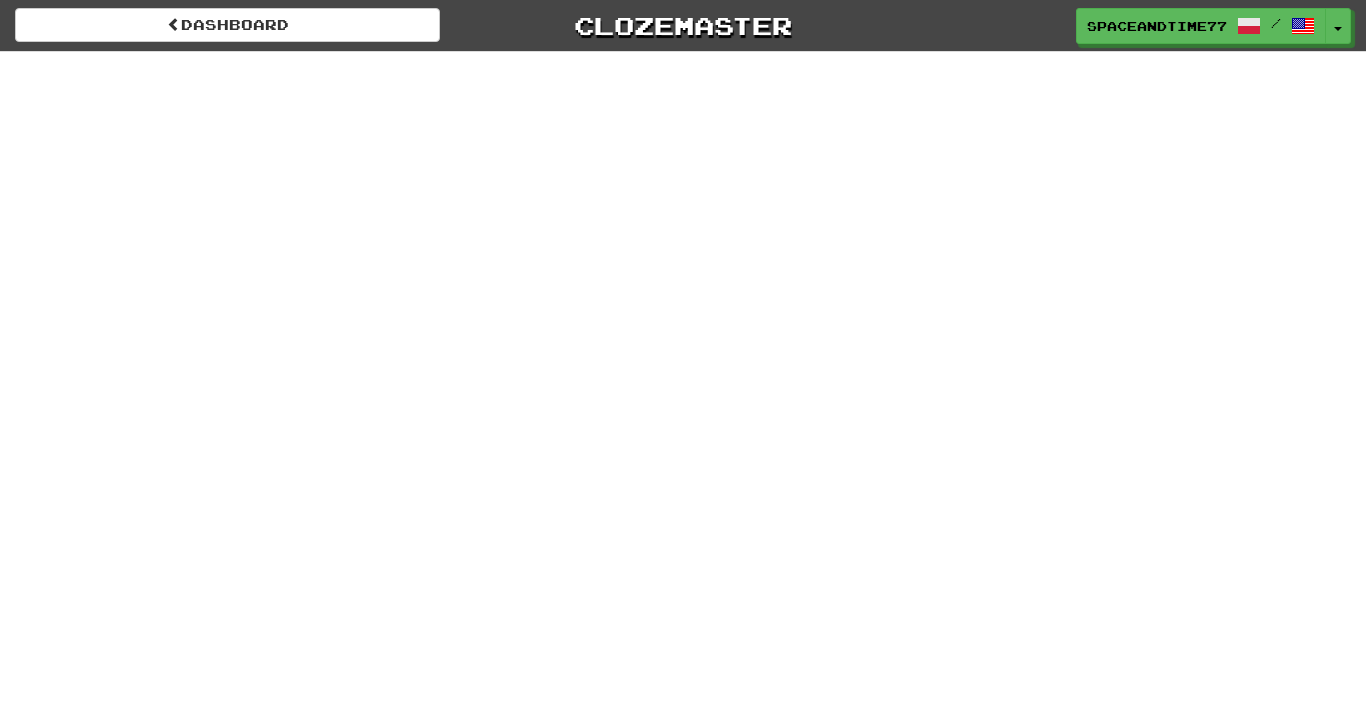 scroll, scrollTop: 0, scrollLeft: 0, axis: both 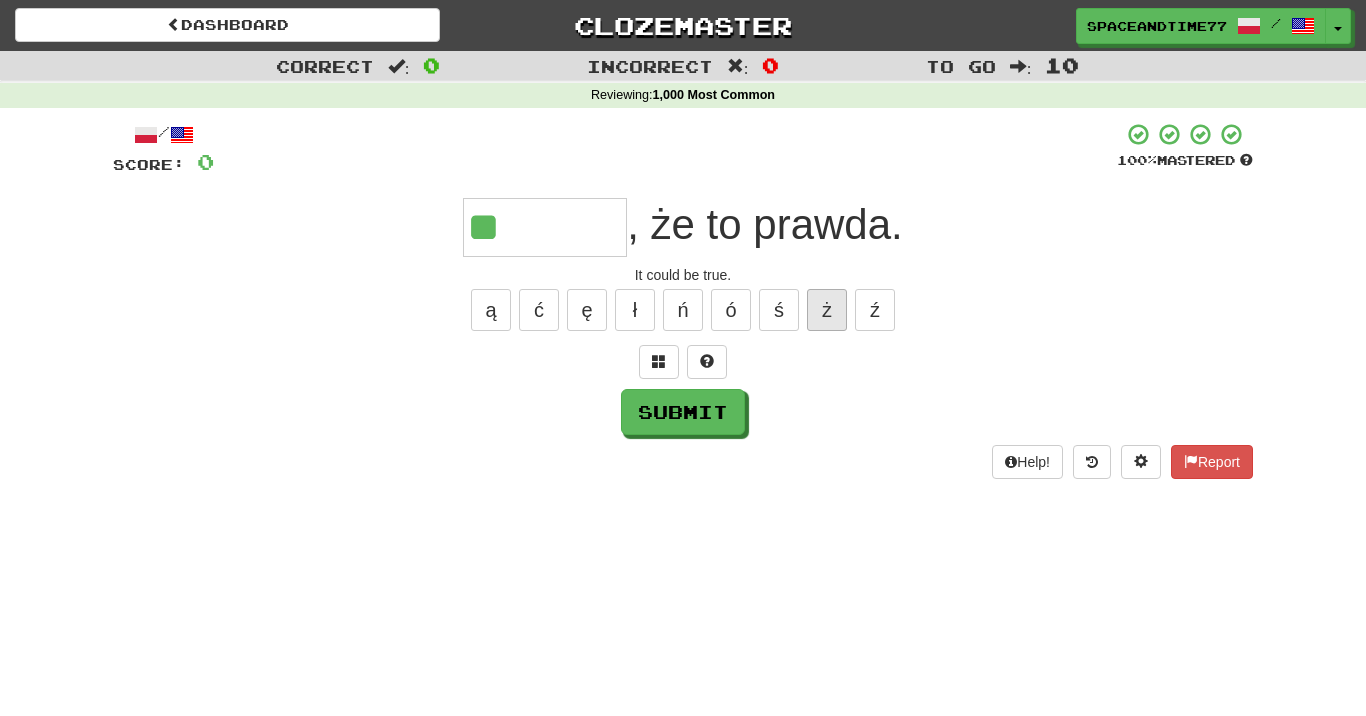 click on "ż" at bounding box center (827, 310) 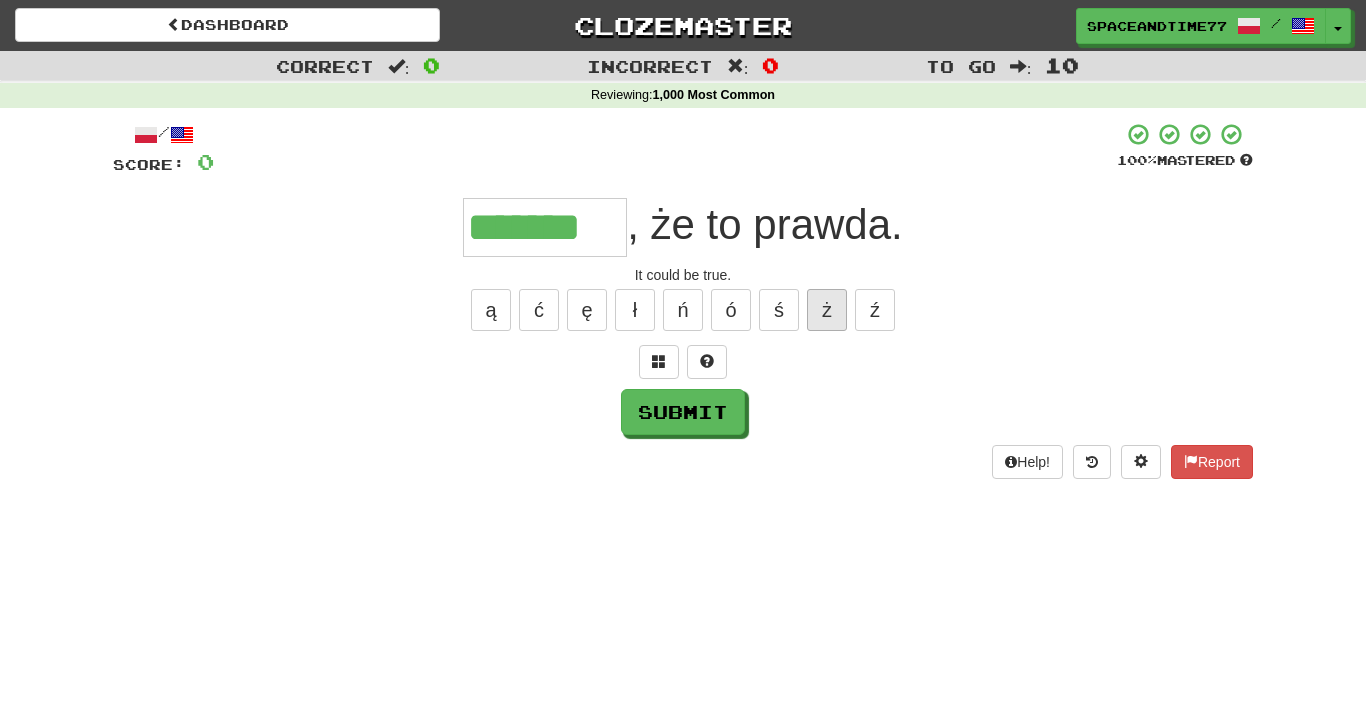 type on "*******" 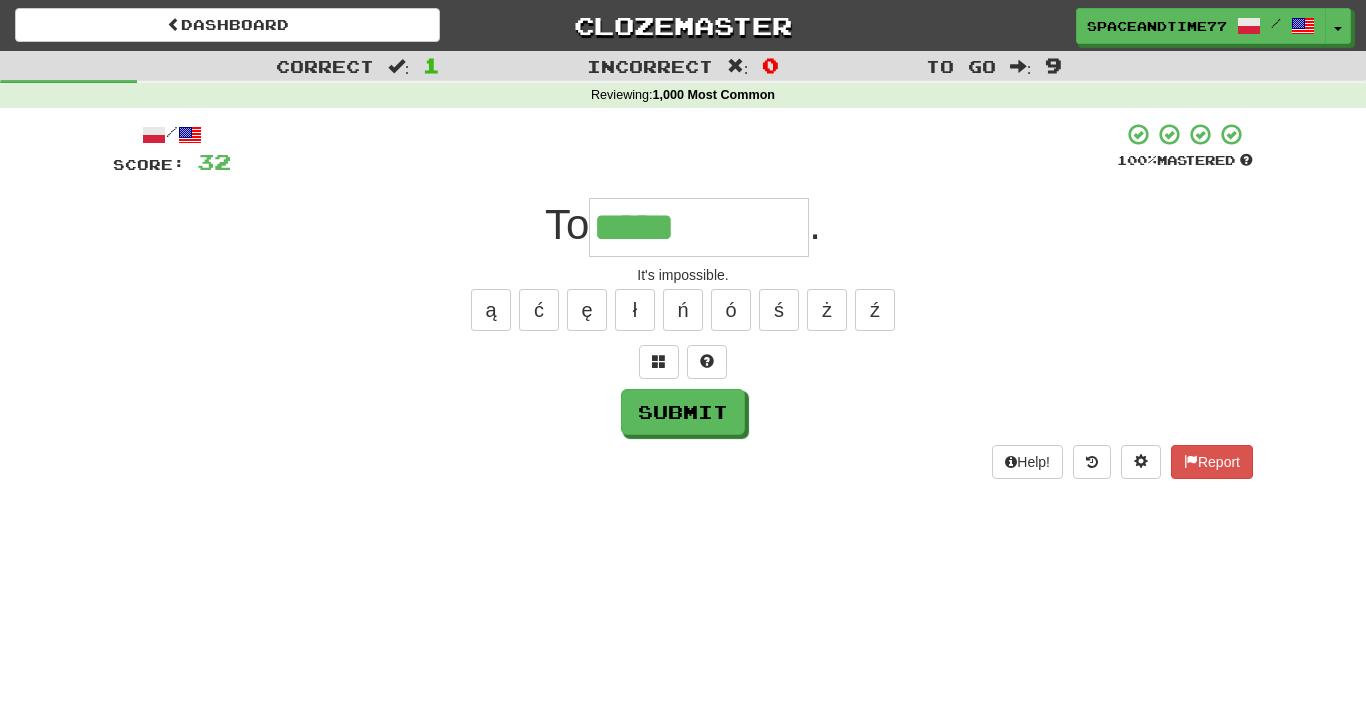 click on "ż" at bounding box center [827, 310] 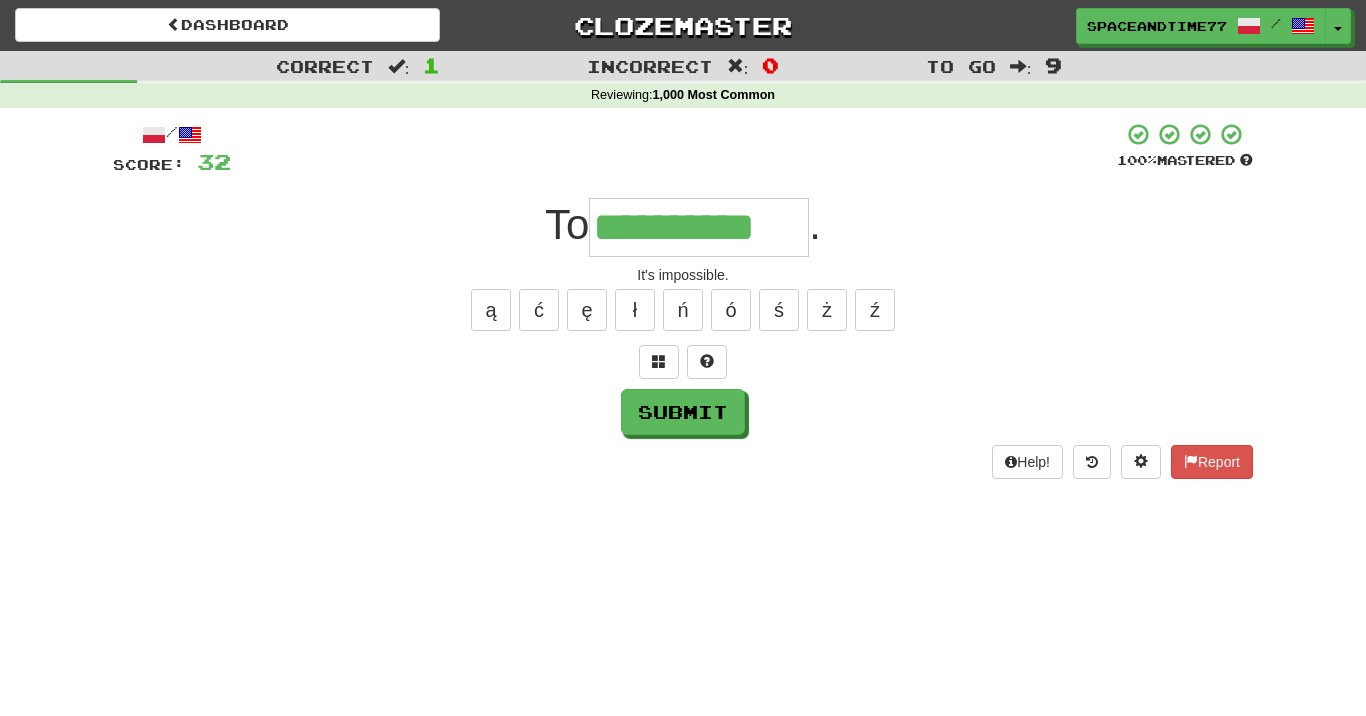 type on "**********" 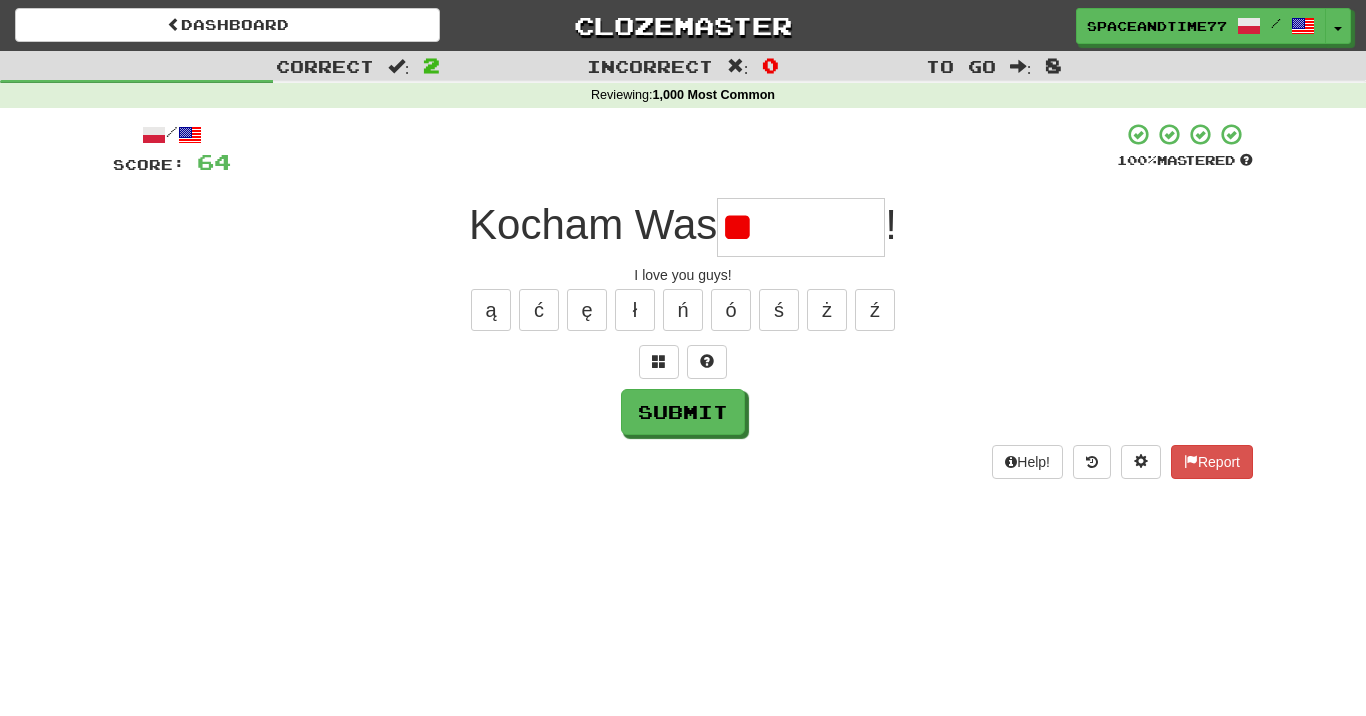 type on "*" 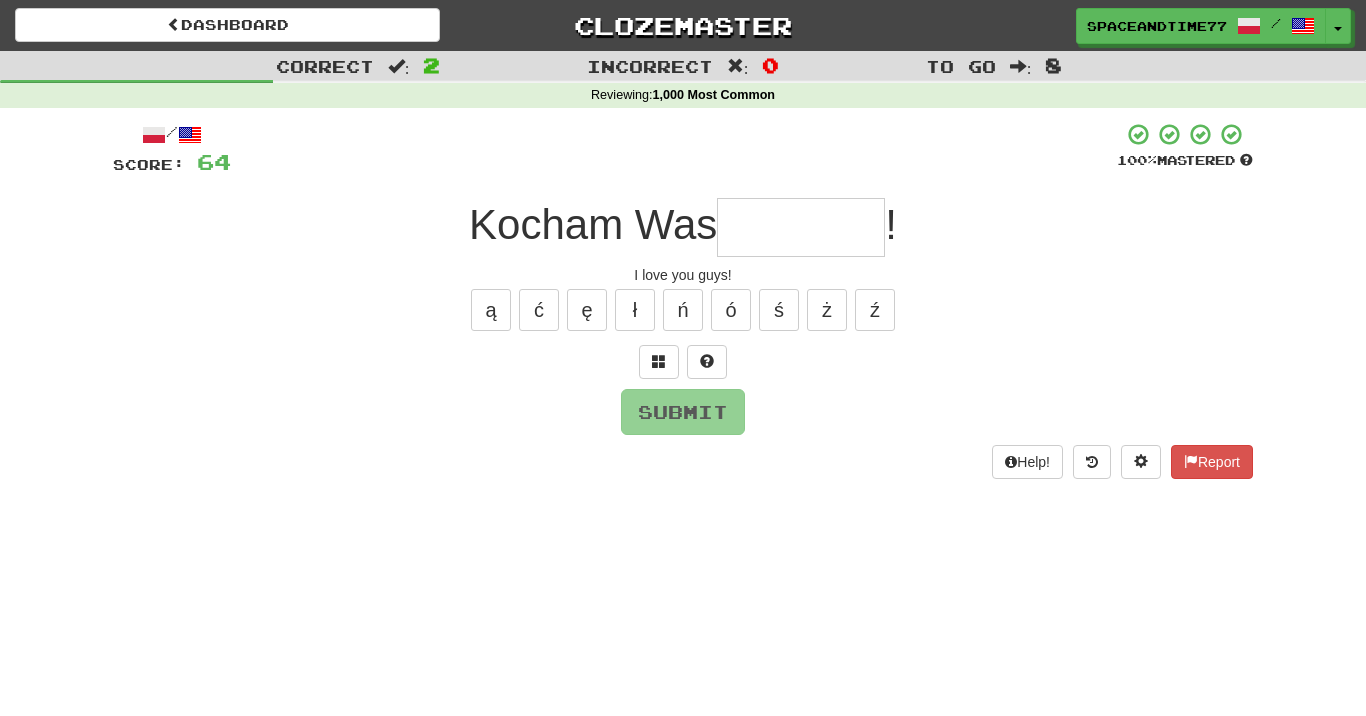 type on "*" 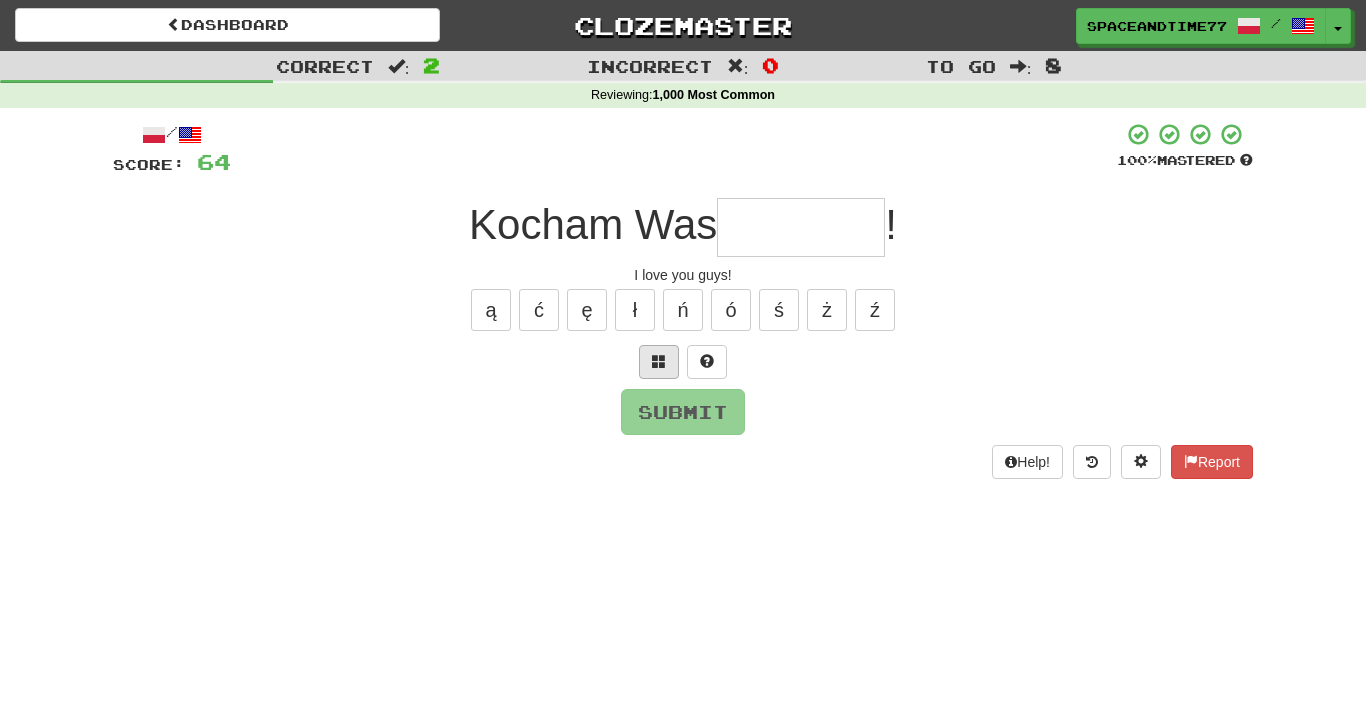 click at bounding box center (659, 361) 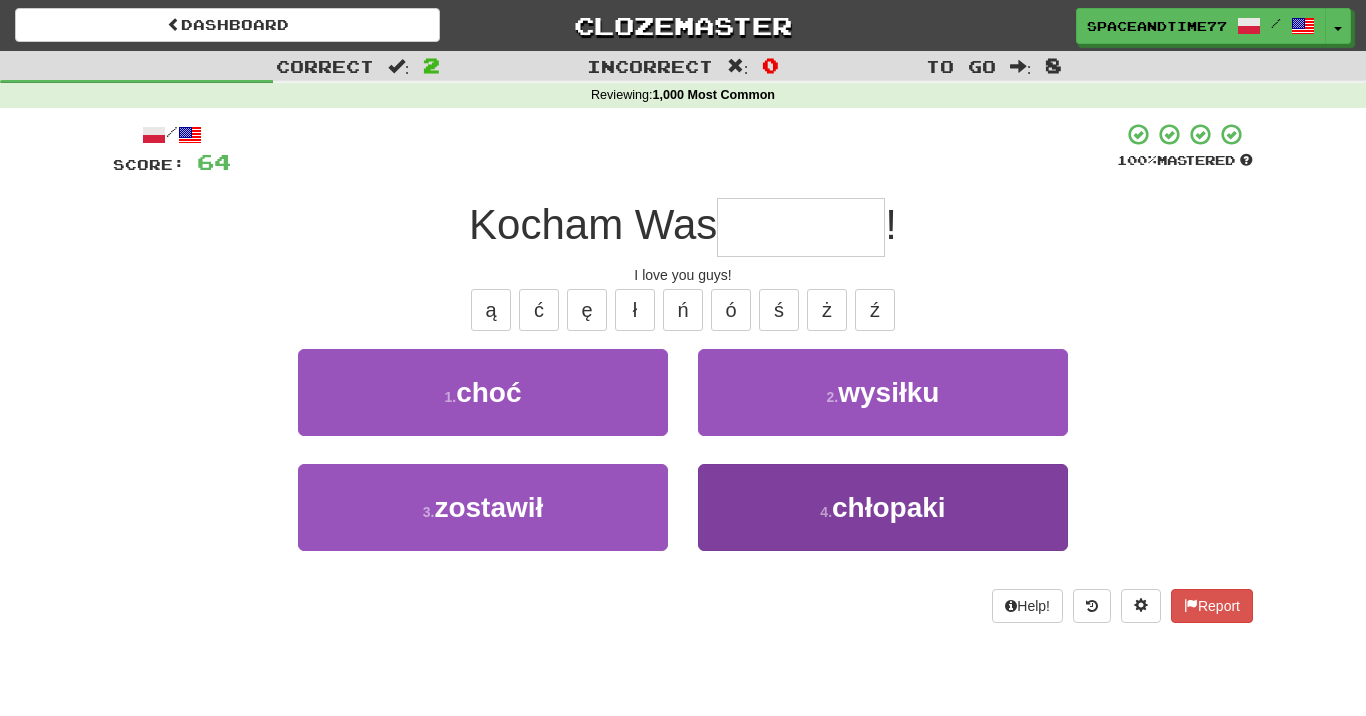 click on "4 .  chłopaki" at bounding box center (883, 507) 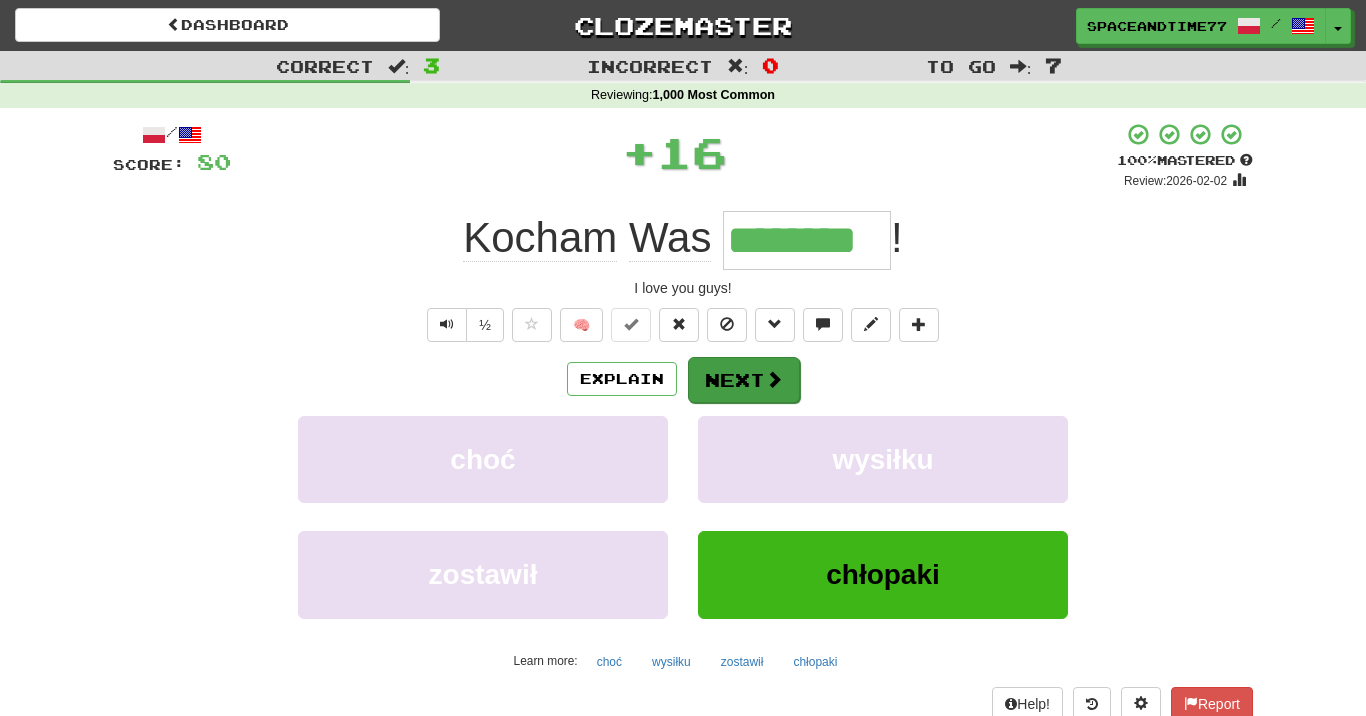click on "Next" at bounding box center [744, 380] 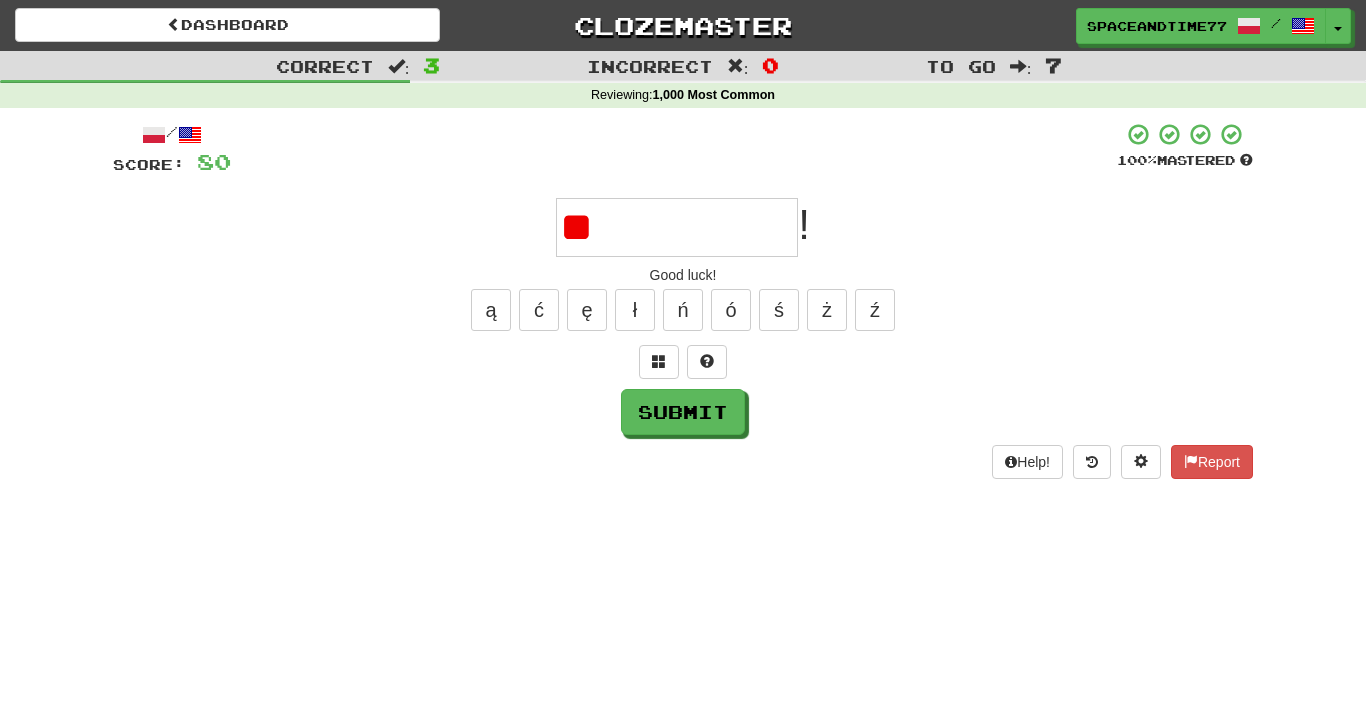 type on "*" 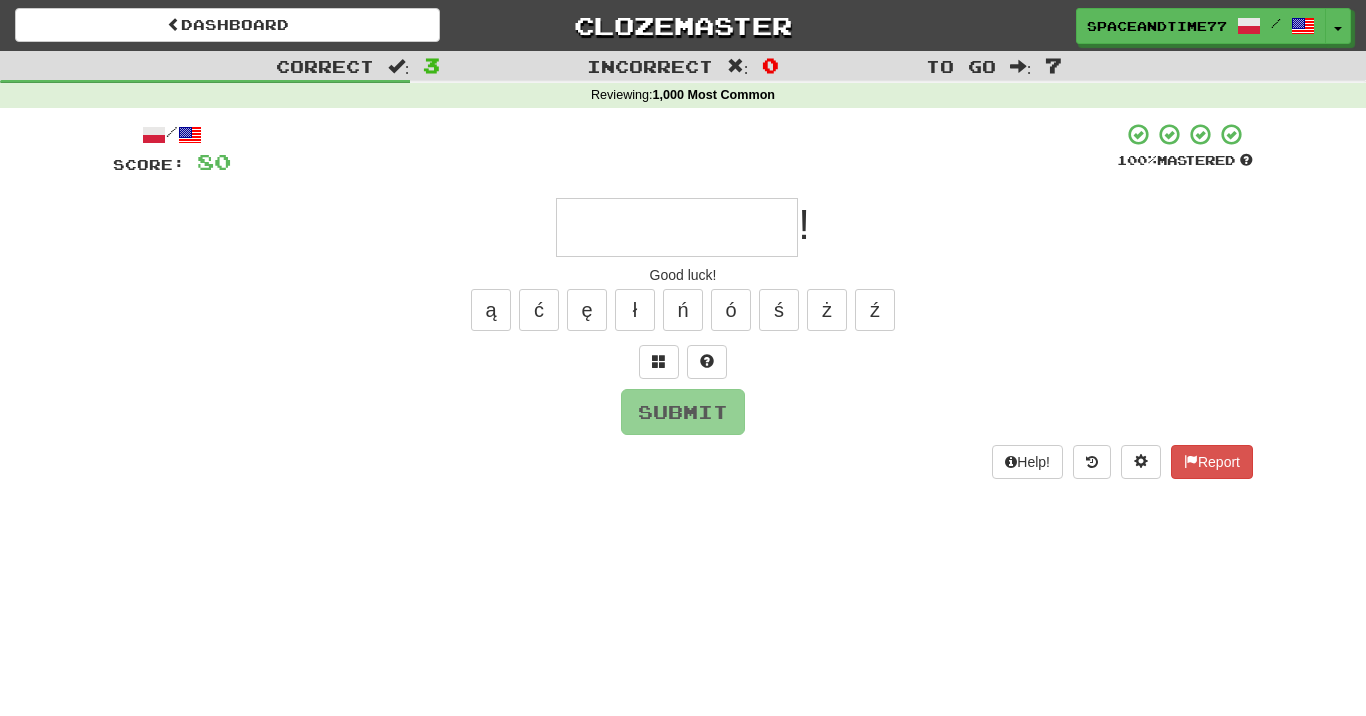 type on "*" 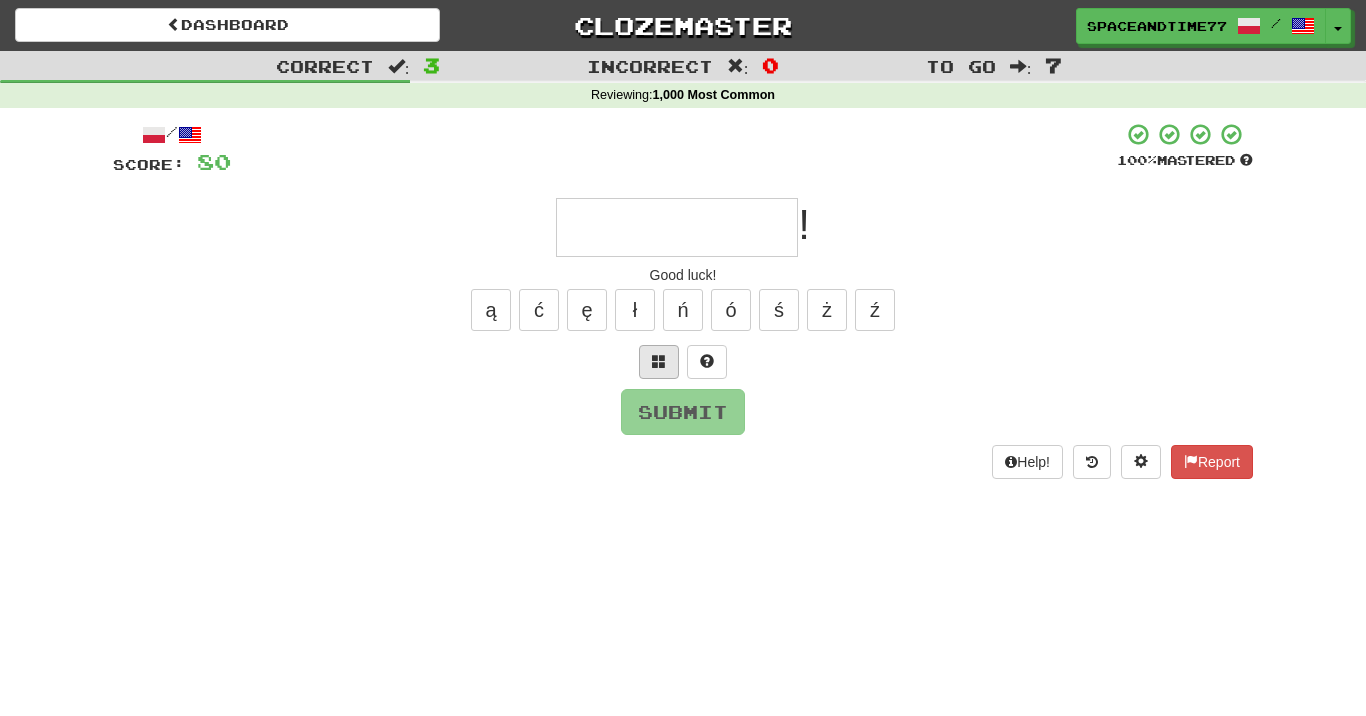 click at bounding box center (659, 362) 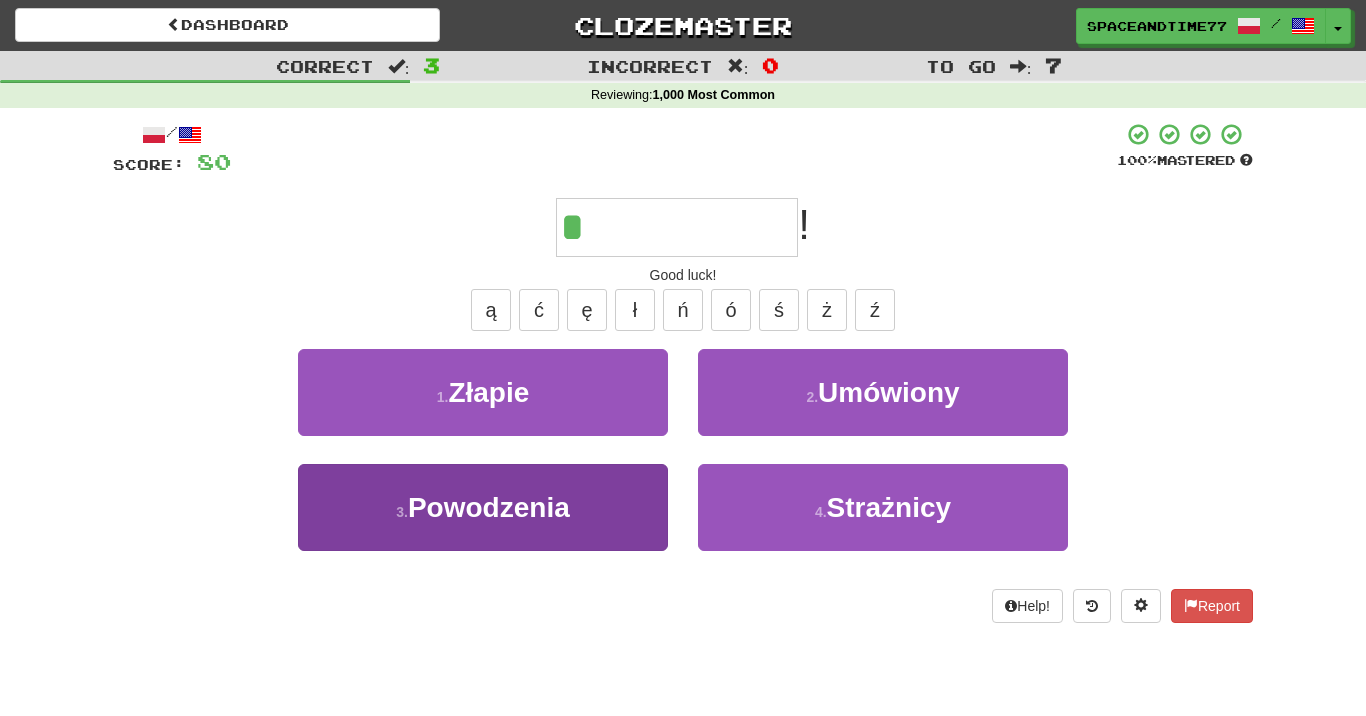 click on "3 .  Powodzenia" at bounding box center [483, 507] 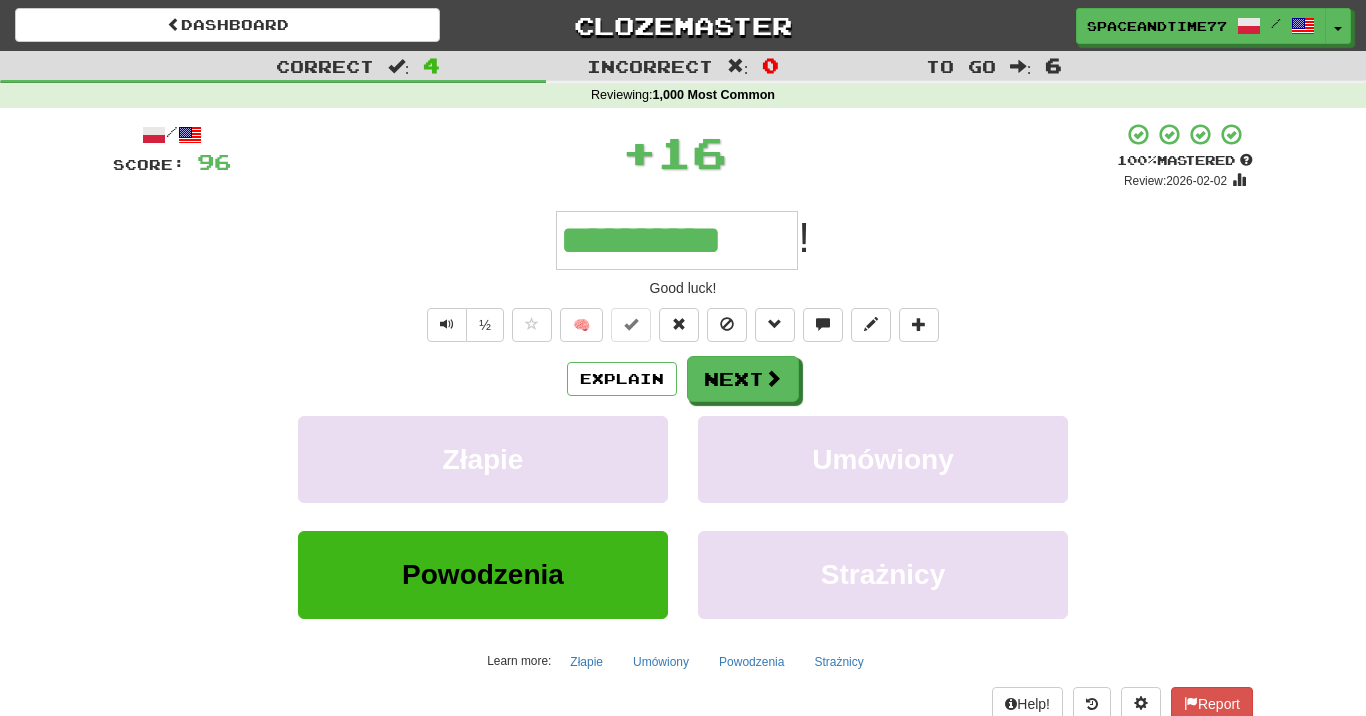 click on "**********" at bounding box center [677, 240] 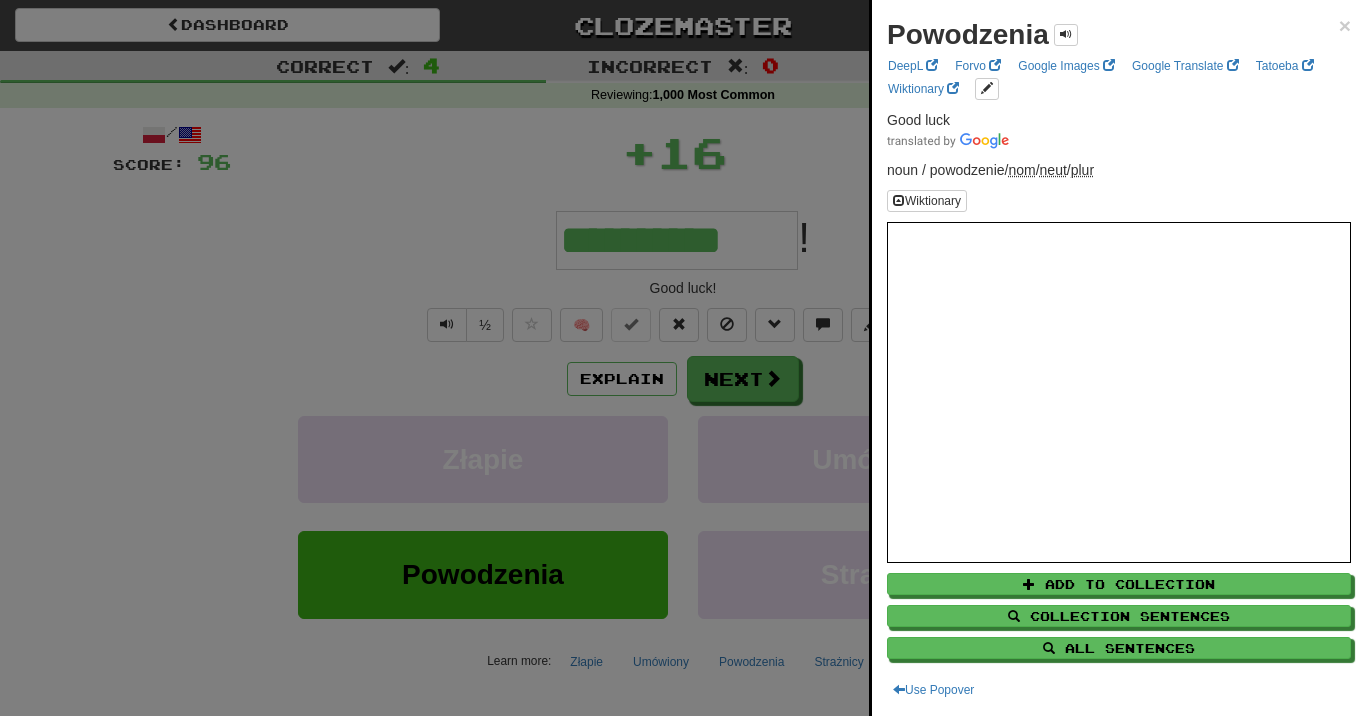click at bounding box center (683, 358) 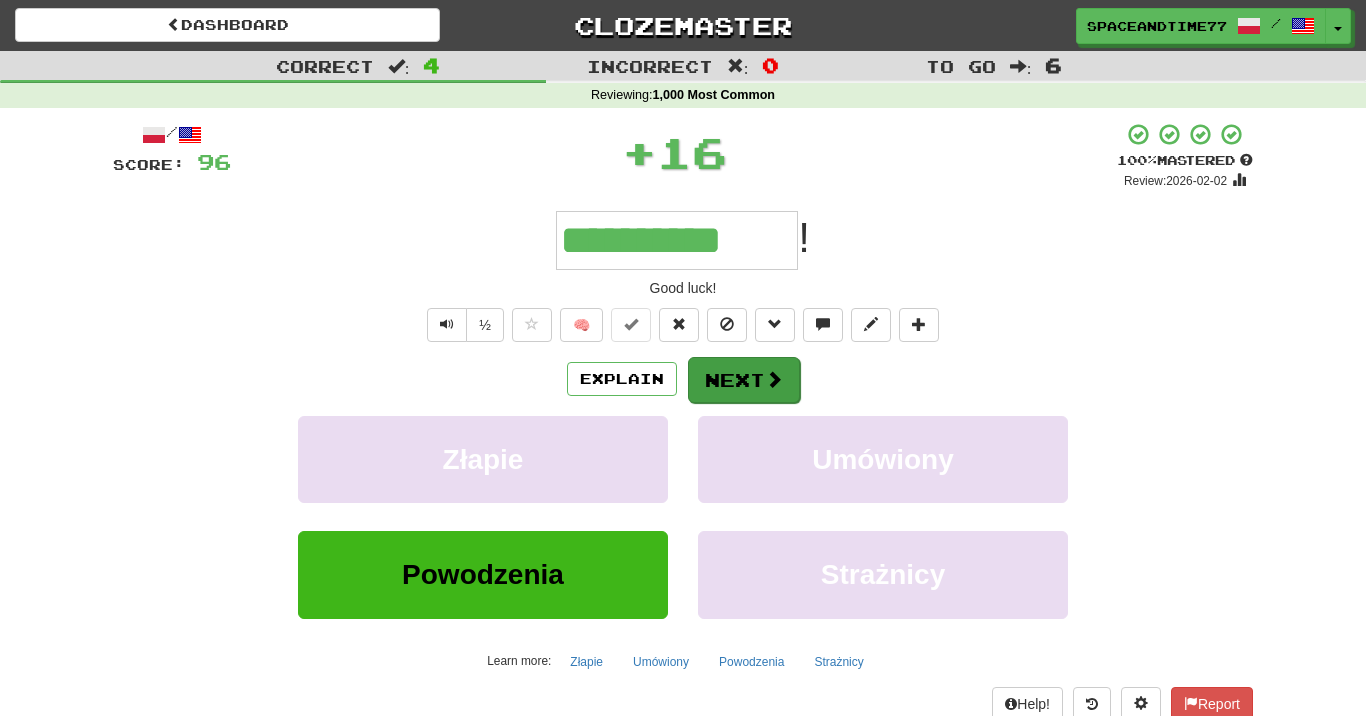 click on "Next" at bounding box center [744, 380] 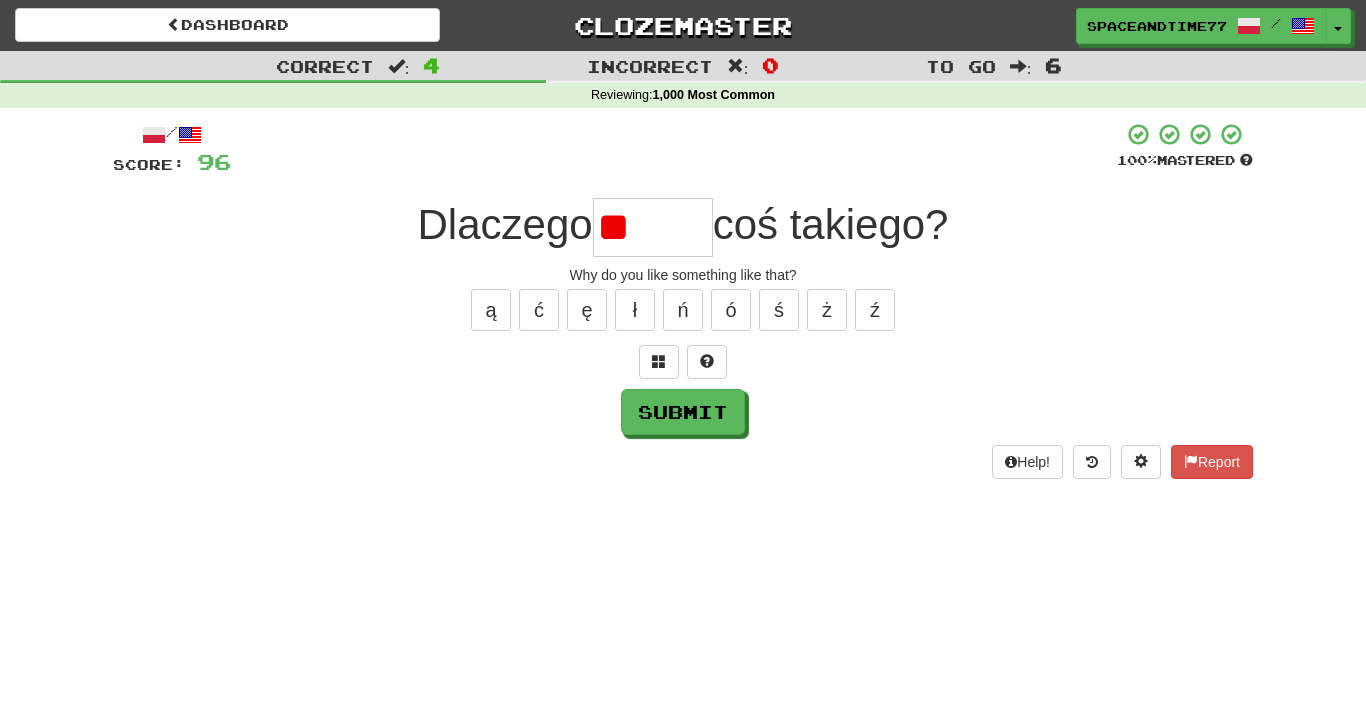 type on "*" 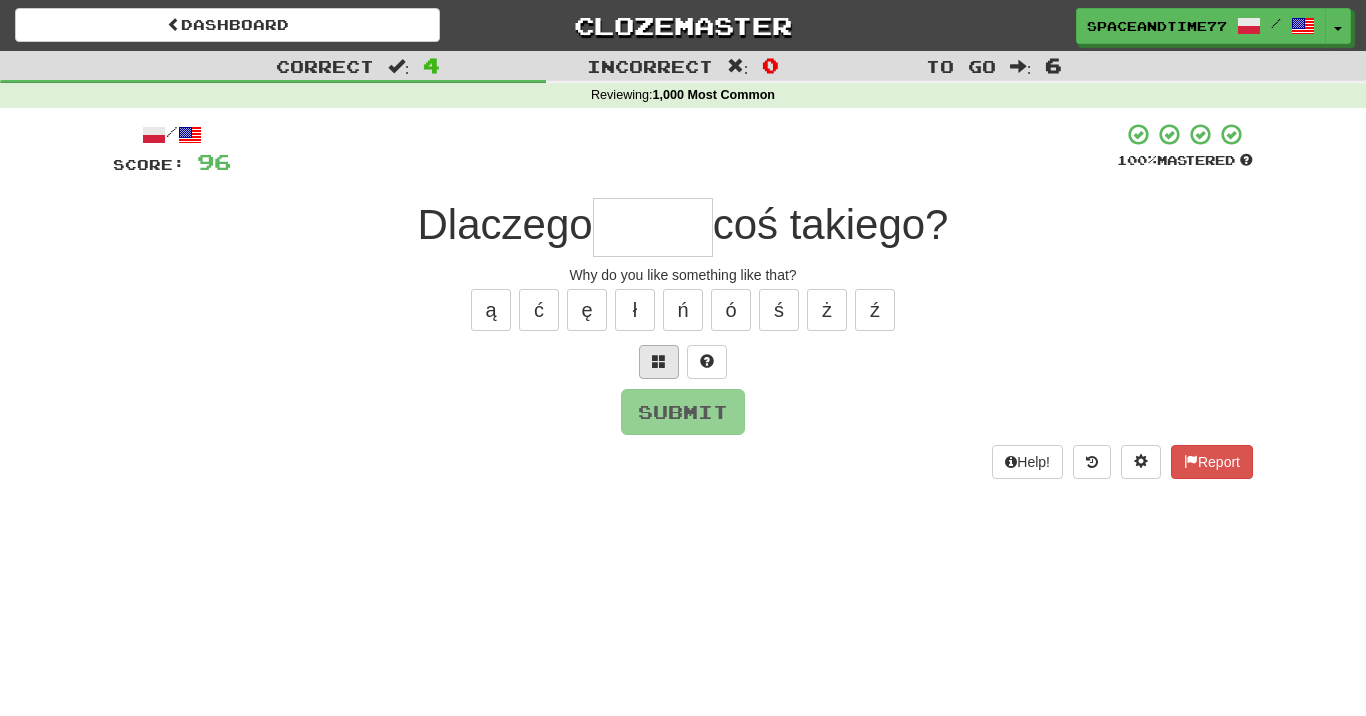 click at bounding box center [659, 361] 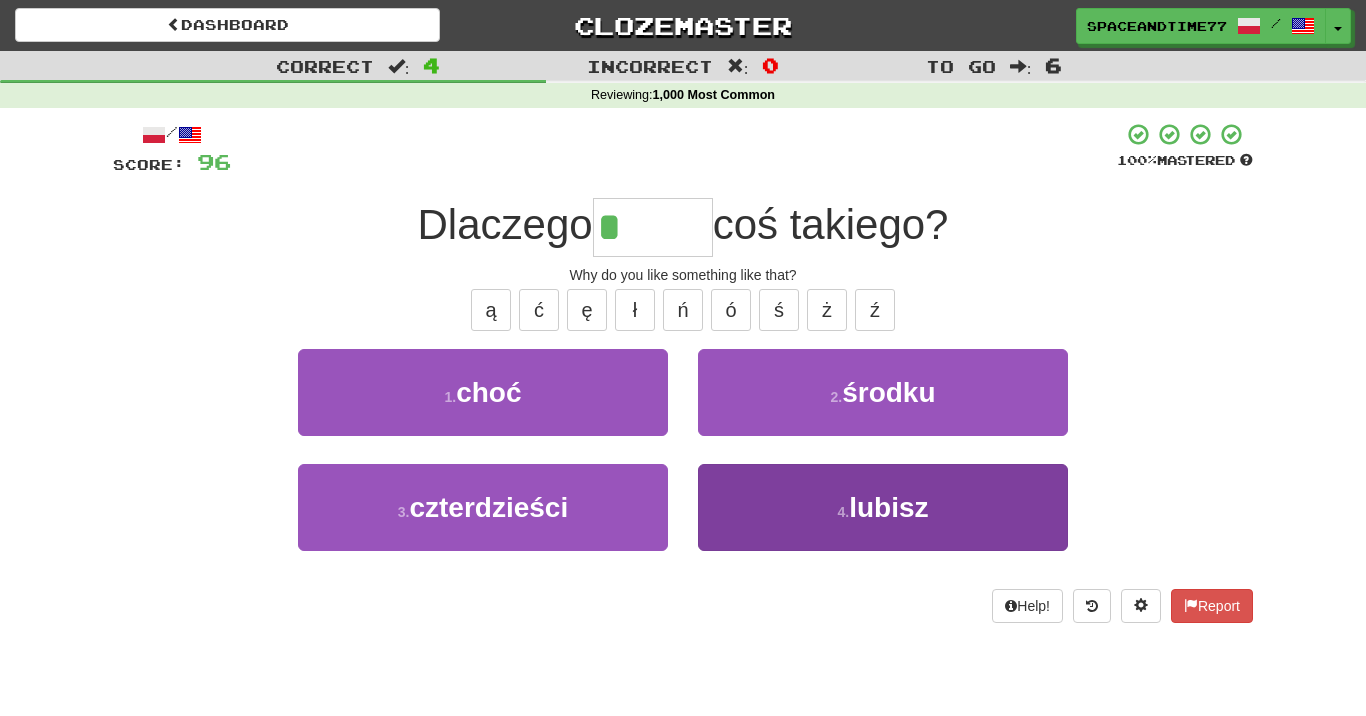 click on "4 .  lubisz" at bounding box center (883, 507) 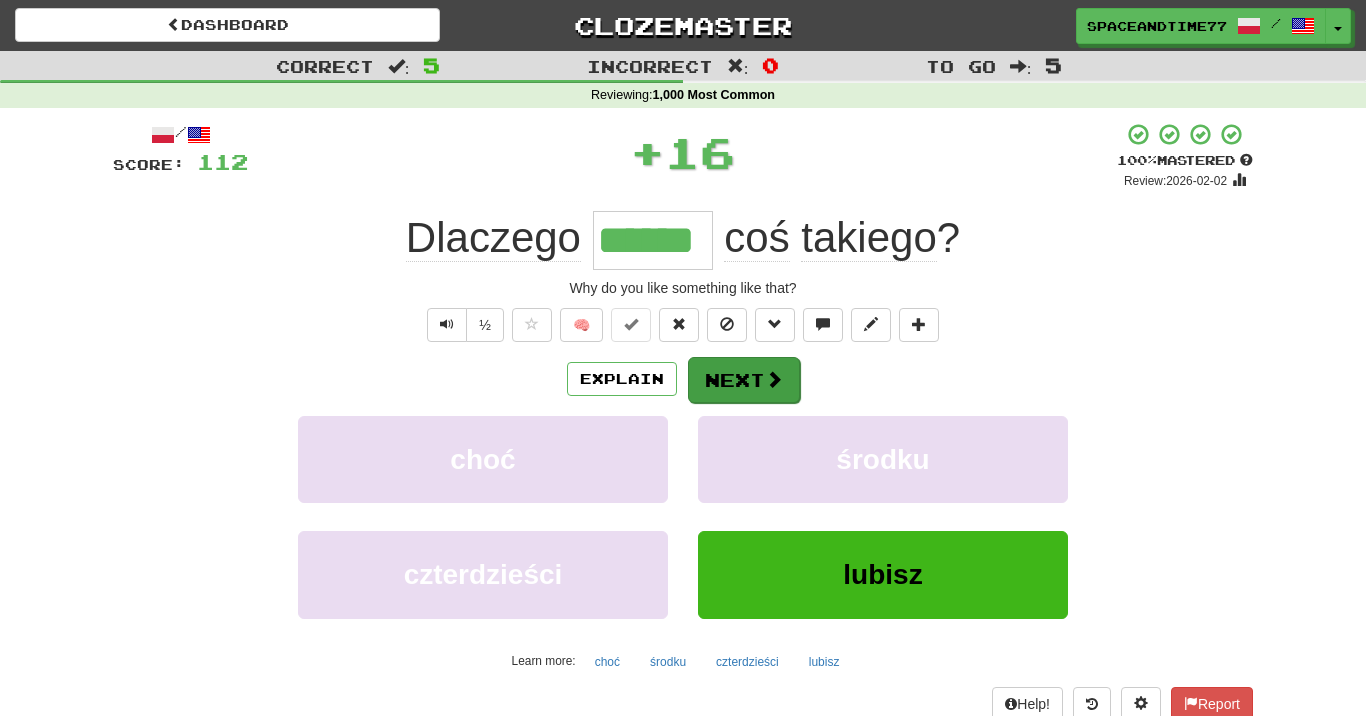 click on "Next" at bounding box center (744, 380) 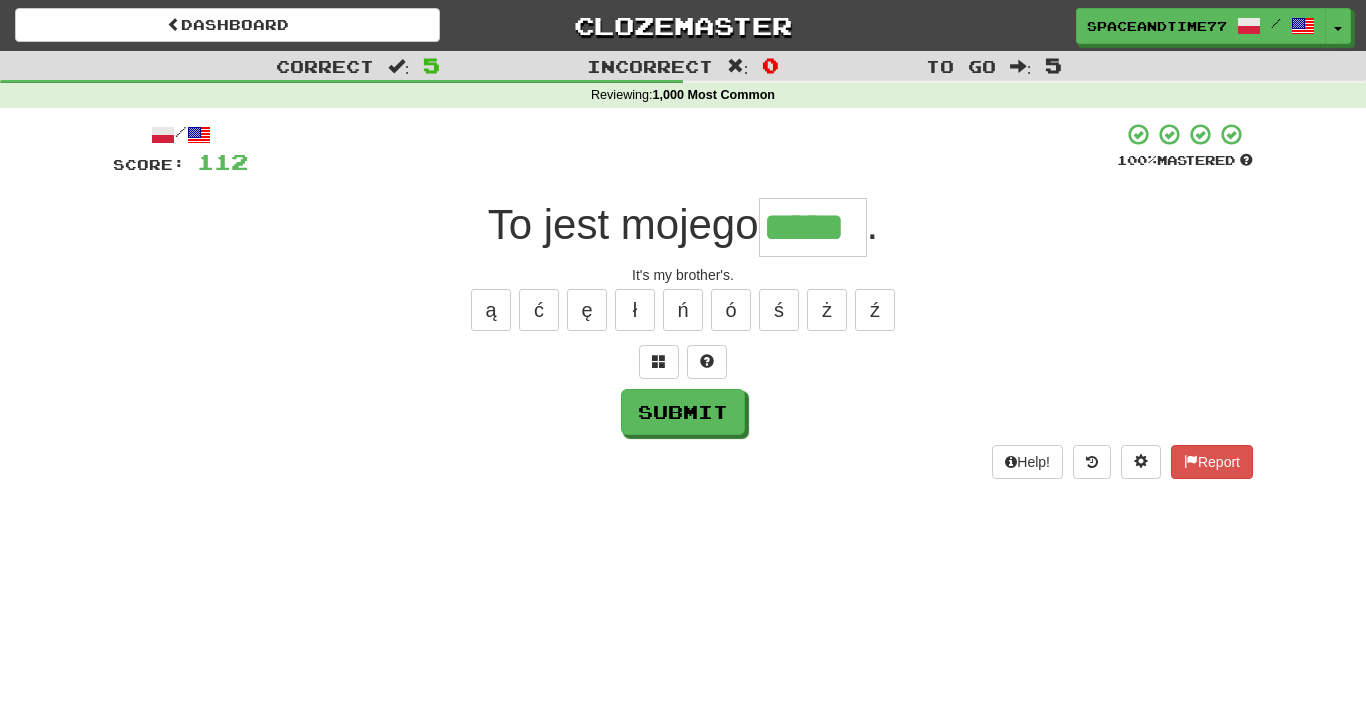 type on "*****" 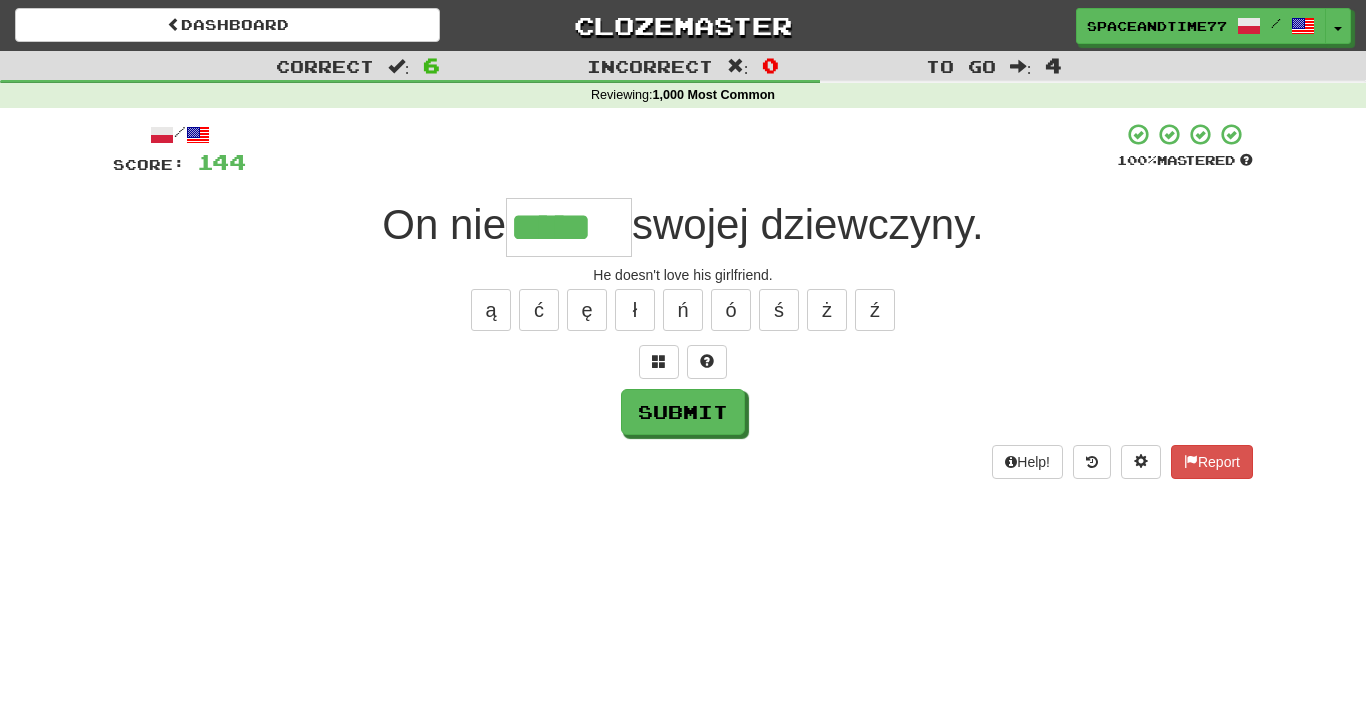 type on "*****" 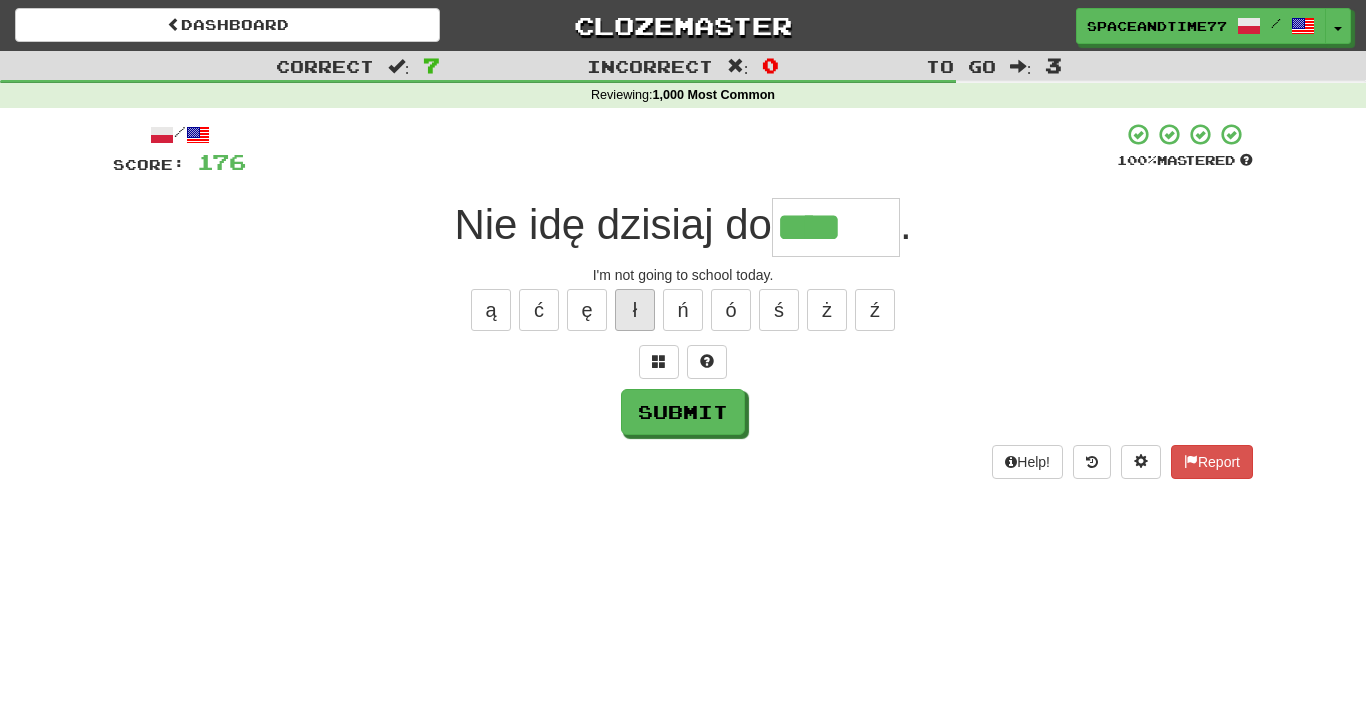 click on "ł" at bounding box center (635, 310) 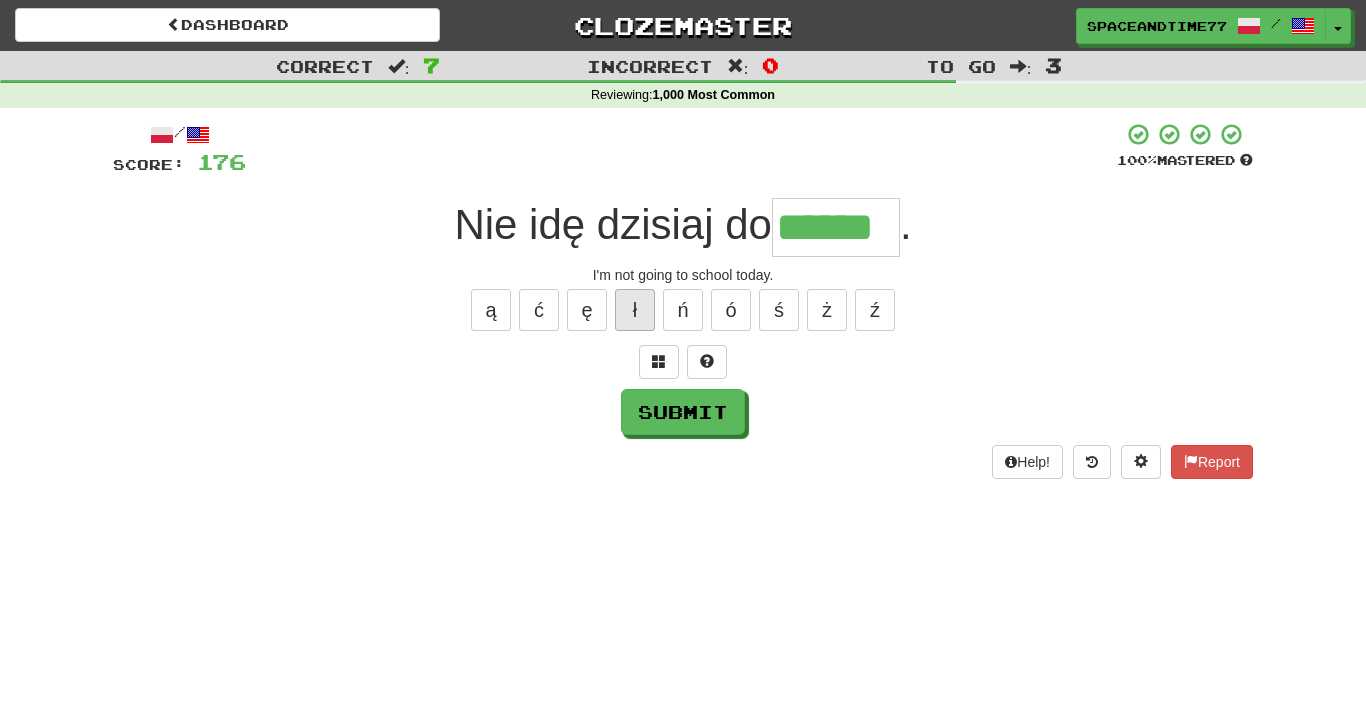type on "******" 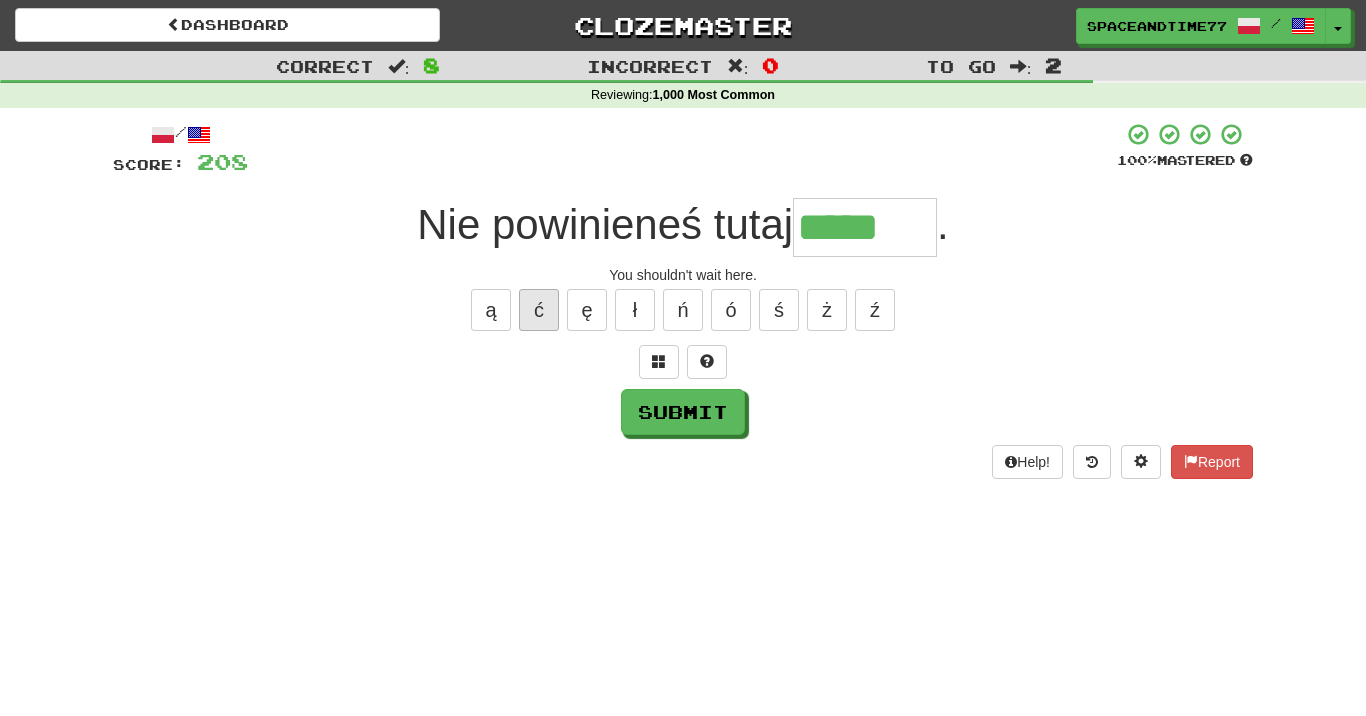 click on "ć" at bounding box center (539, 310) 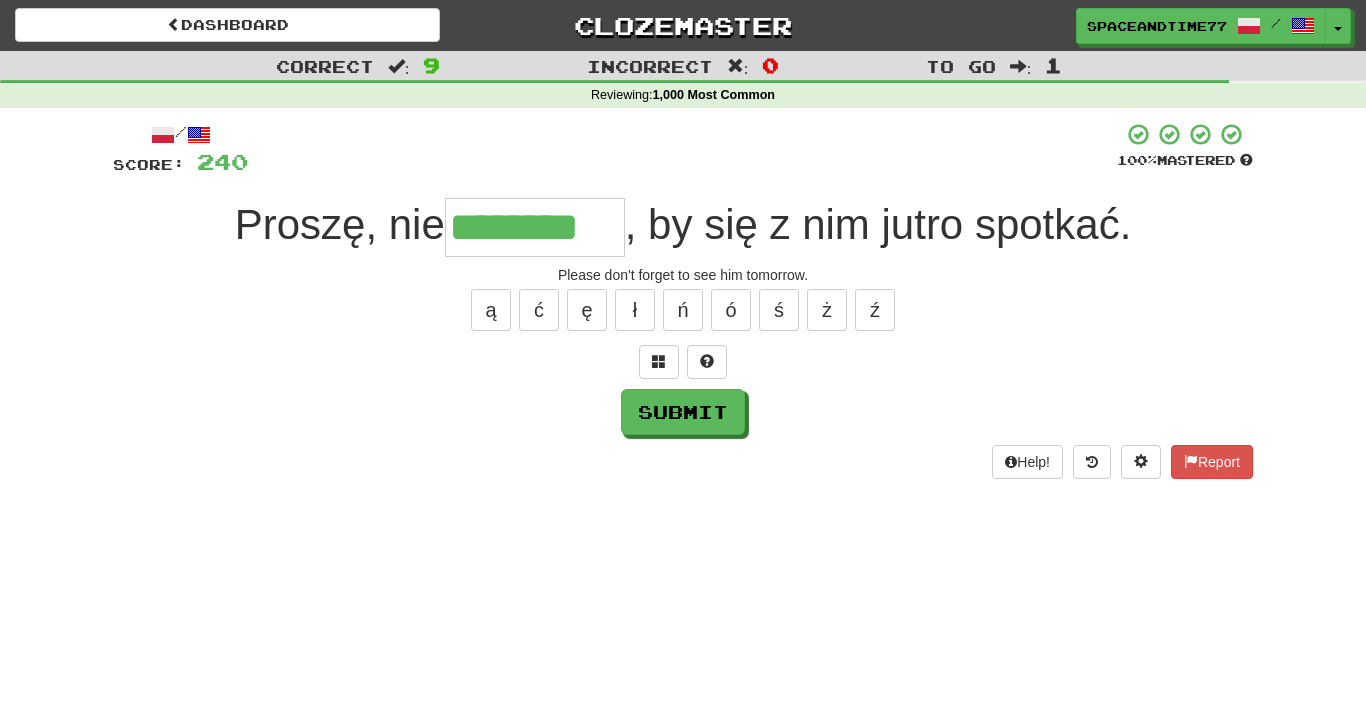 type on "********" 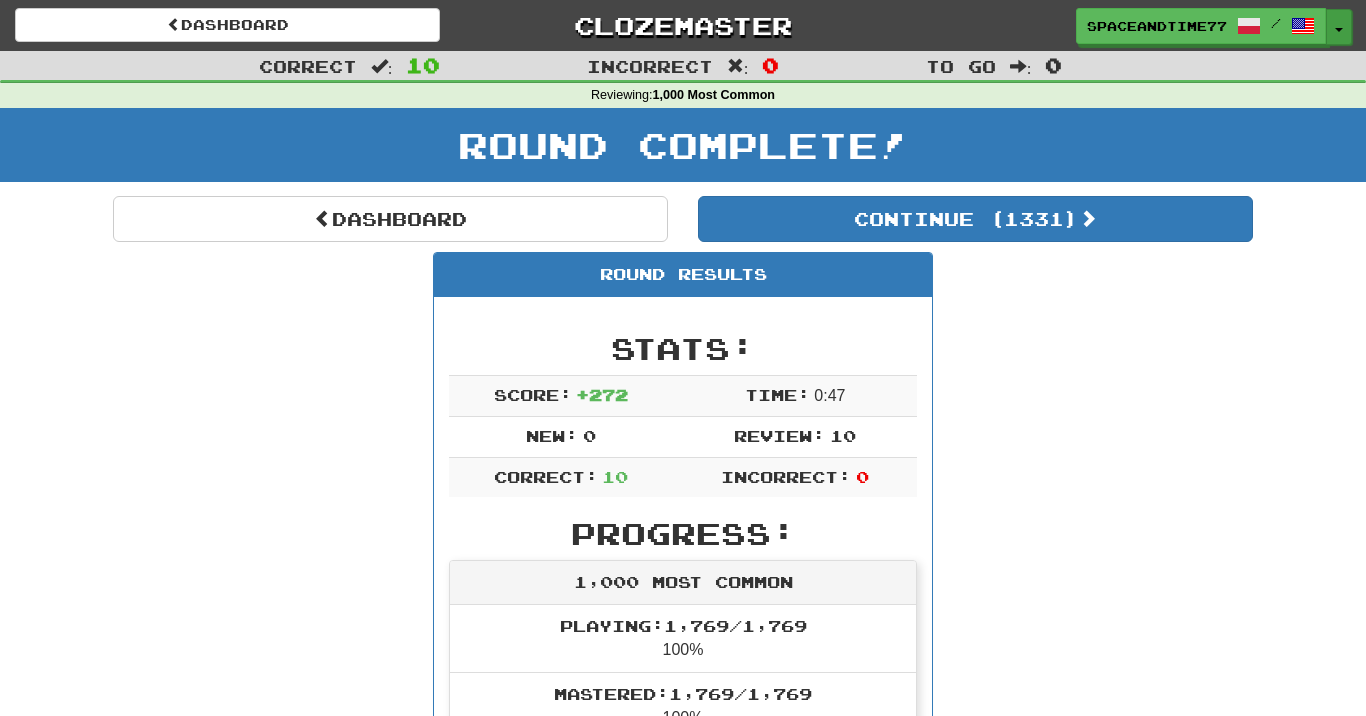 click on "Toggle Dropdown" at bounding box center (1339, 27) 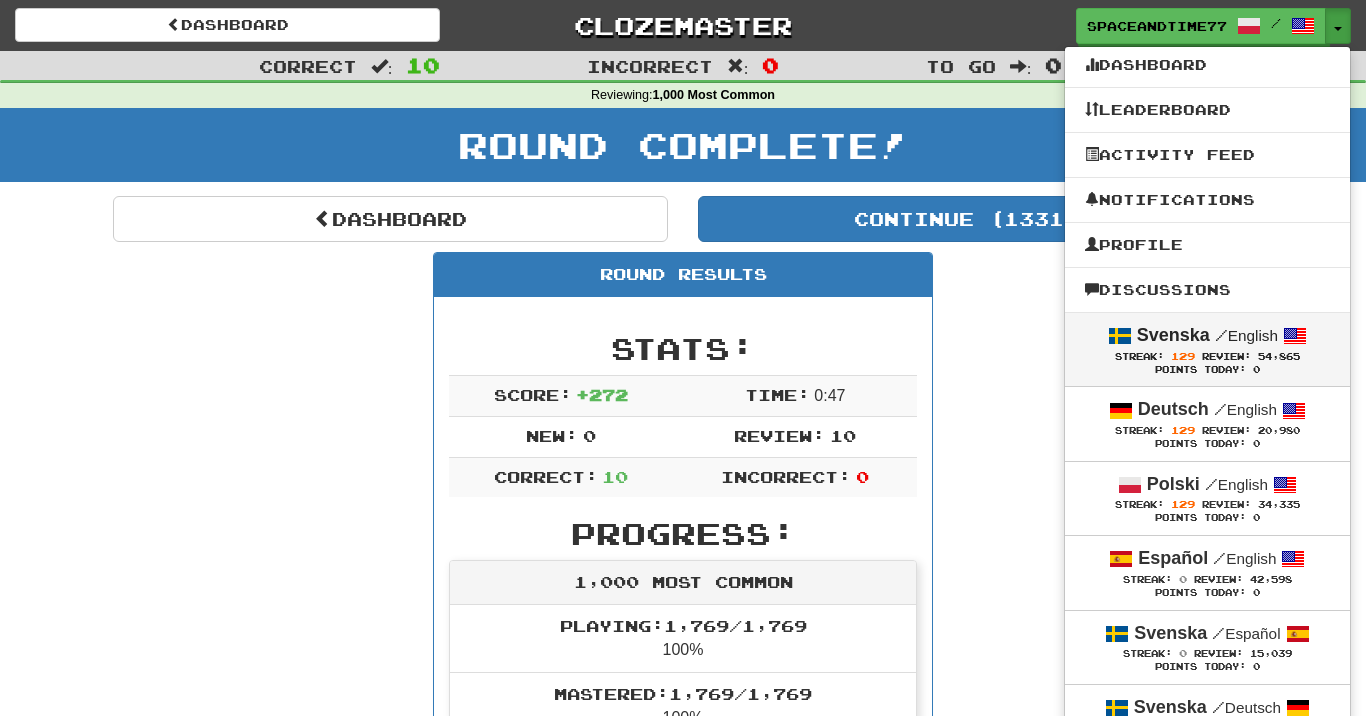click on "Streak:
129
Review:
54,865" at bounding box center [1207, 356] 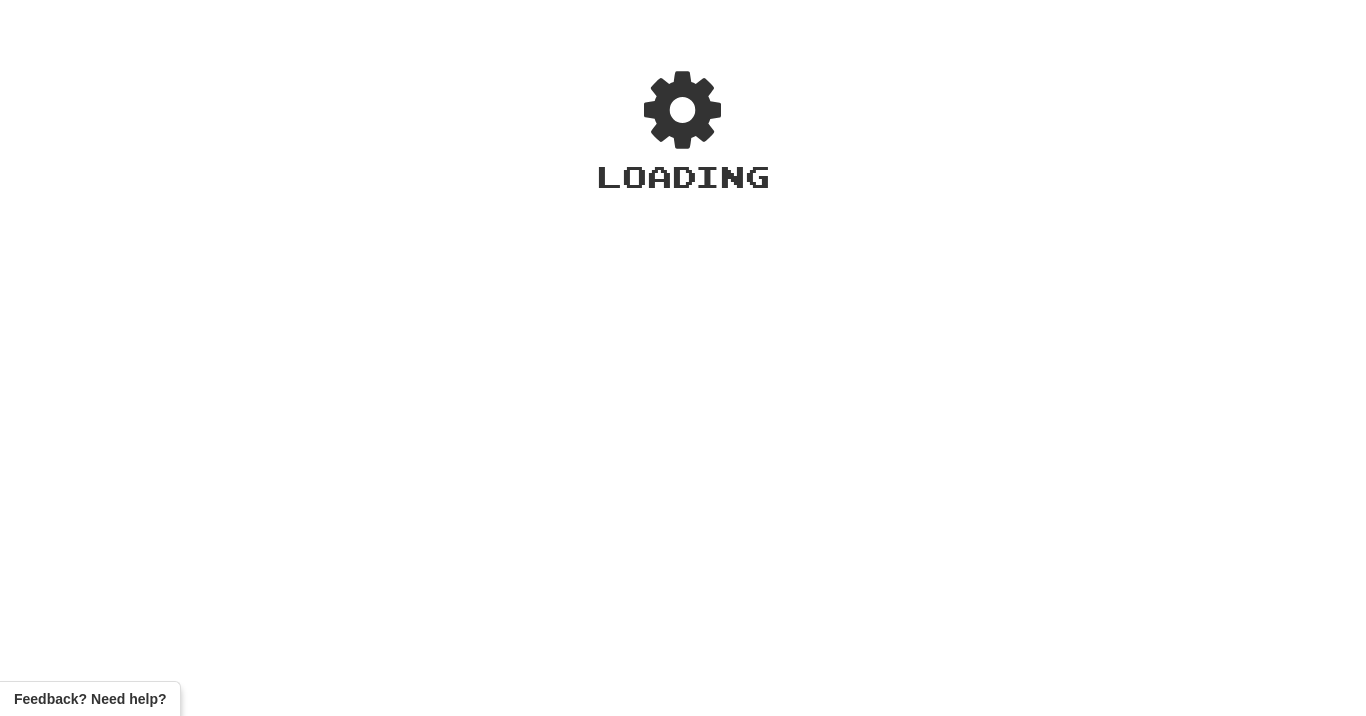 scroll, scrollTop: 0, scrollLeft: 0, axis: both 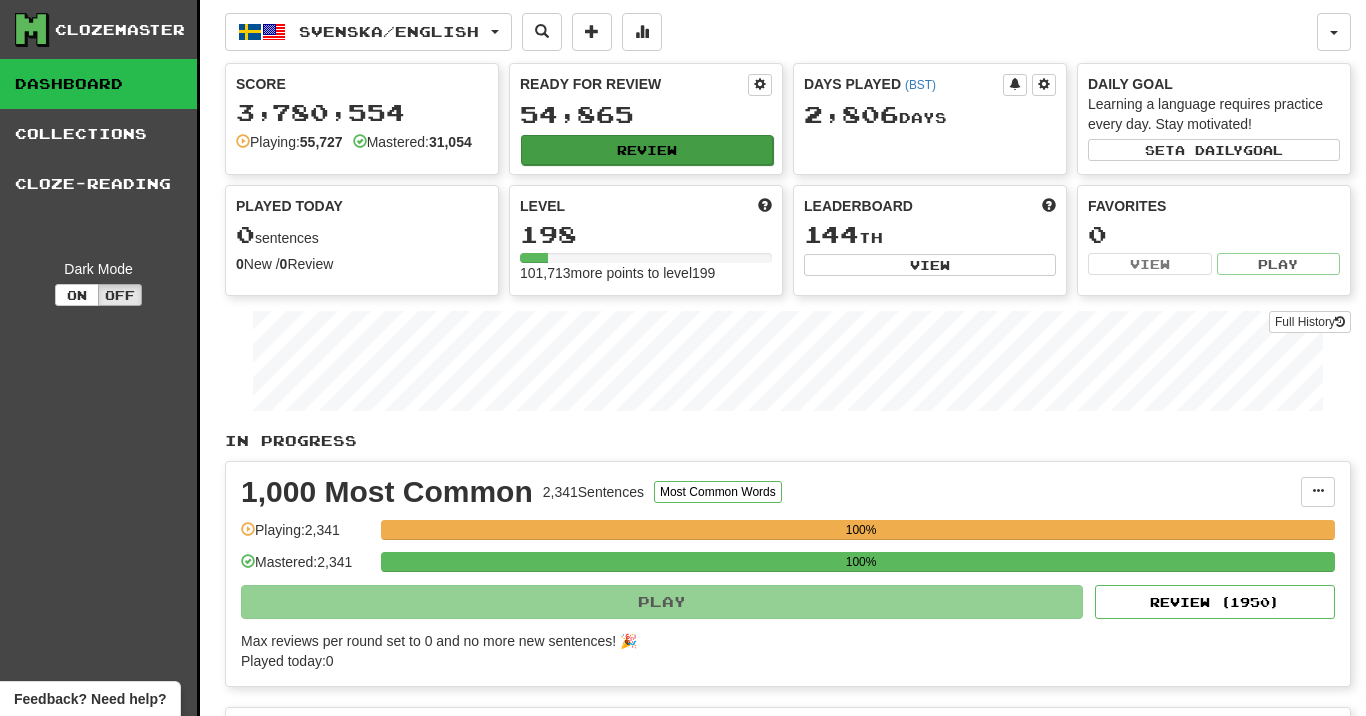 click on "Review" at bounding box center [647, 150] 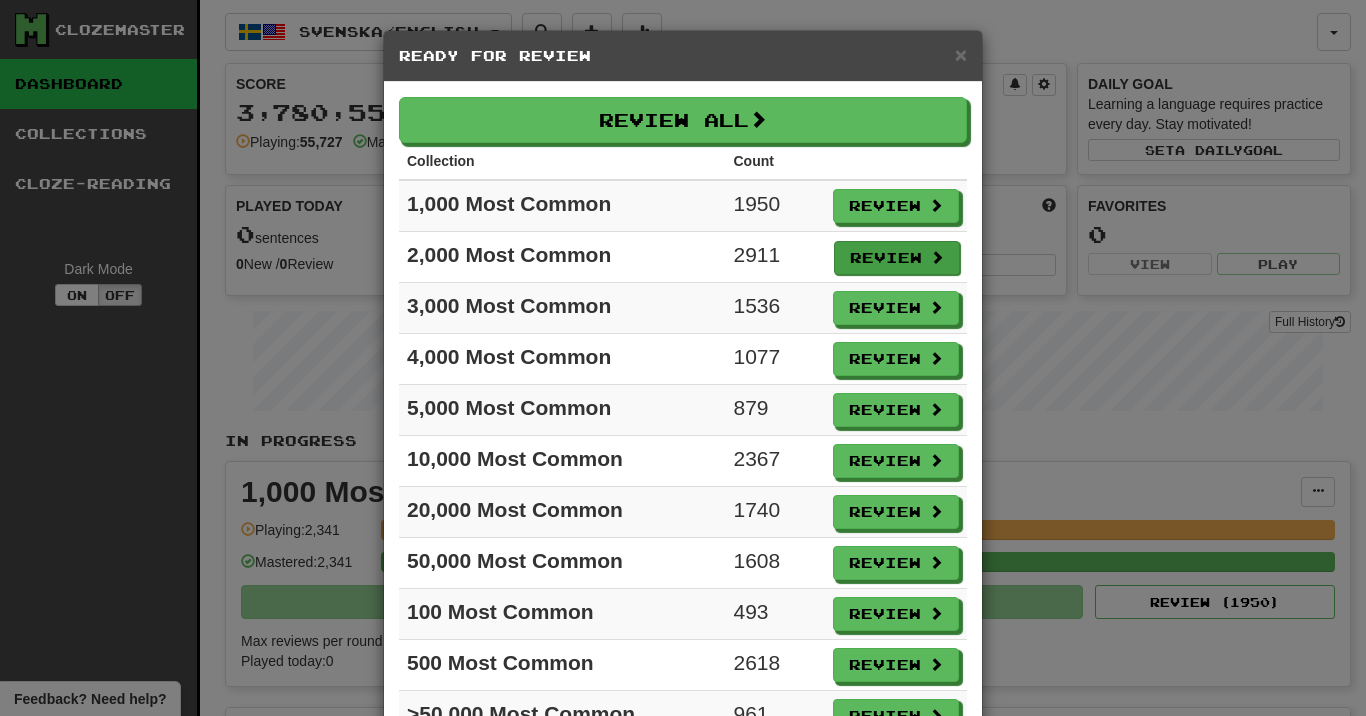 click on "Review" at bounding box center (897, 258) 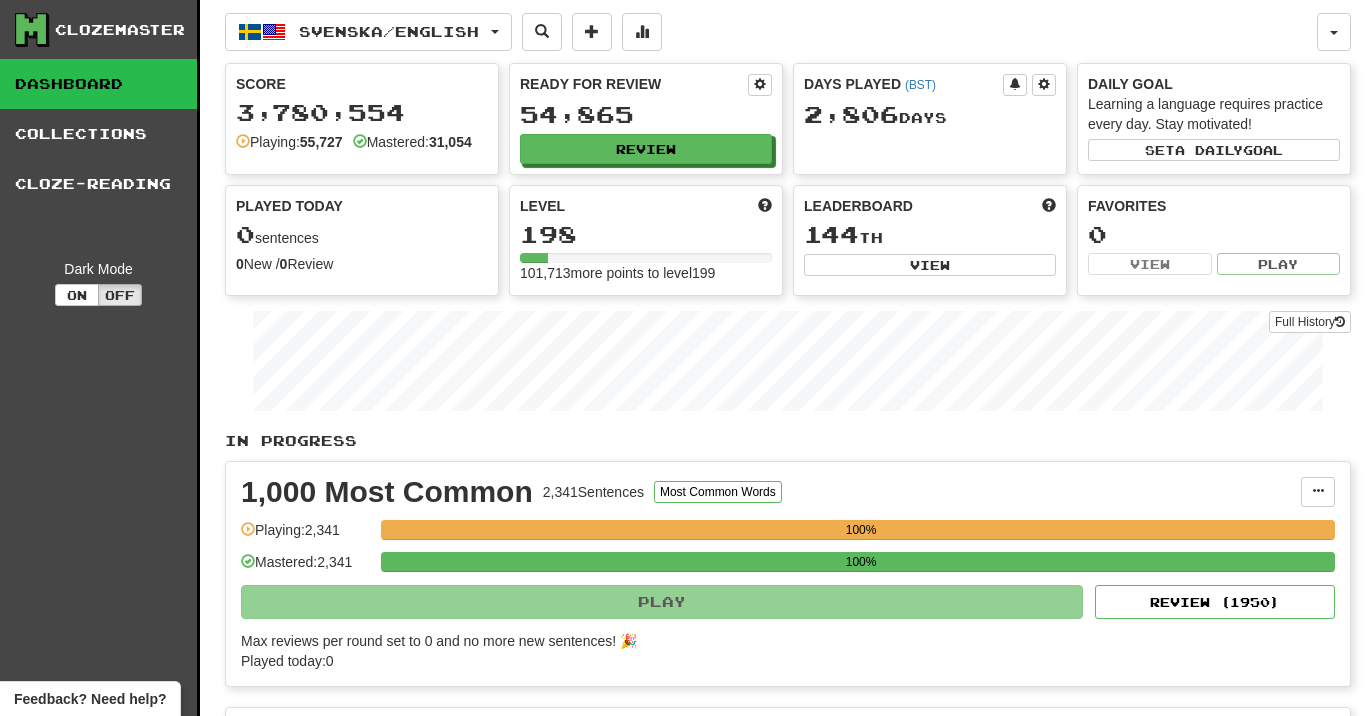 select on "**" 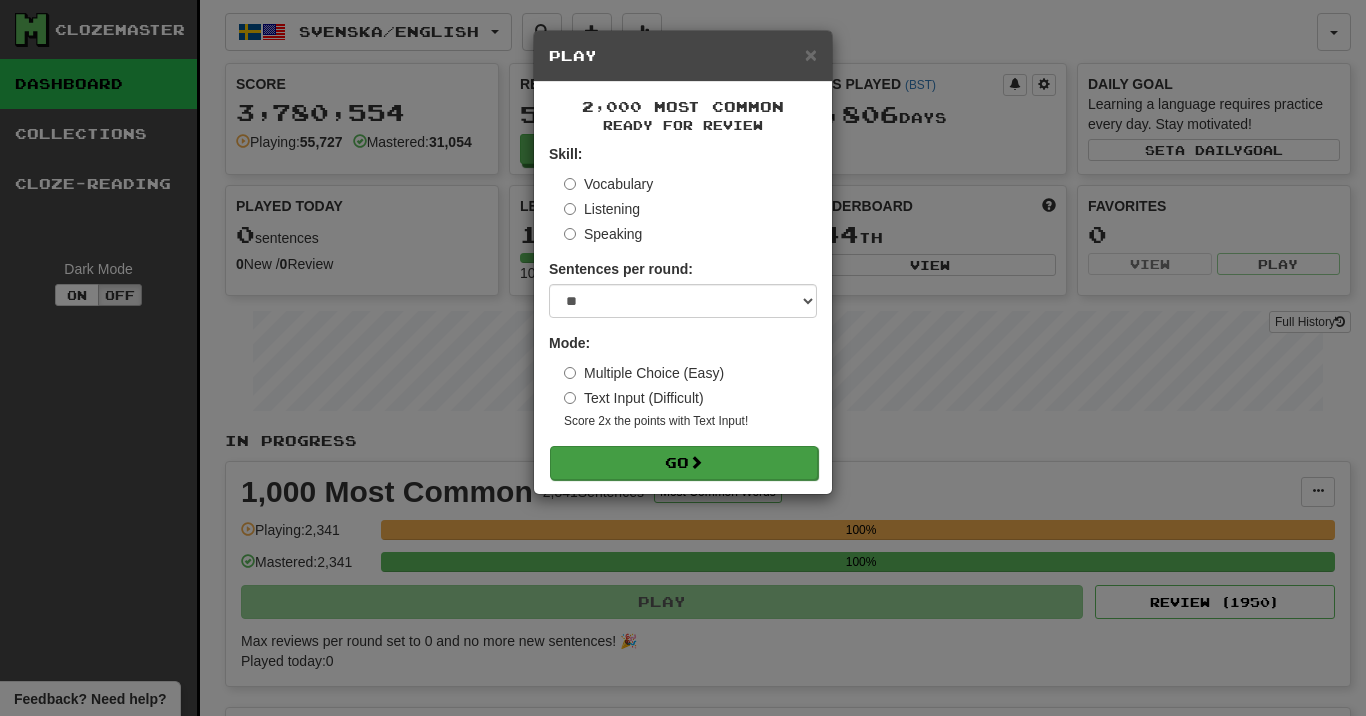 click on "Go" at bounding box center (684, 463) 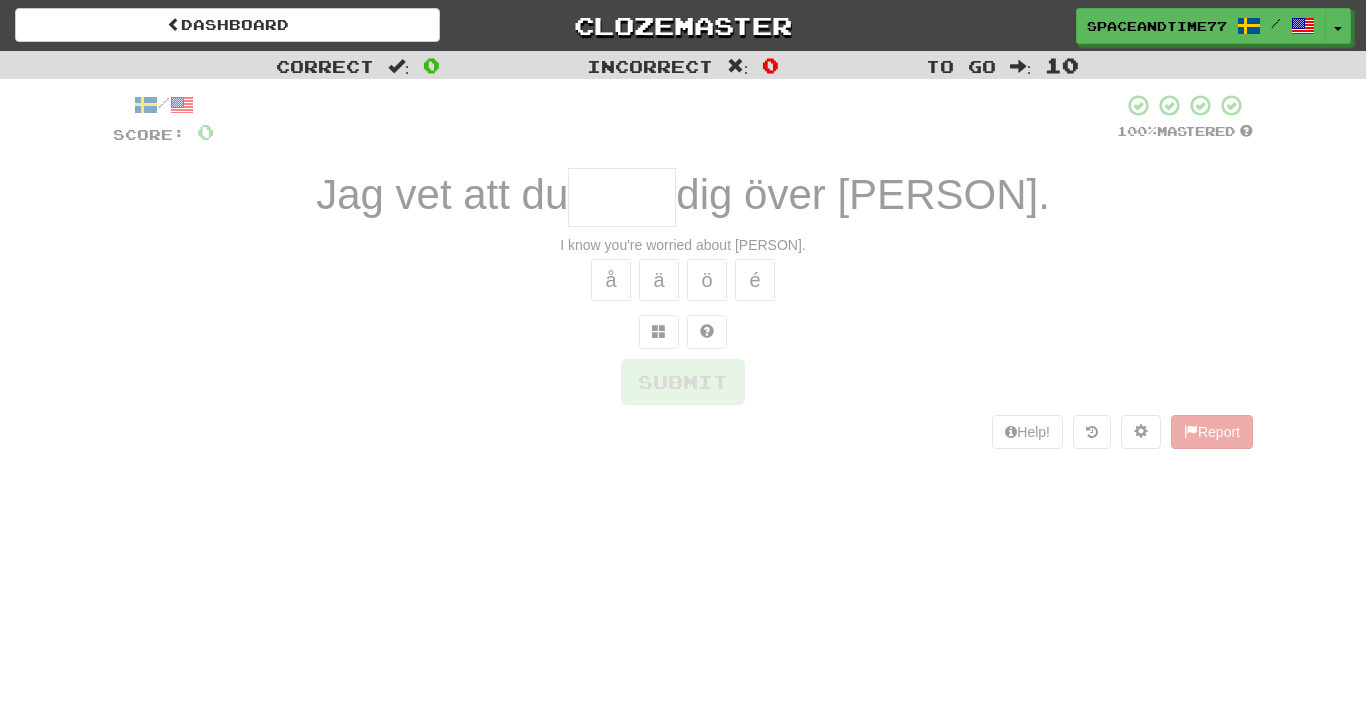 scroll, scrollTop: 0, scrollLeft: 0, axis: both 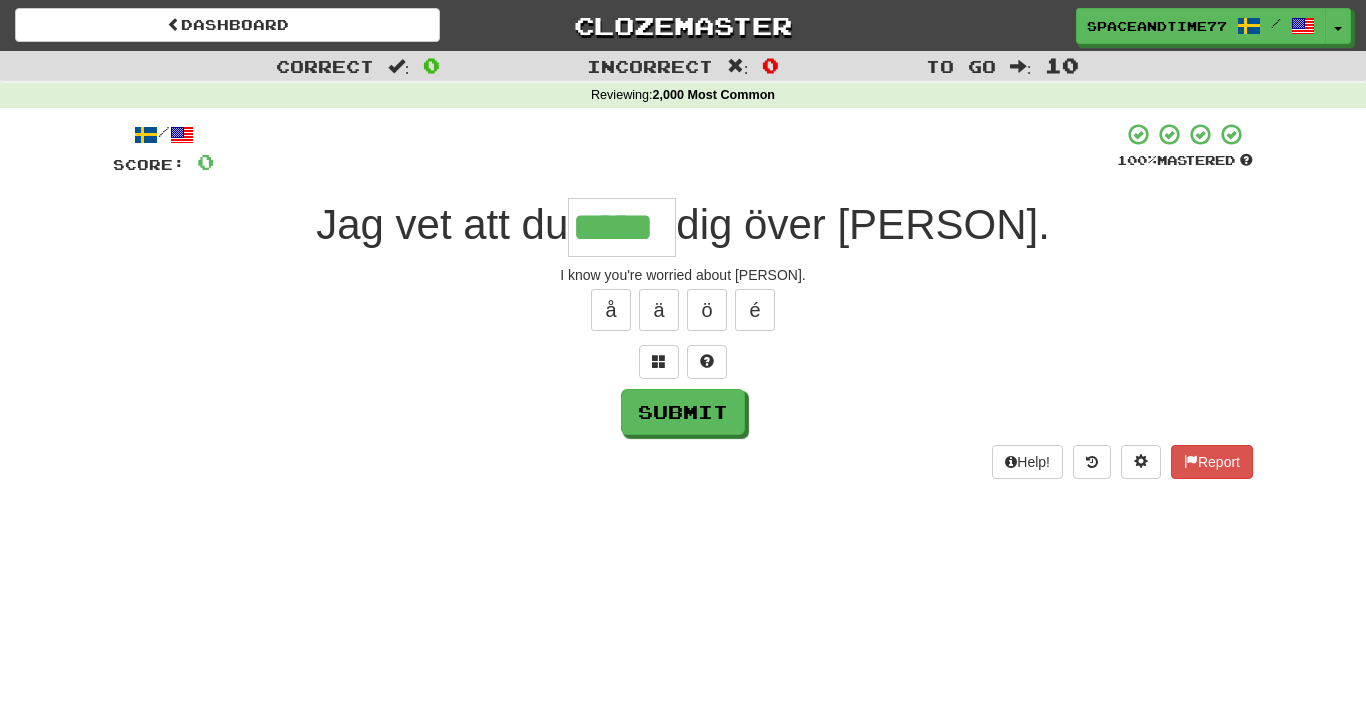 type on "*****" 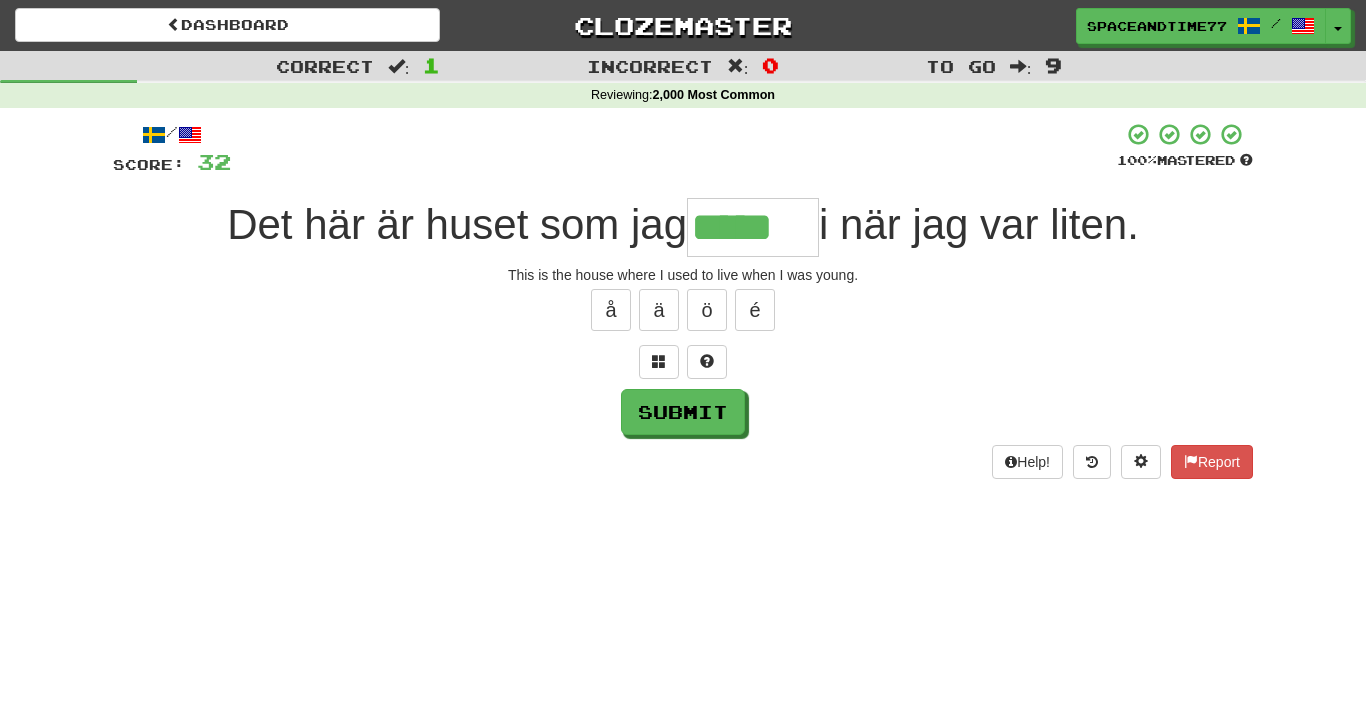 type on "*****" 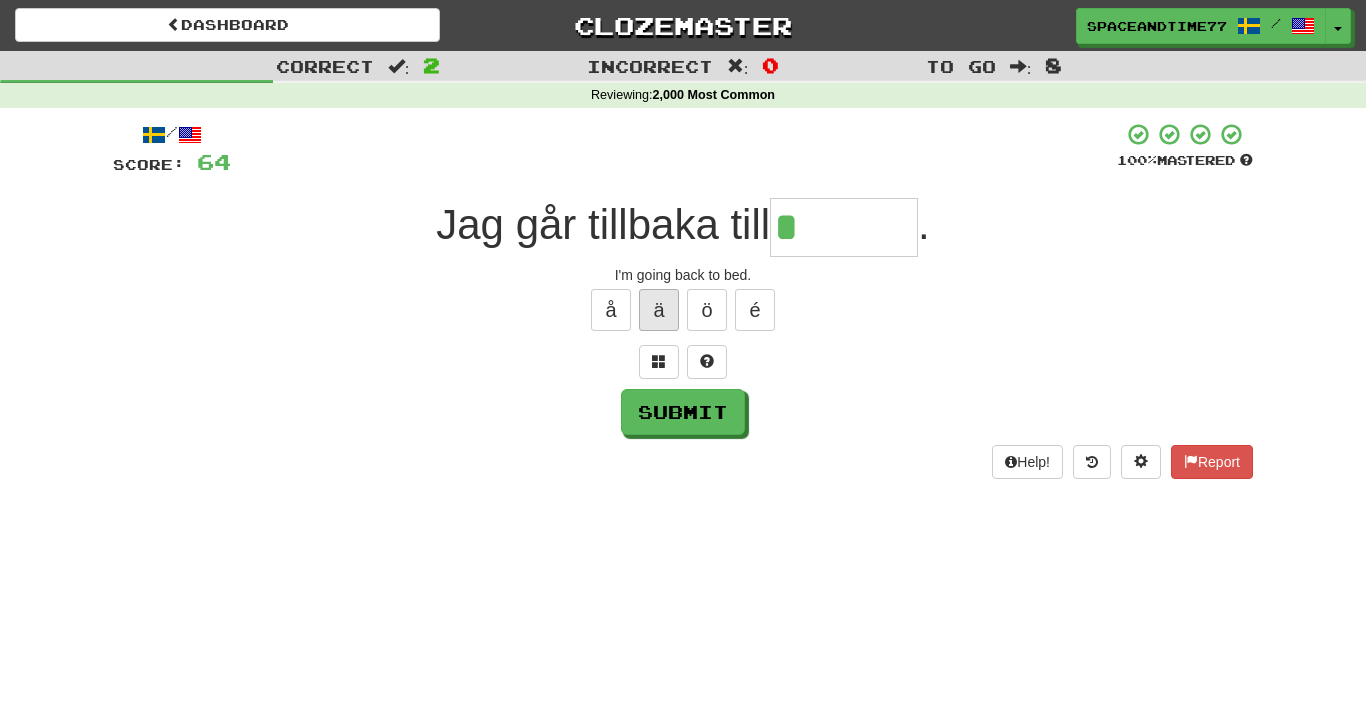 click on "ä" at bounding box center (659, 310) 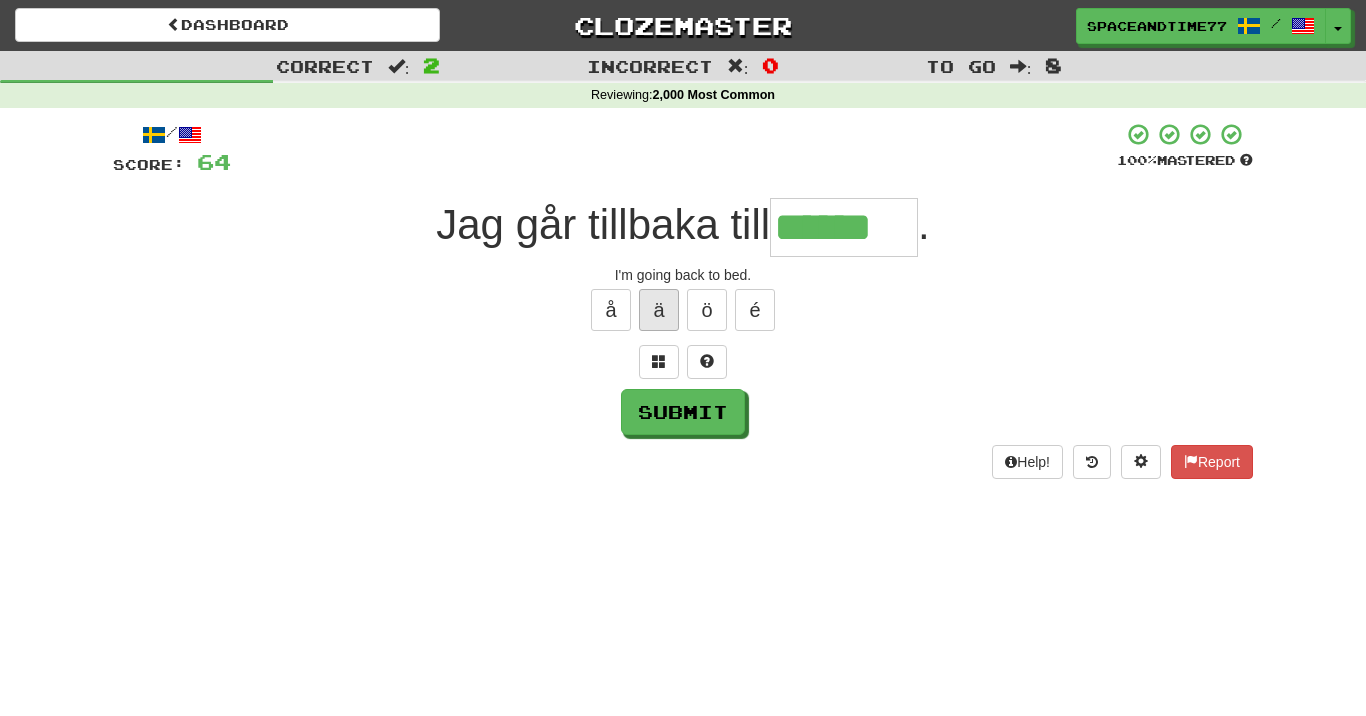 type on "******" 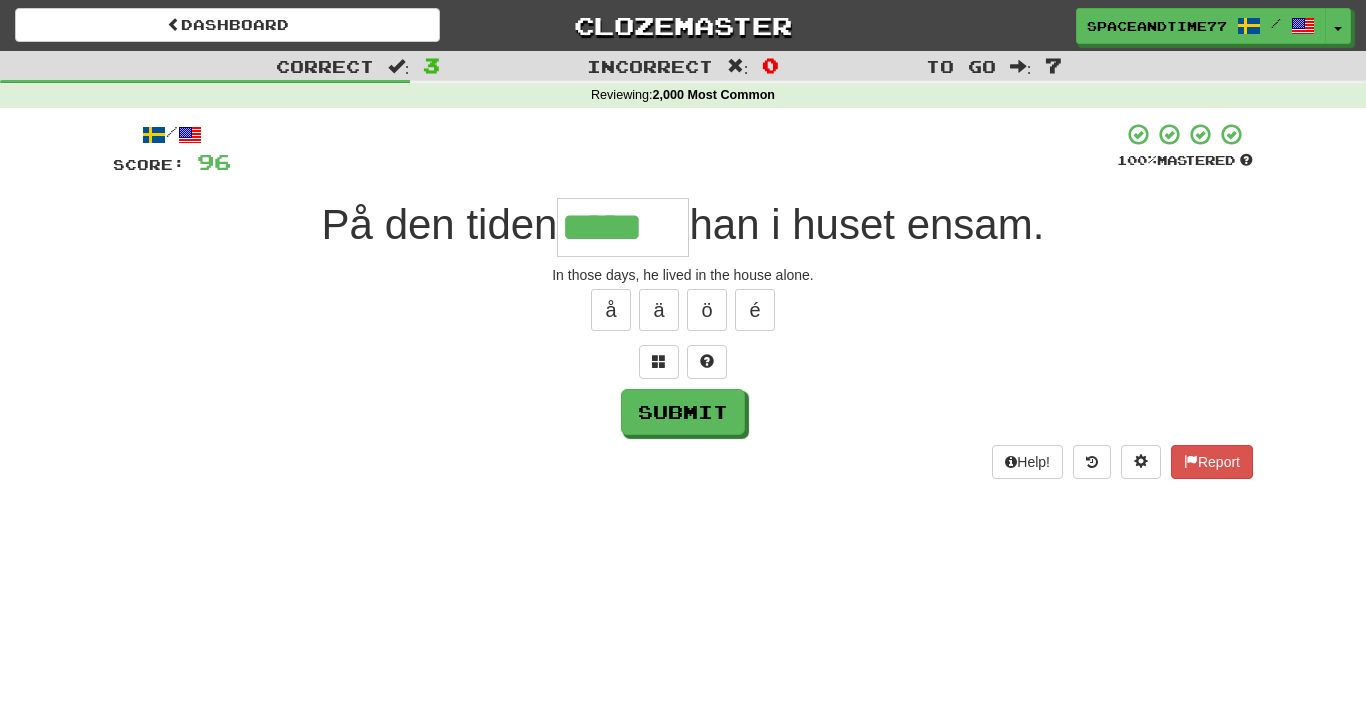 type on "*****" 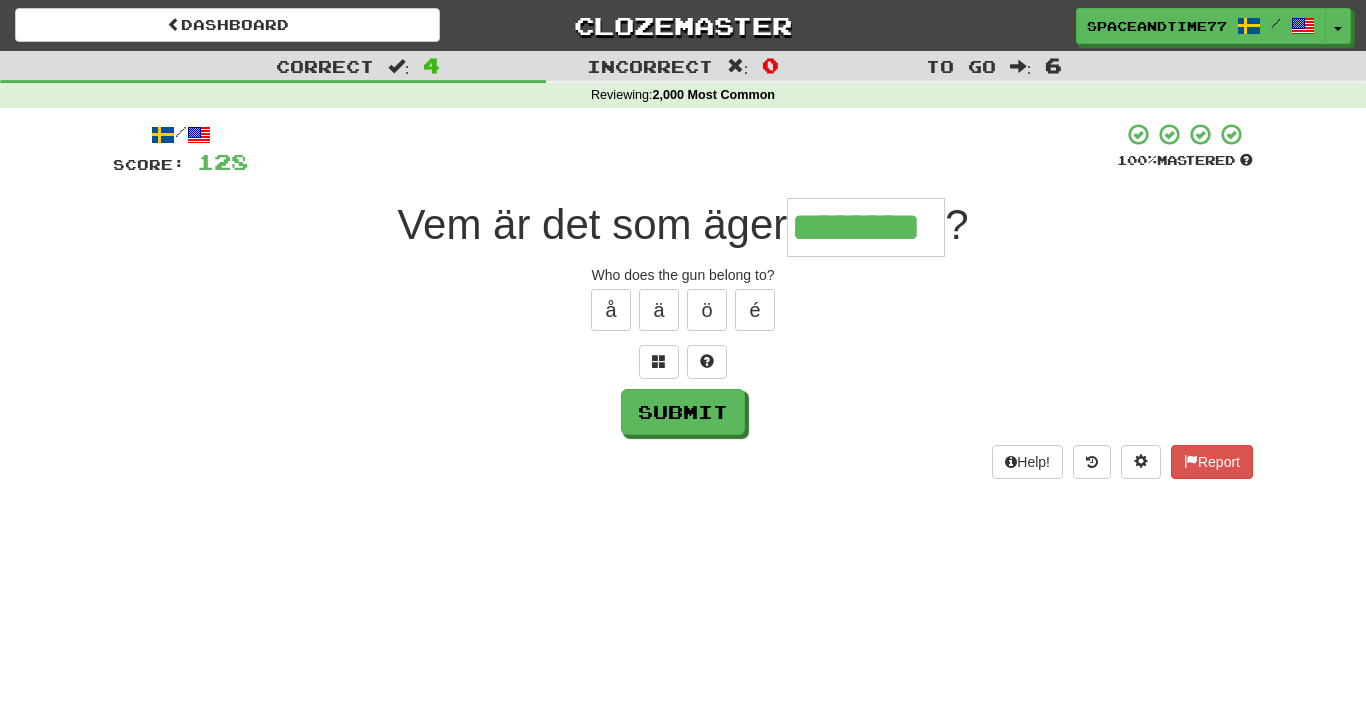 type on "********" 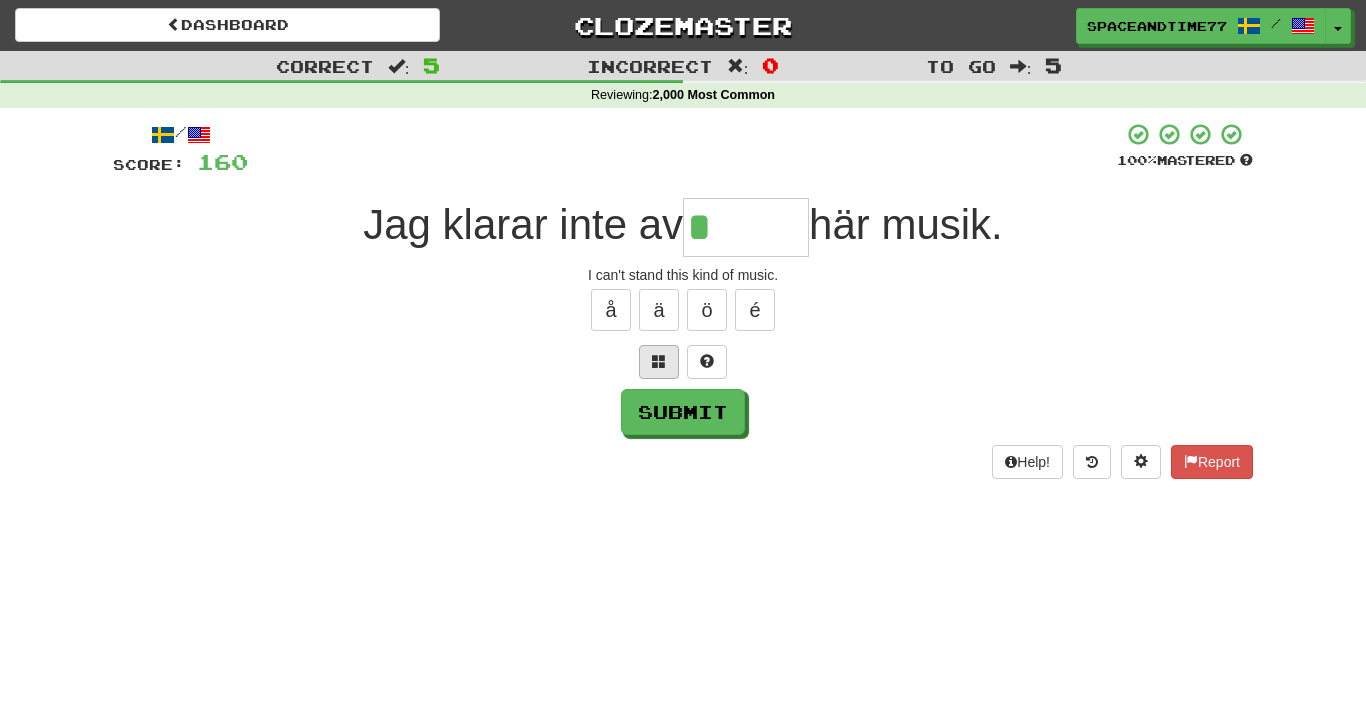 click at bounding box center (659, 361) 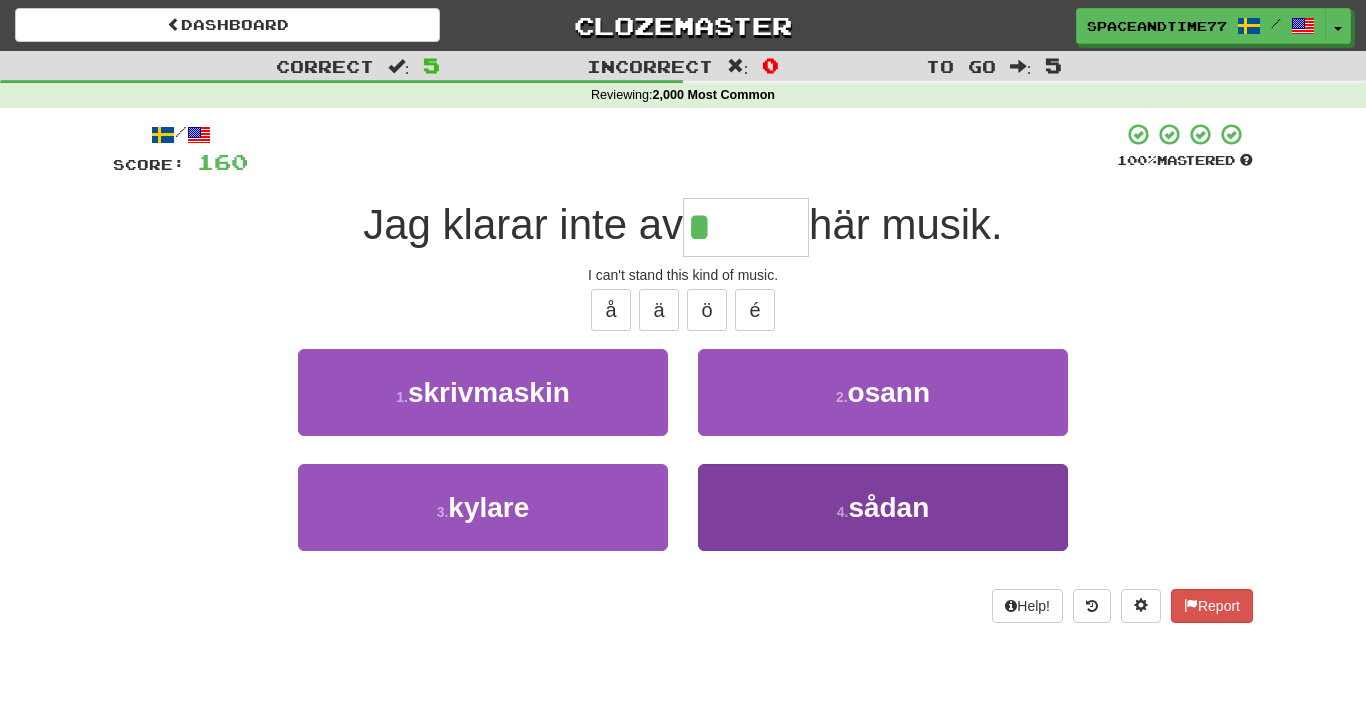 click on "4 .  sådan" at bounding box center (883, 507) 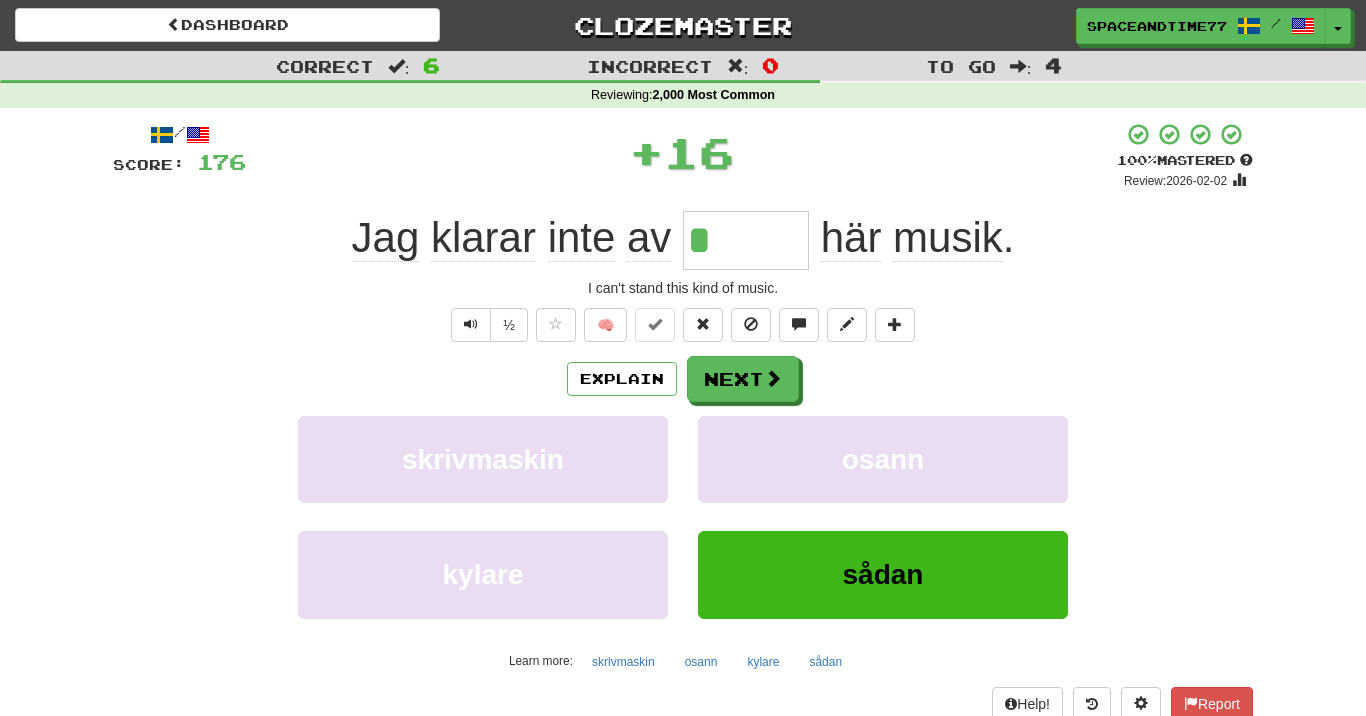 type on "*****" 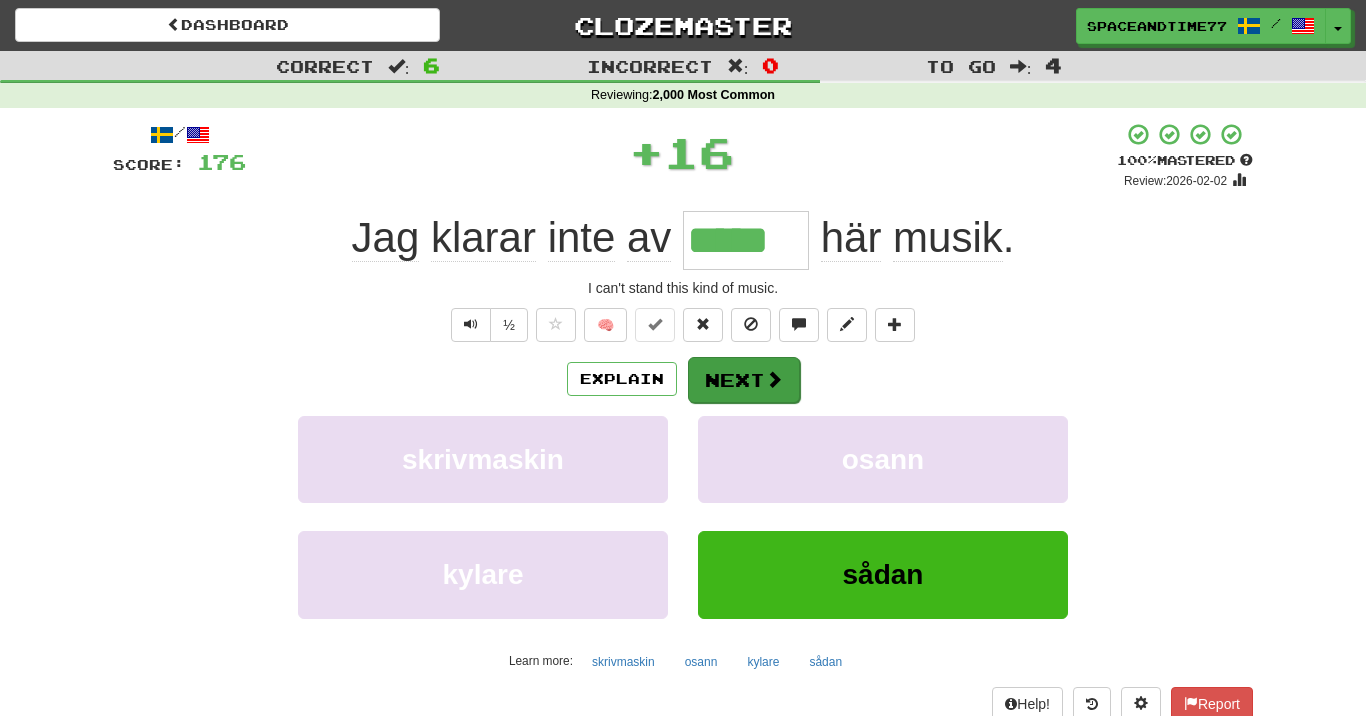 click on "Next" at bounding box center (744, 380) 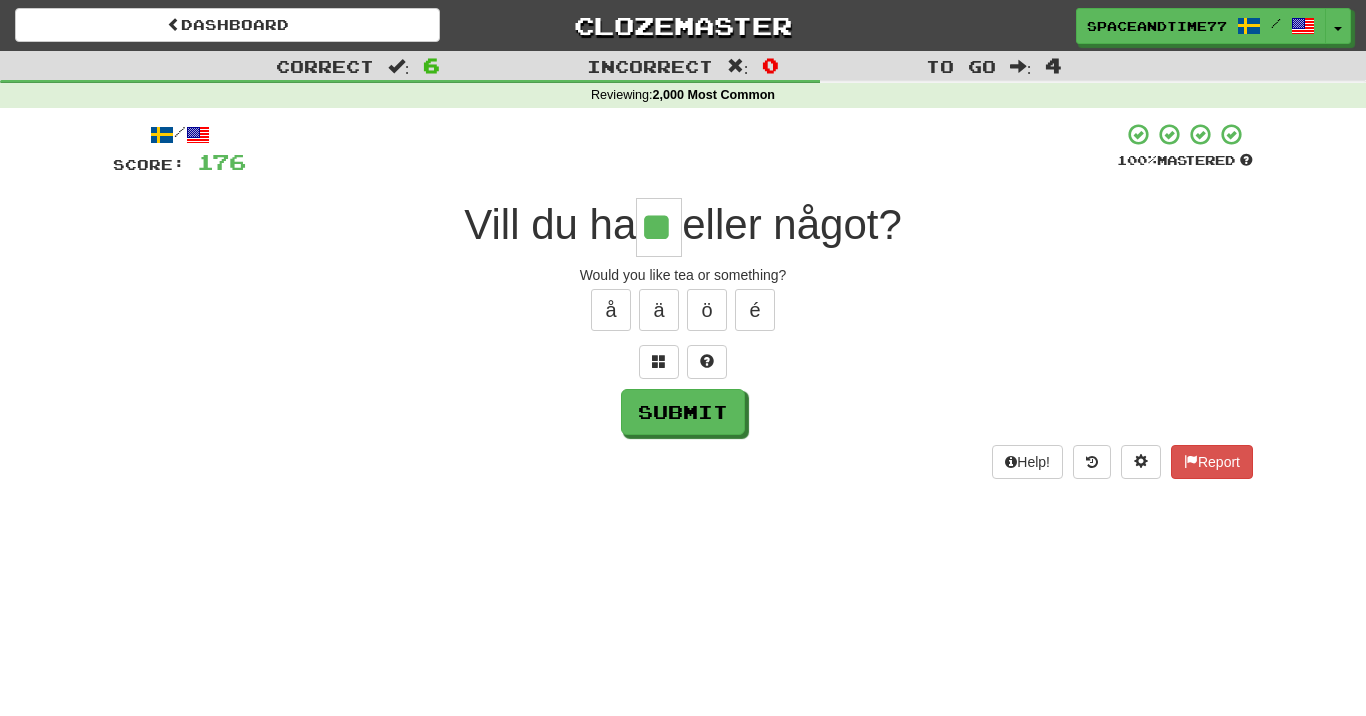 type on "**" 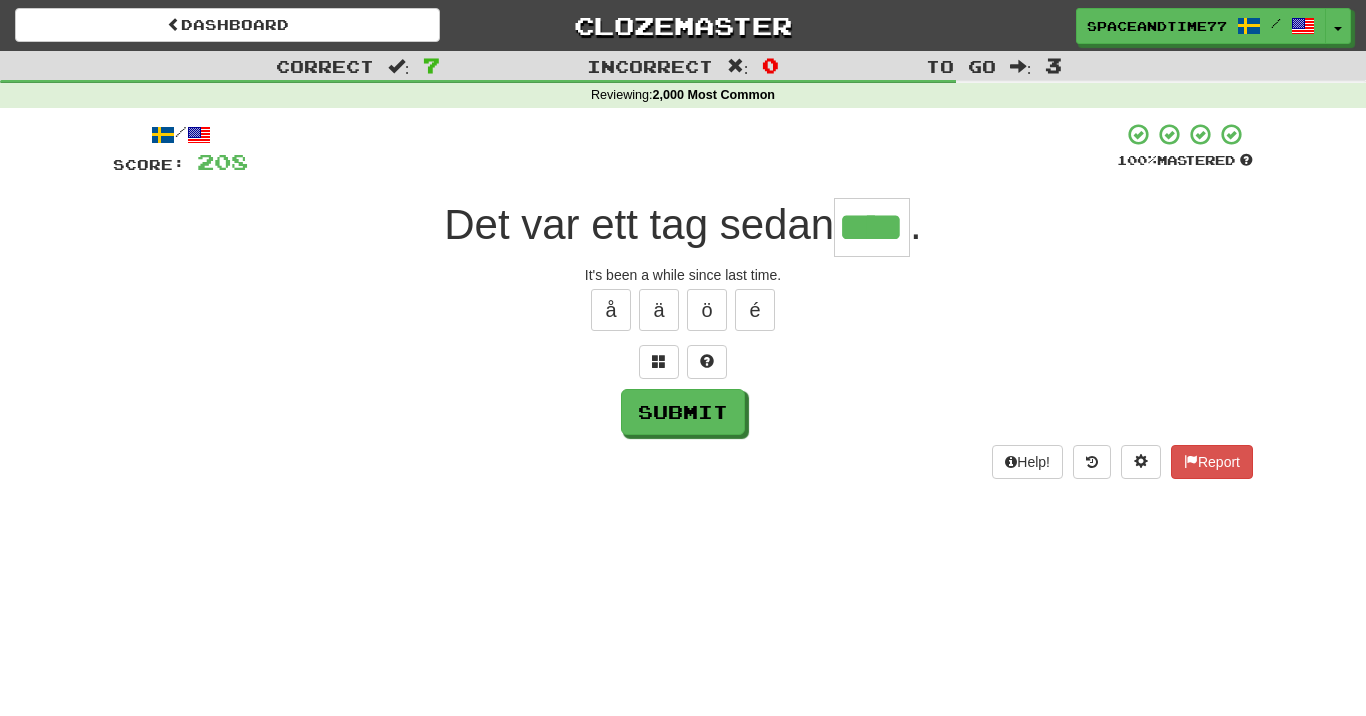 type on "****" 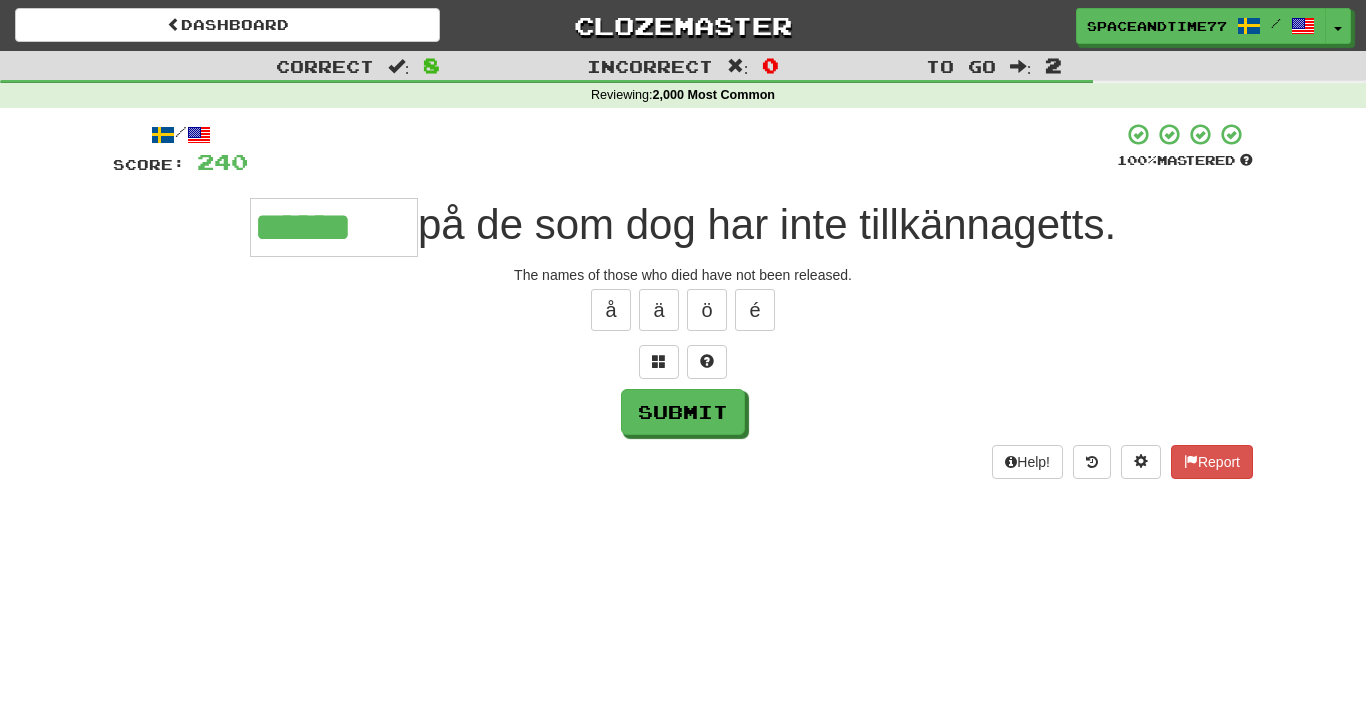 type on "******" 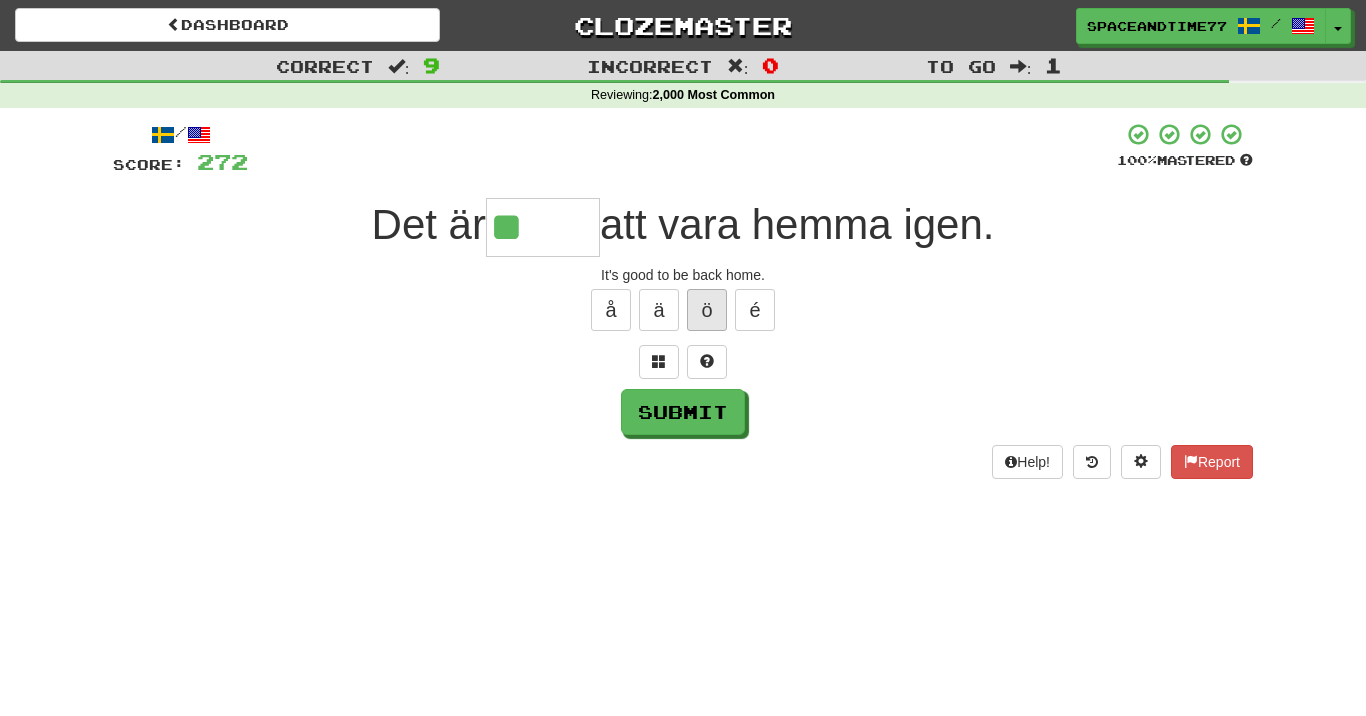 click on "ö" at bounding box center (707, 310) 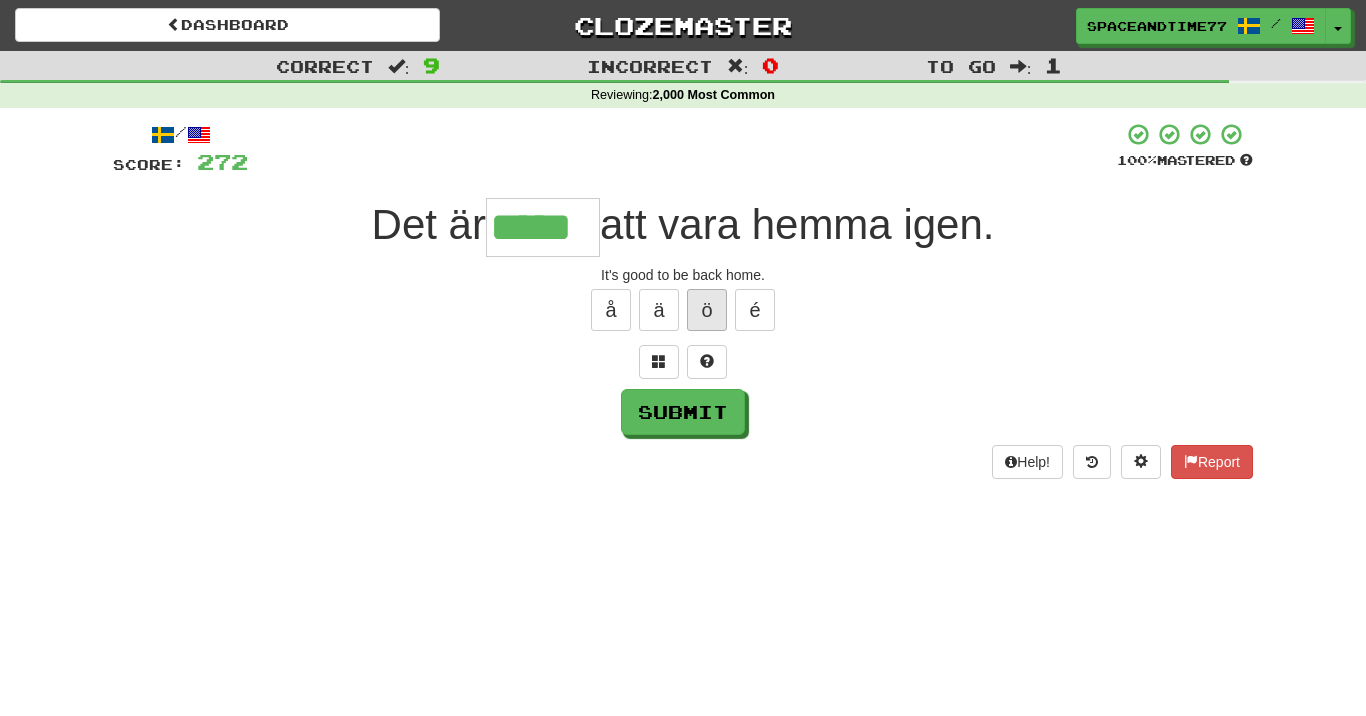 type on "*****" 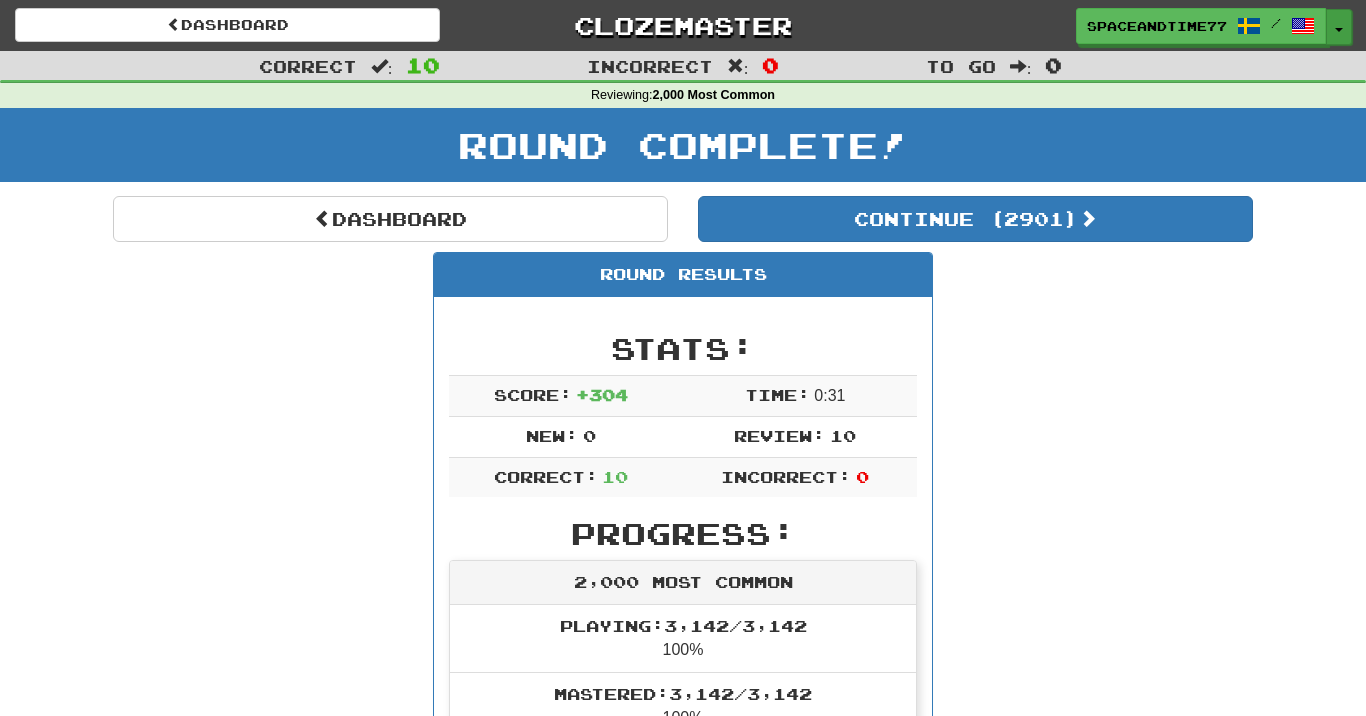 click on "Toggle Dropdown" at bounding box center (1339, 27) 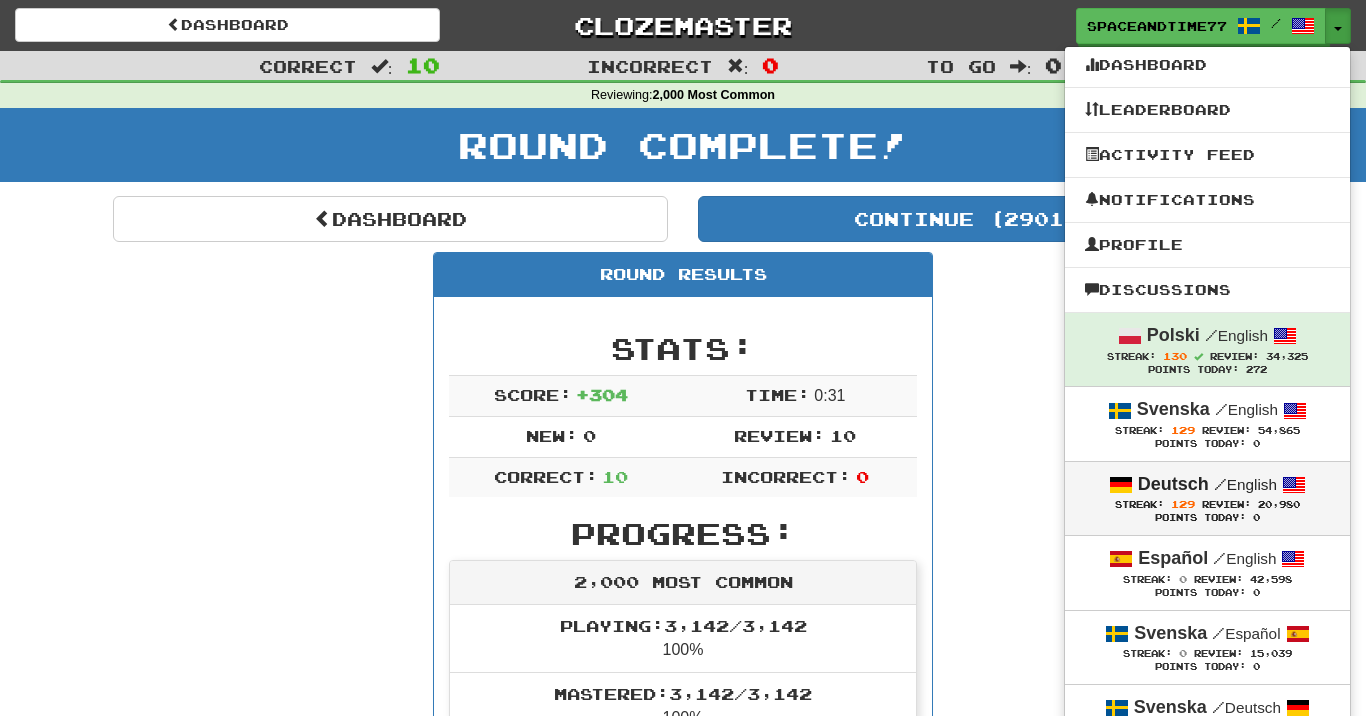 click on "Streak:
129" at bounding box center [1158, 504] 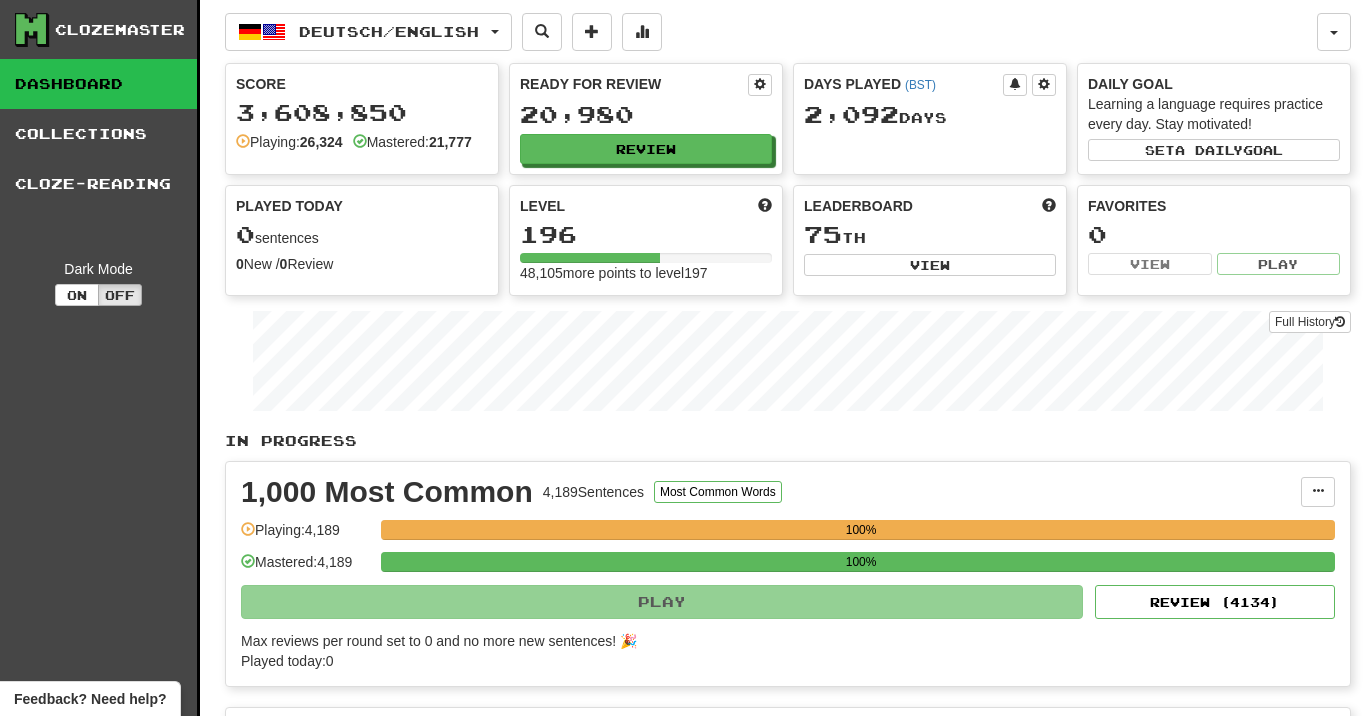 scroll, scrollTop: 0, scrollLeft: 0, axis: both 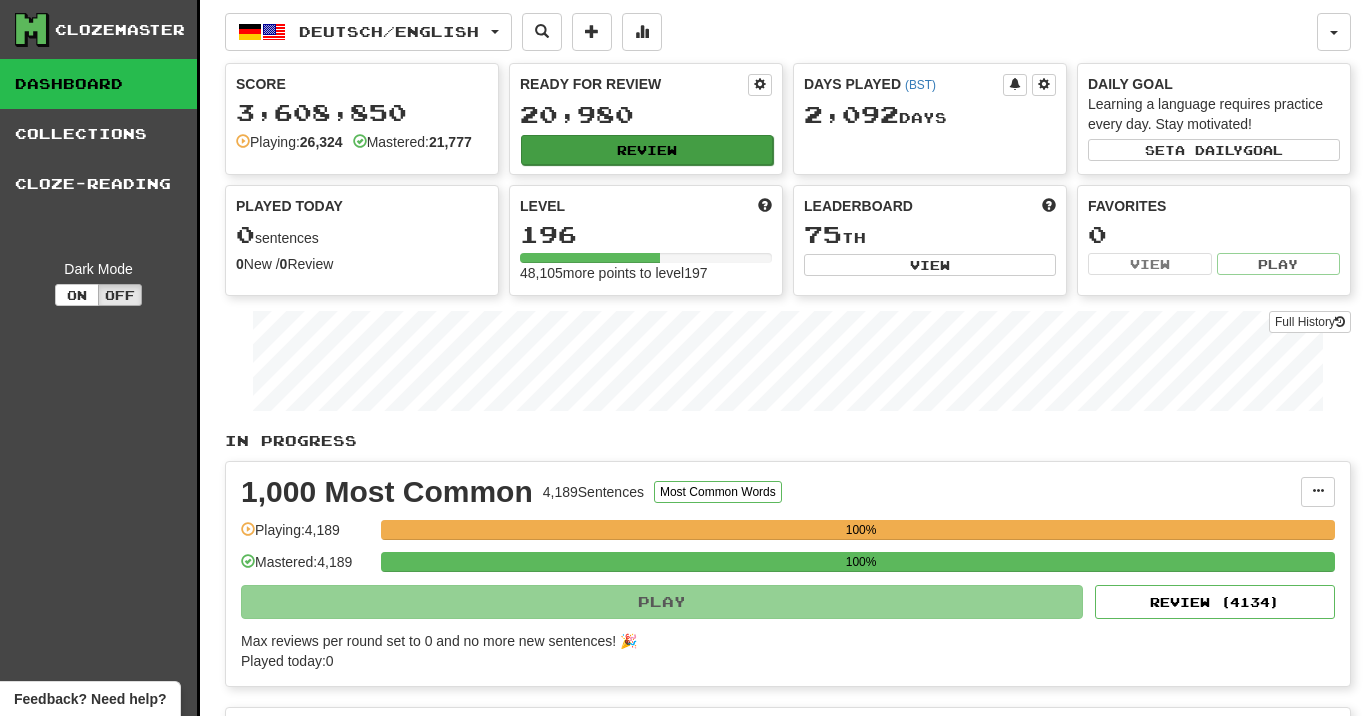 click on "Review" at bounding box center (647, 150) 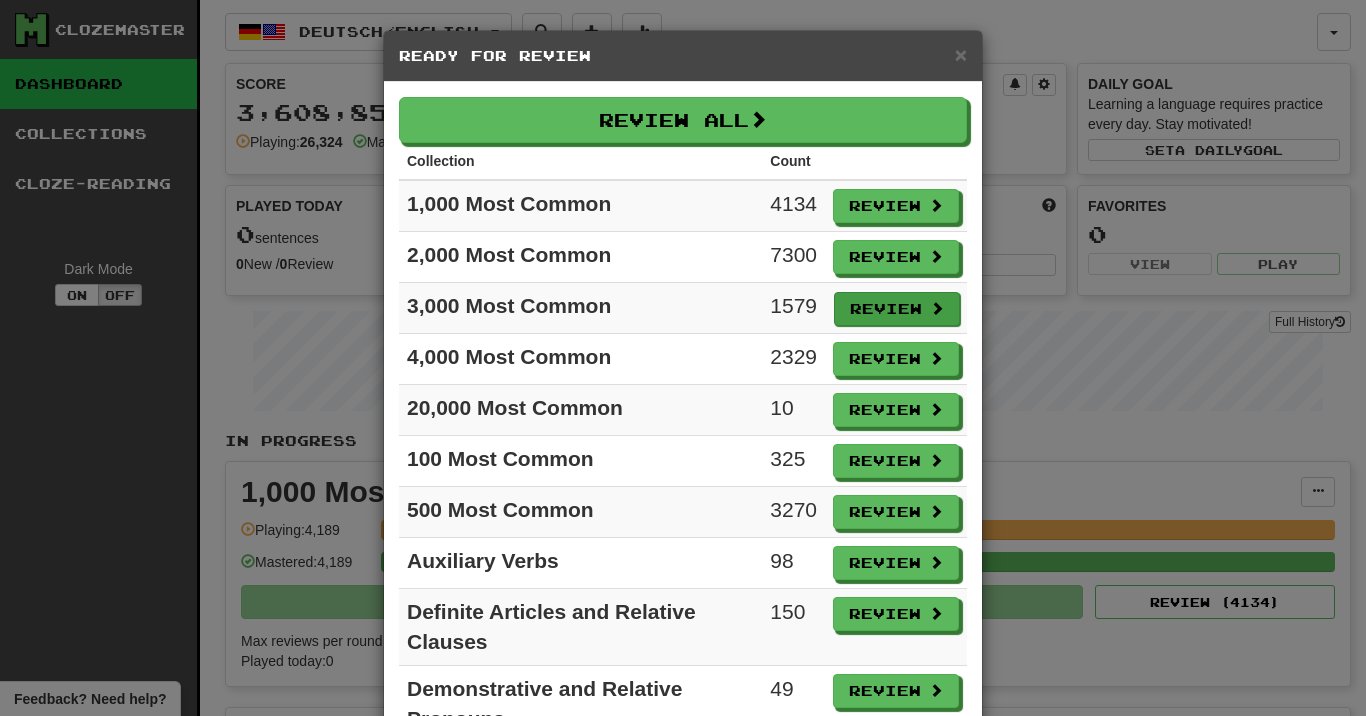 click at bounding box center (937, 308) 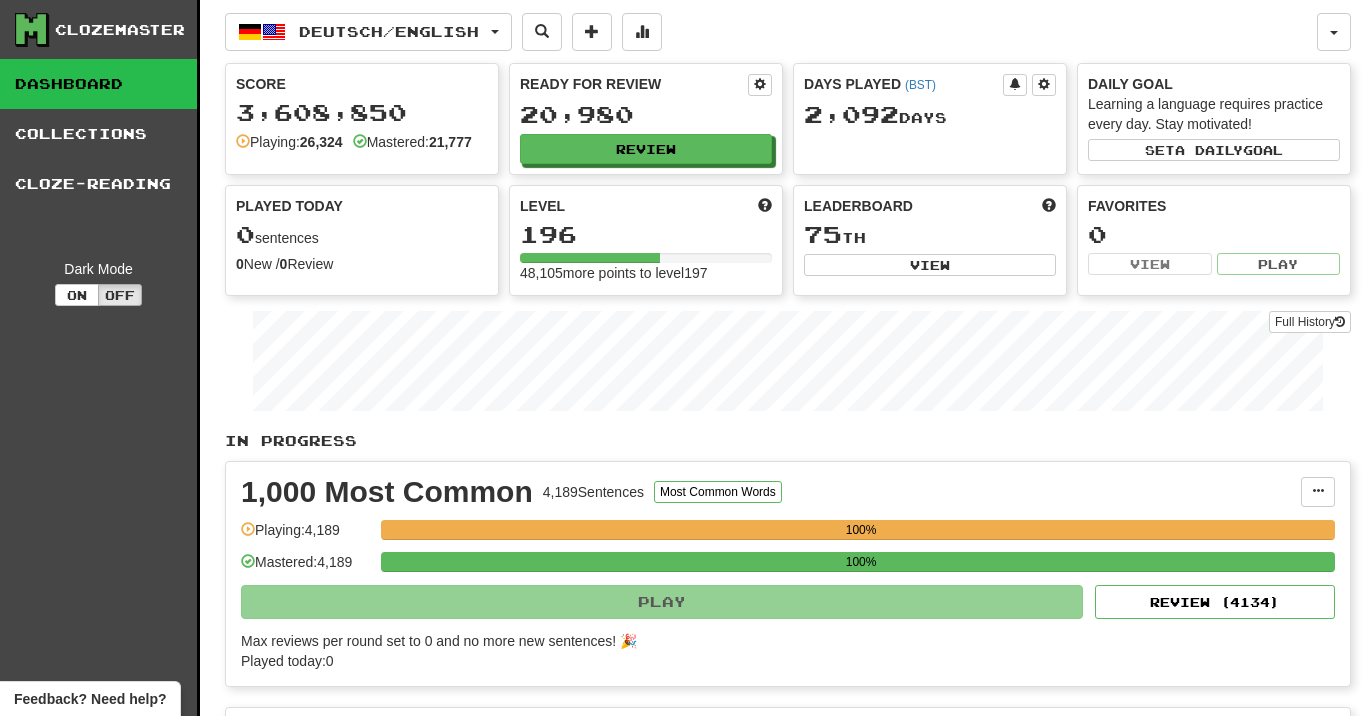 select on "**" 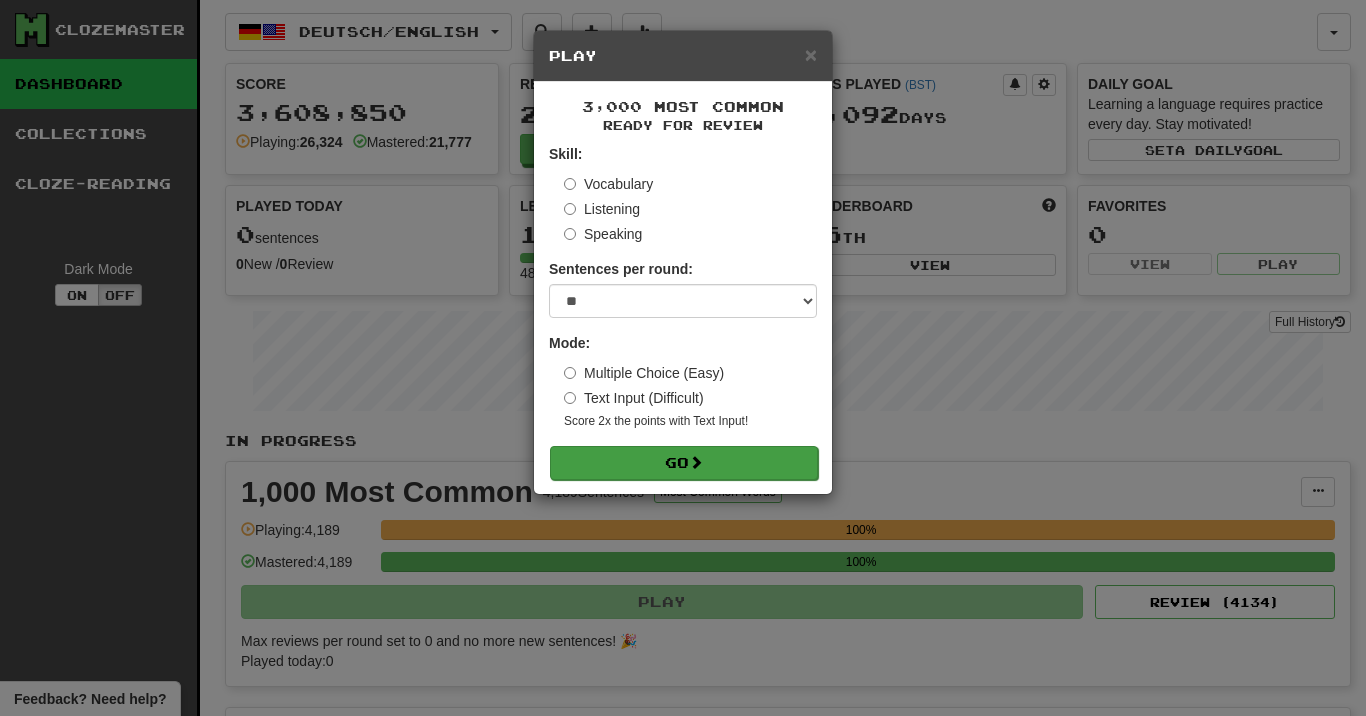 click on "Go" at bounding box center (684, 463) 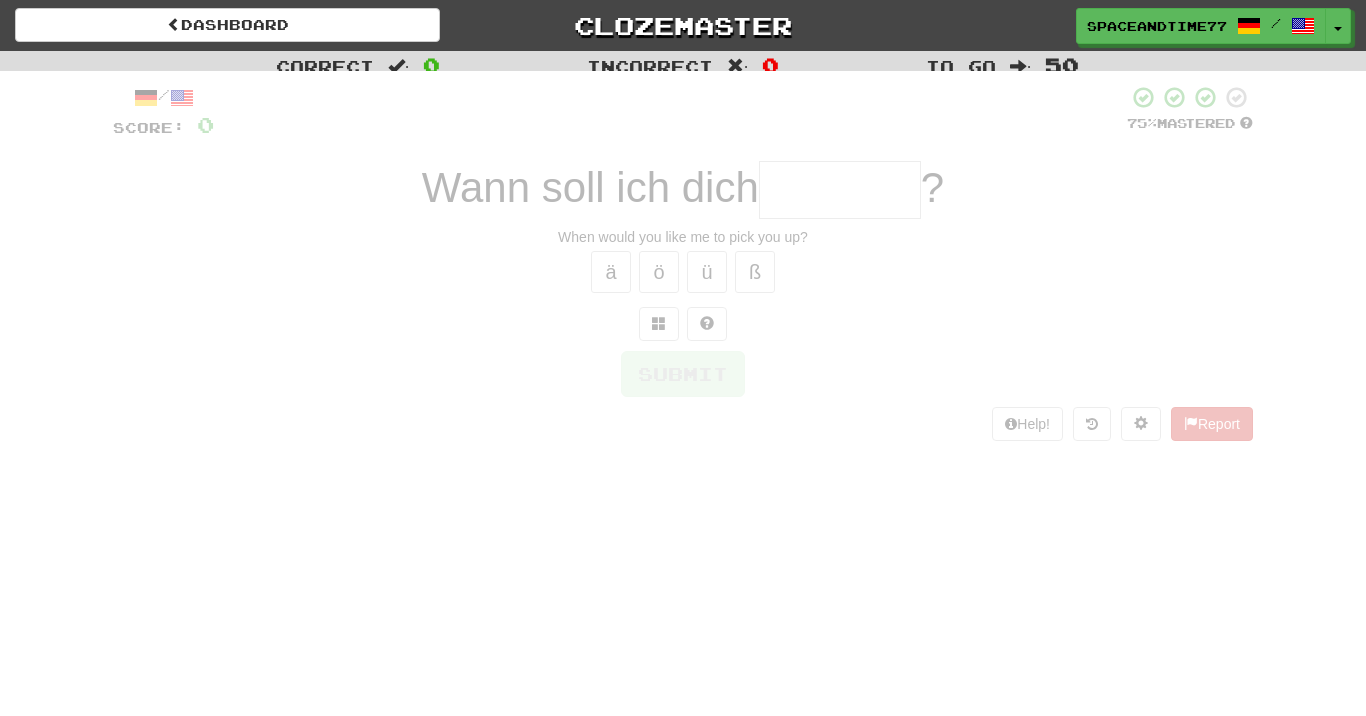 scroll, scrollTop: 0, scrollLeft: 0, axis: both 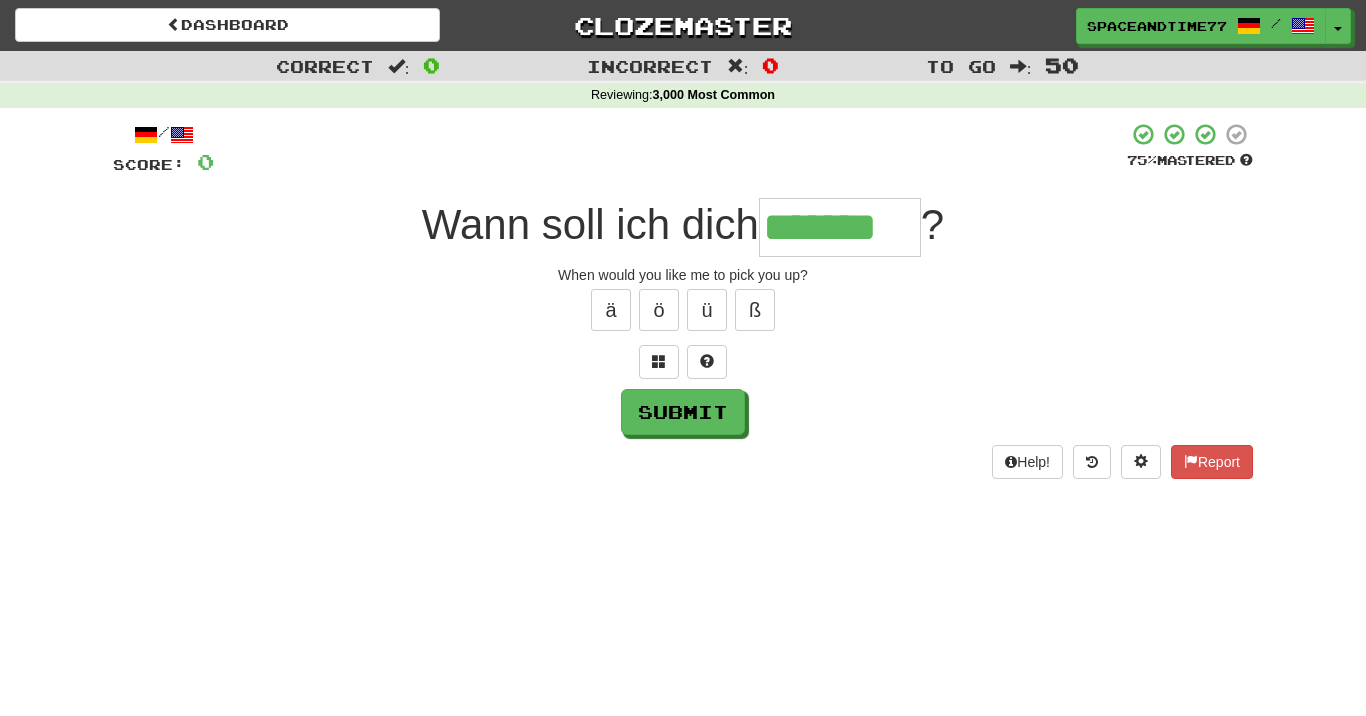 type on "*******" 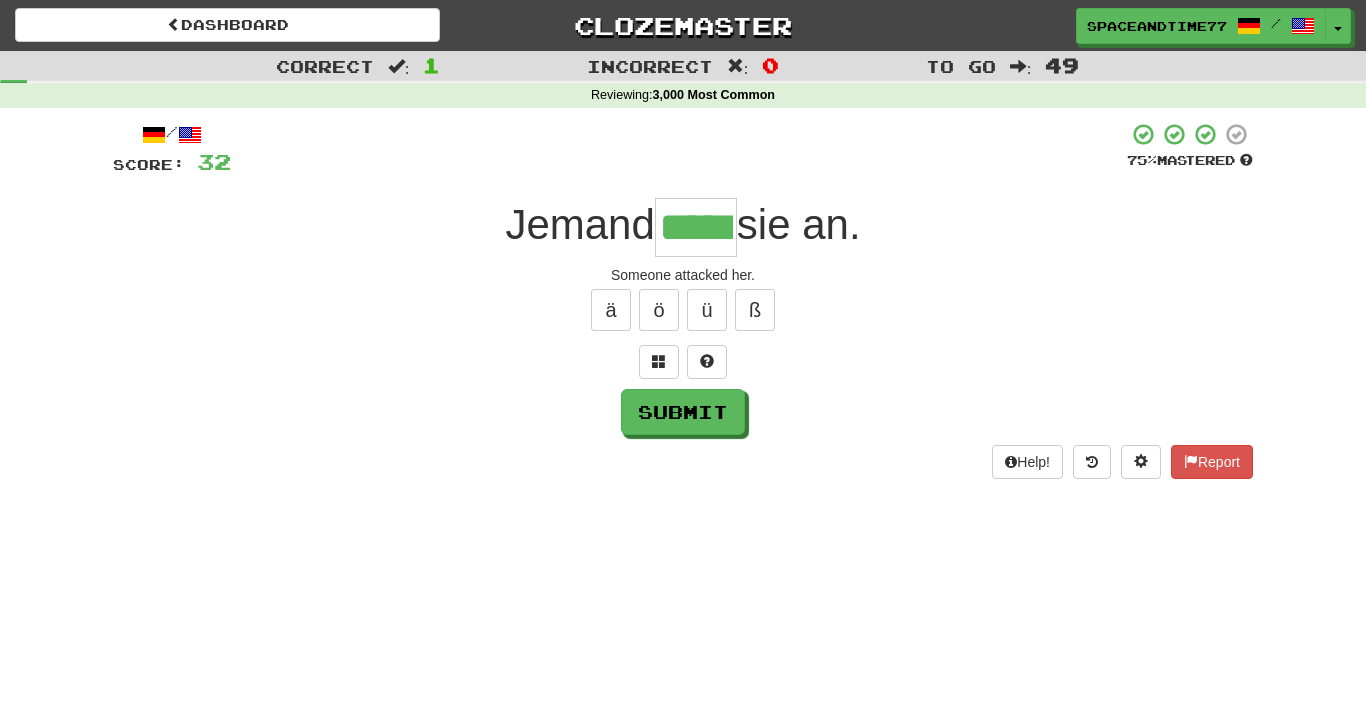 type on "*****" 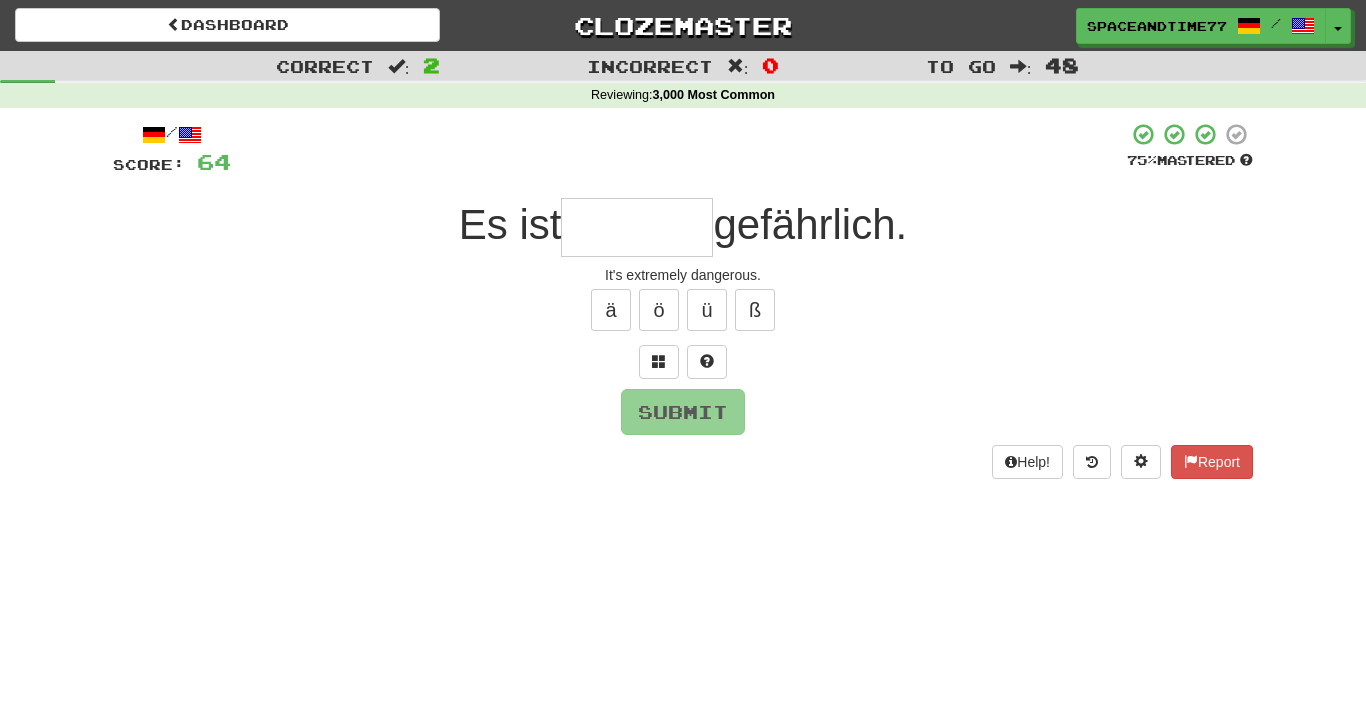 type on "*" 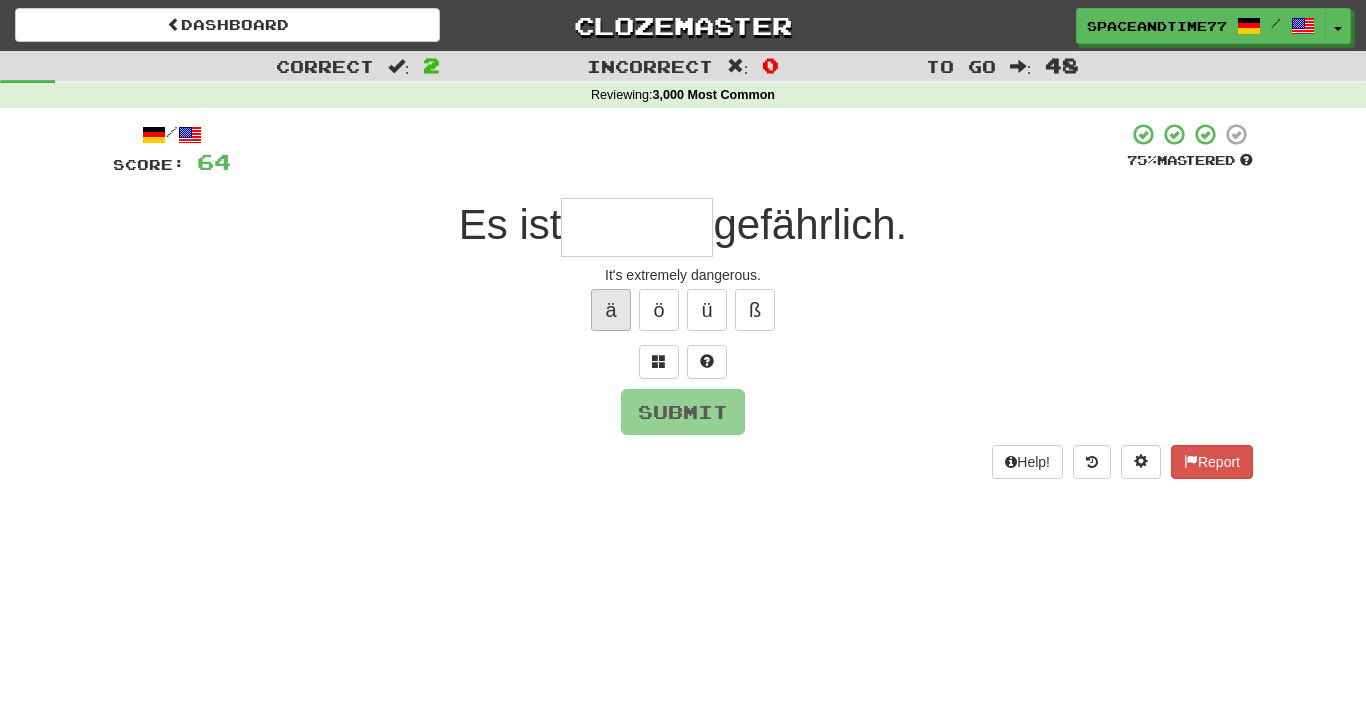 click on "ä" at bounding box center [611, 310] 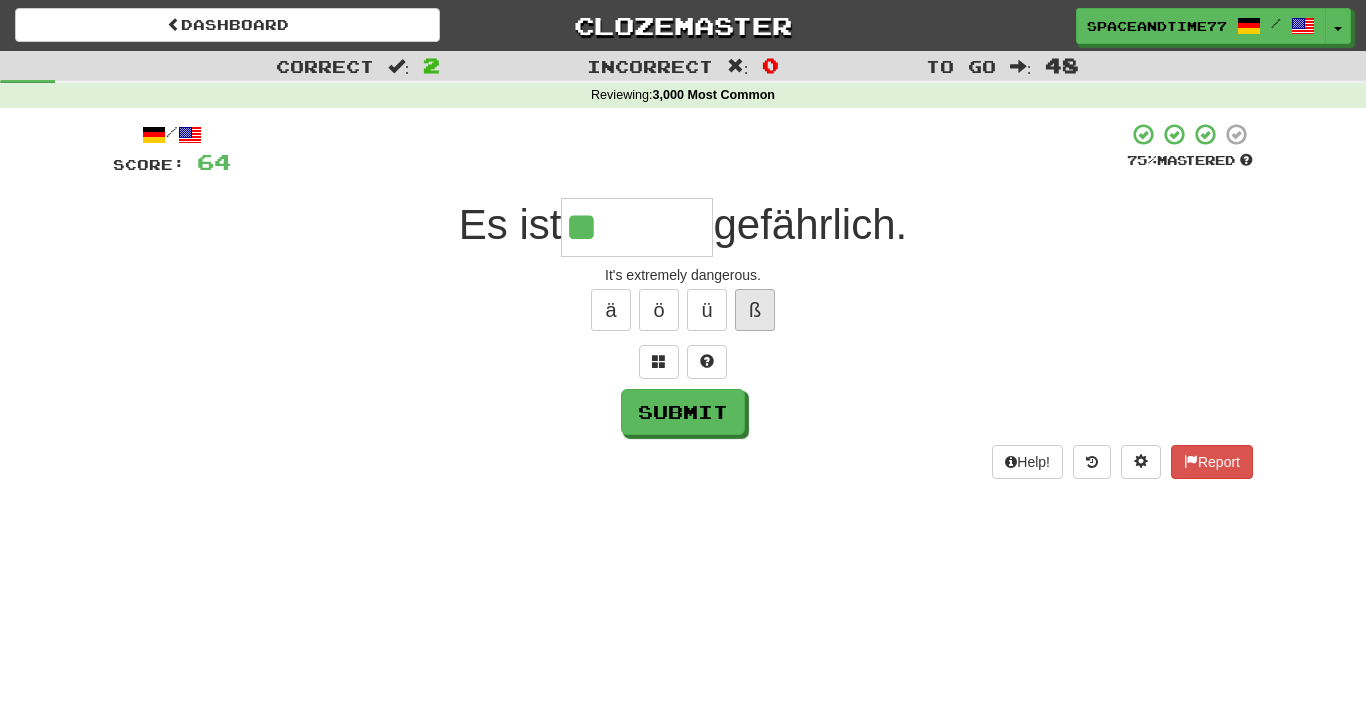 click on "ß" at bounding box center (755, 310) 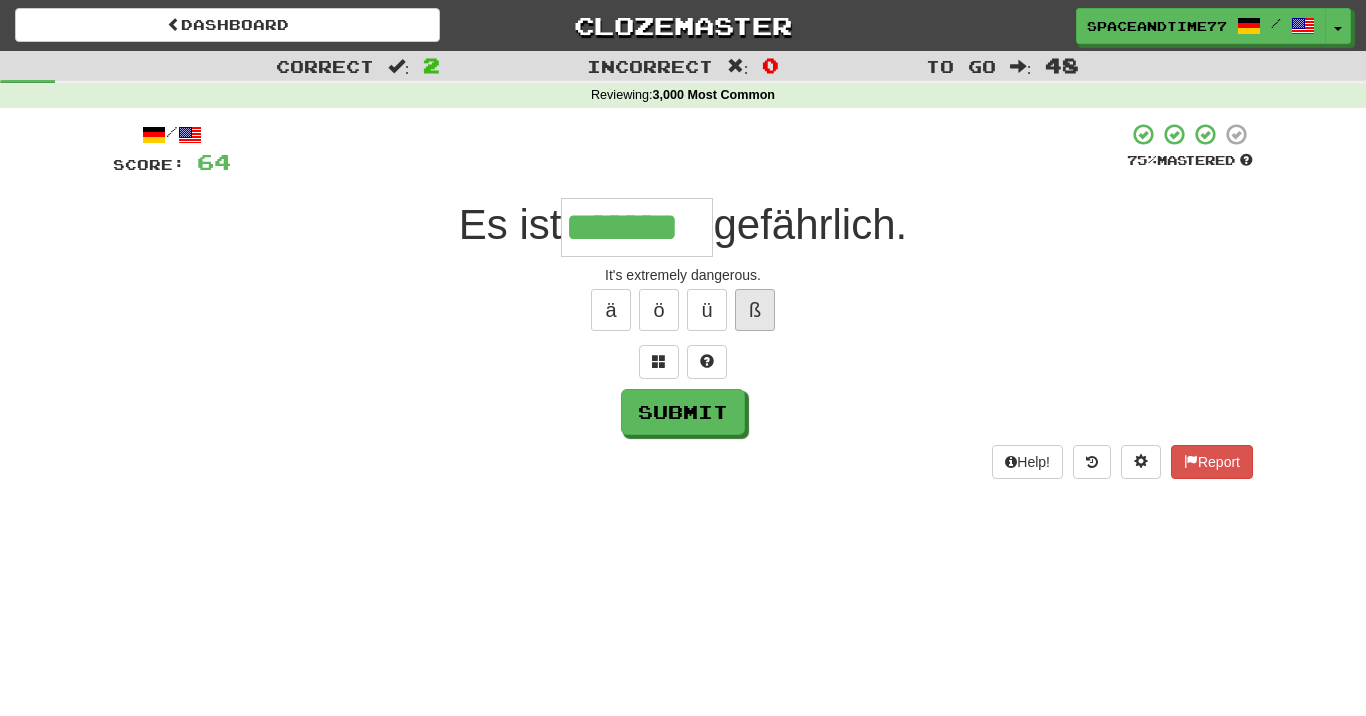 type on "*******" 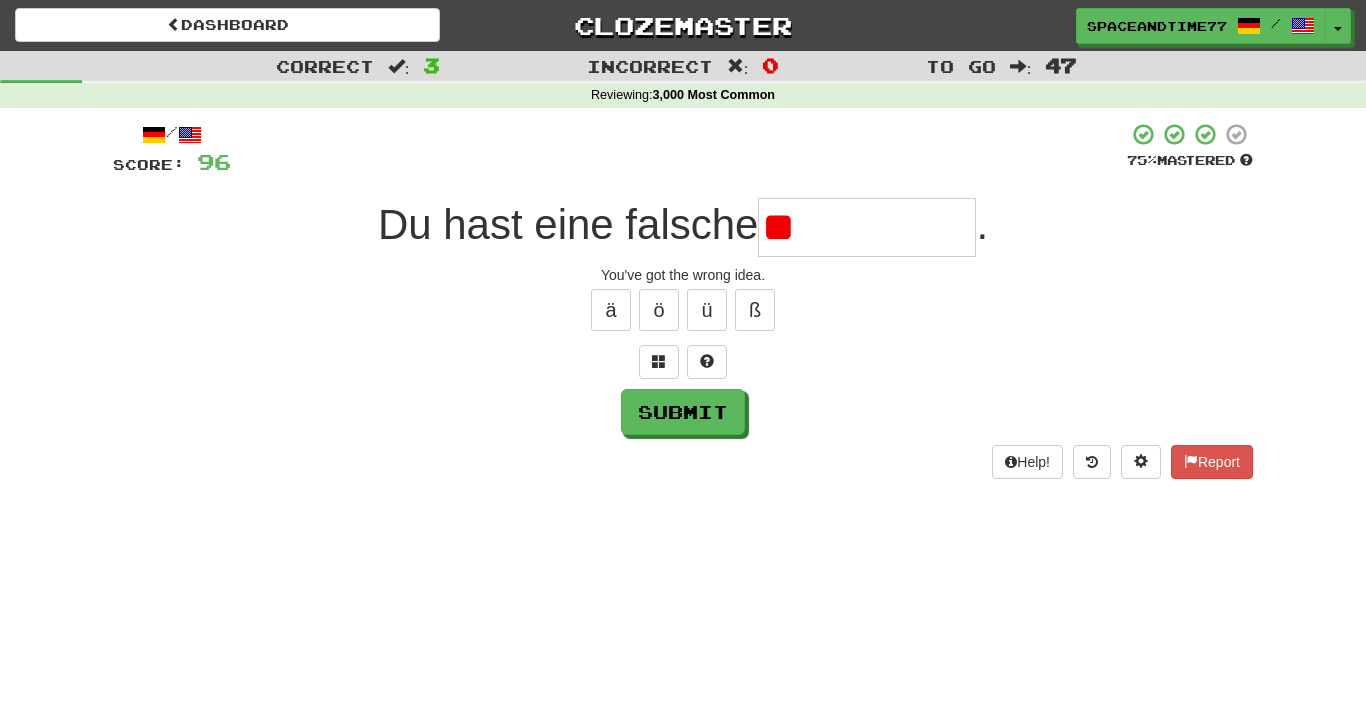 type on "*" 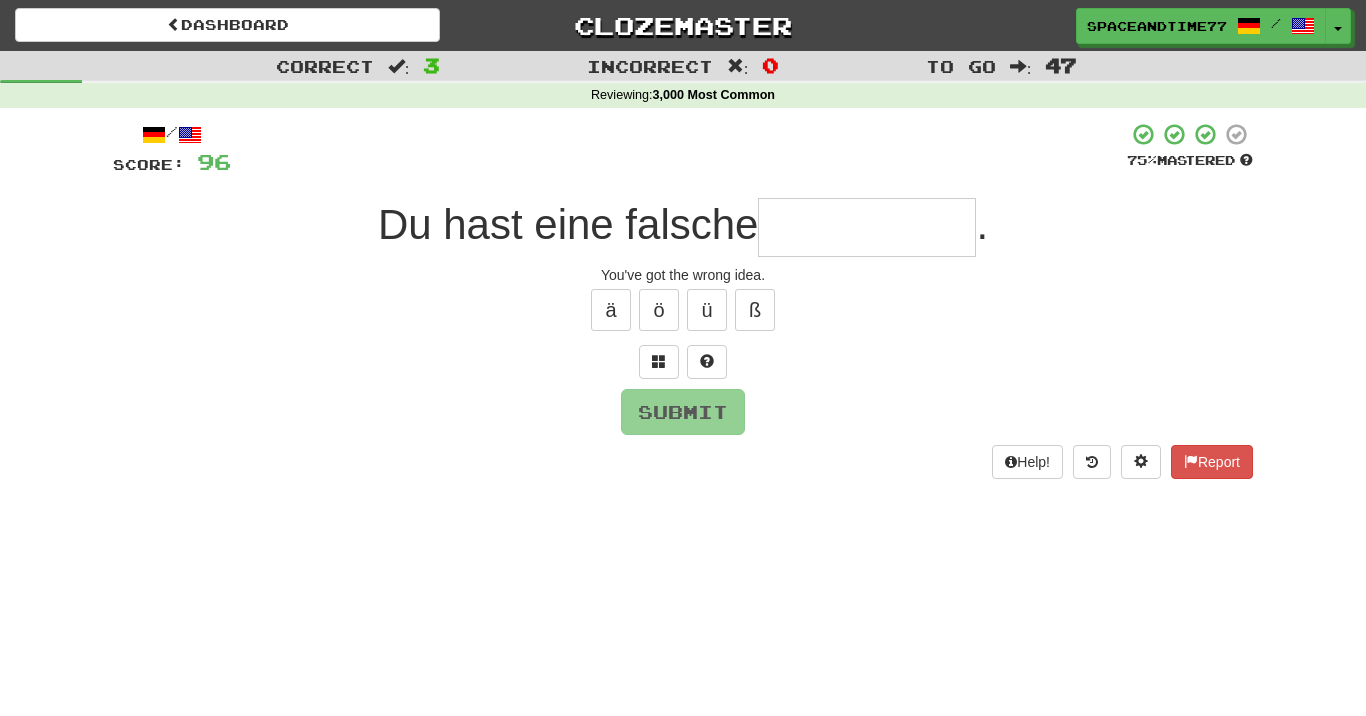 type on "*" 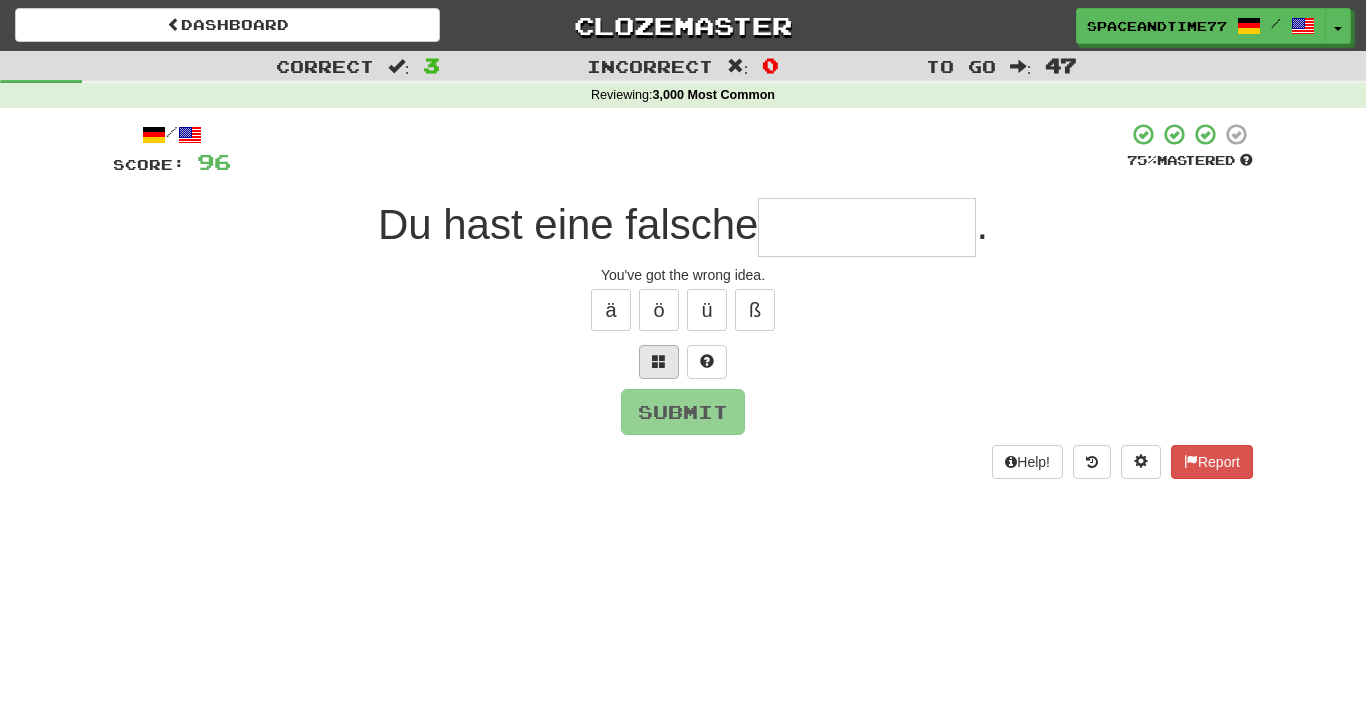 click at bounding box center [659, 361] 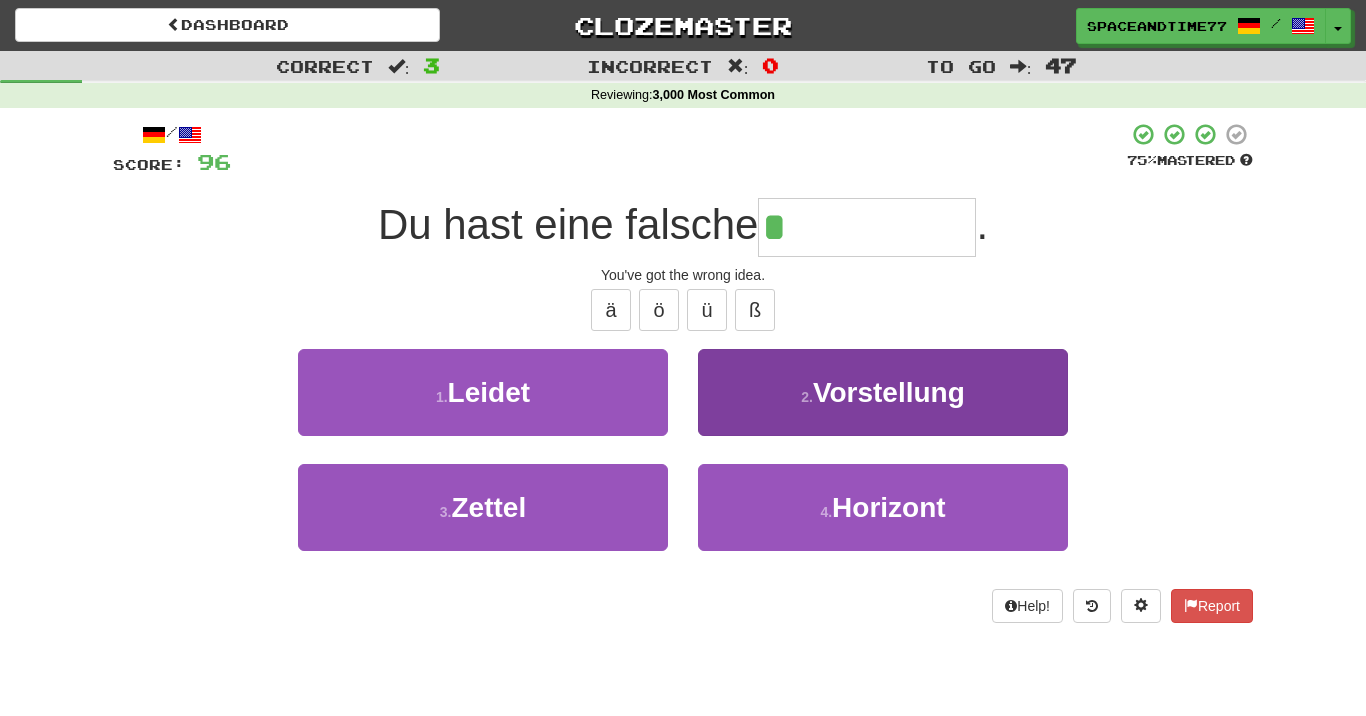 click on "2 .  Vorstellung" at bounding box center [883, 392] 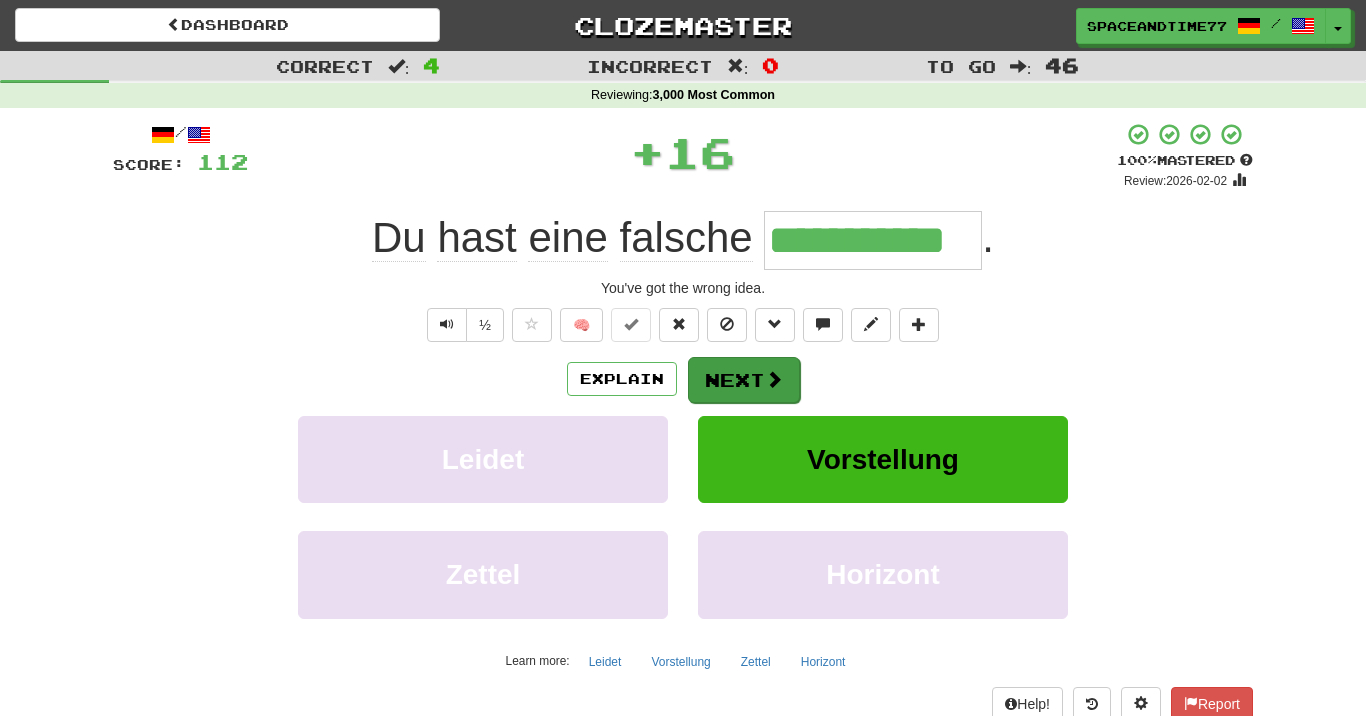 click on "Next" at bounding box center (744, 380) 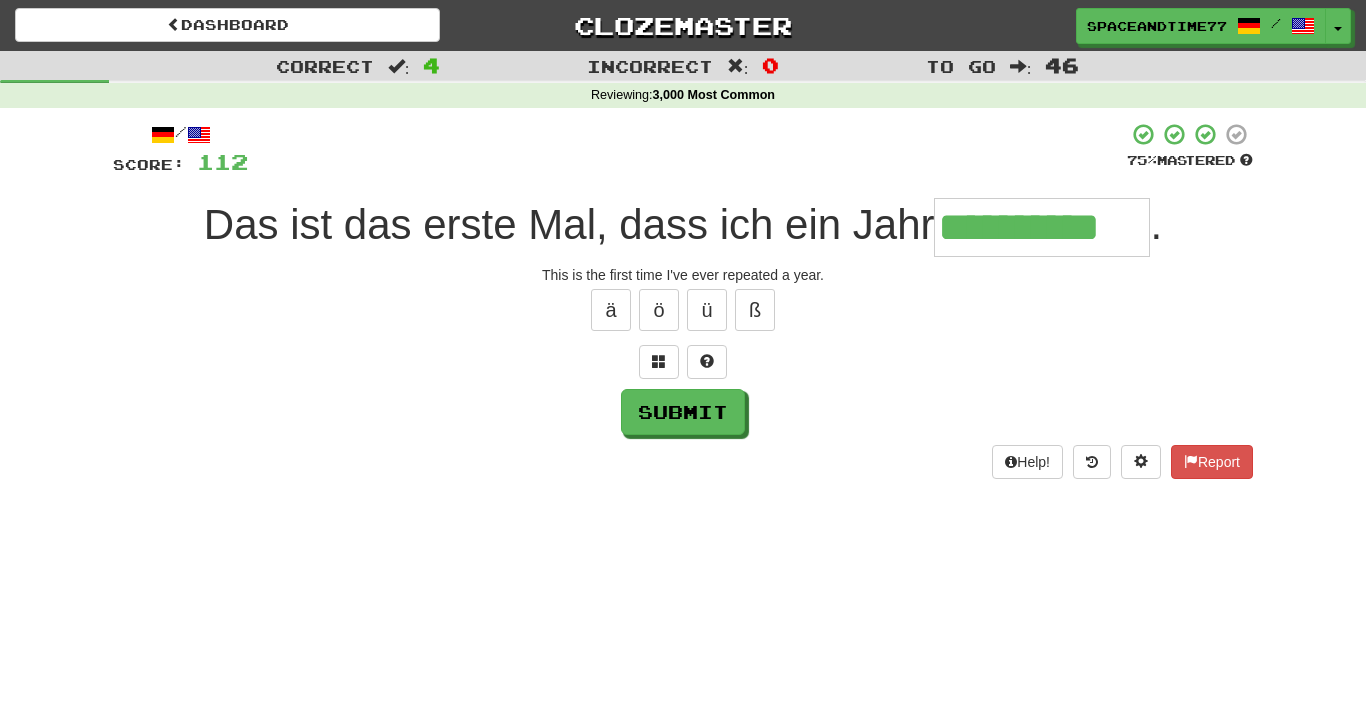 type on "**********" 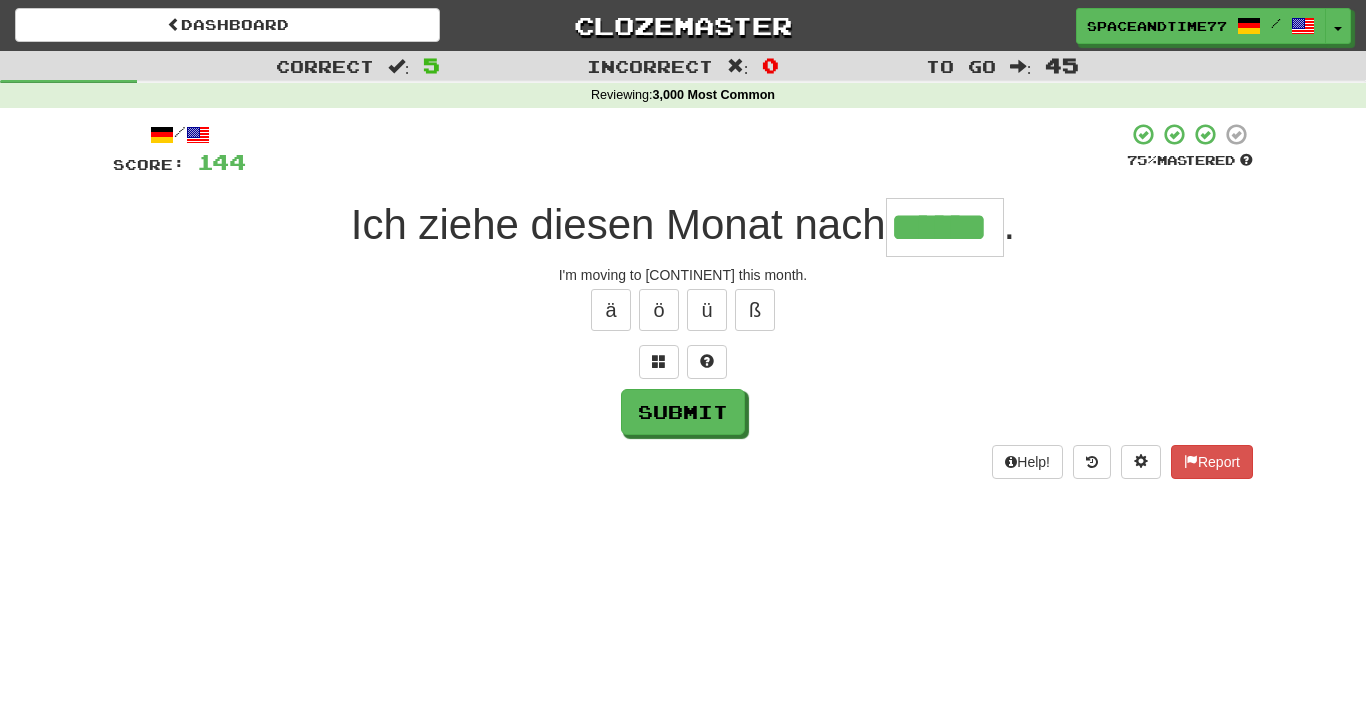 type on "******" 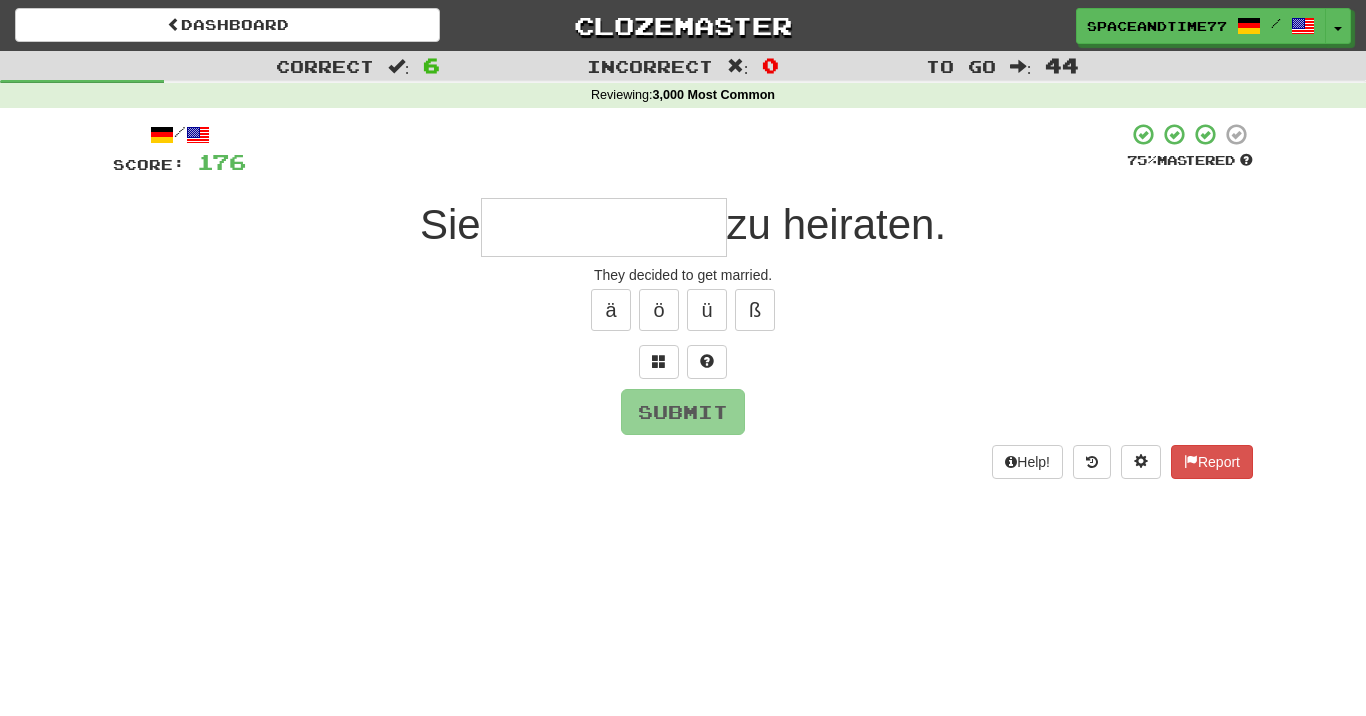 type on "*" 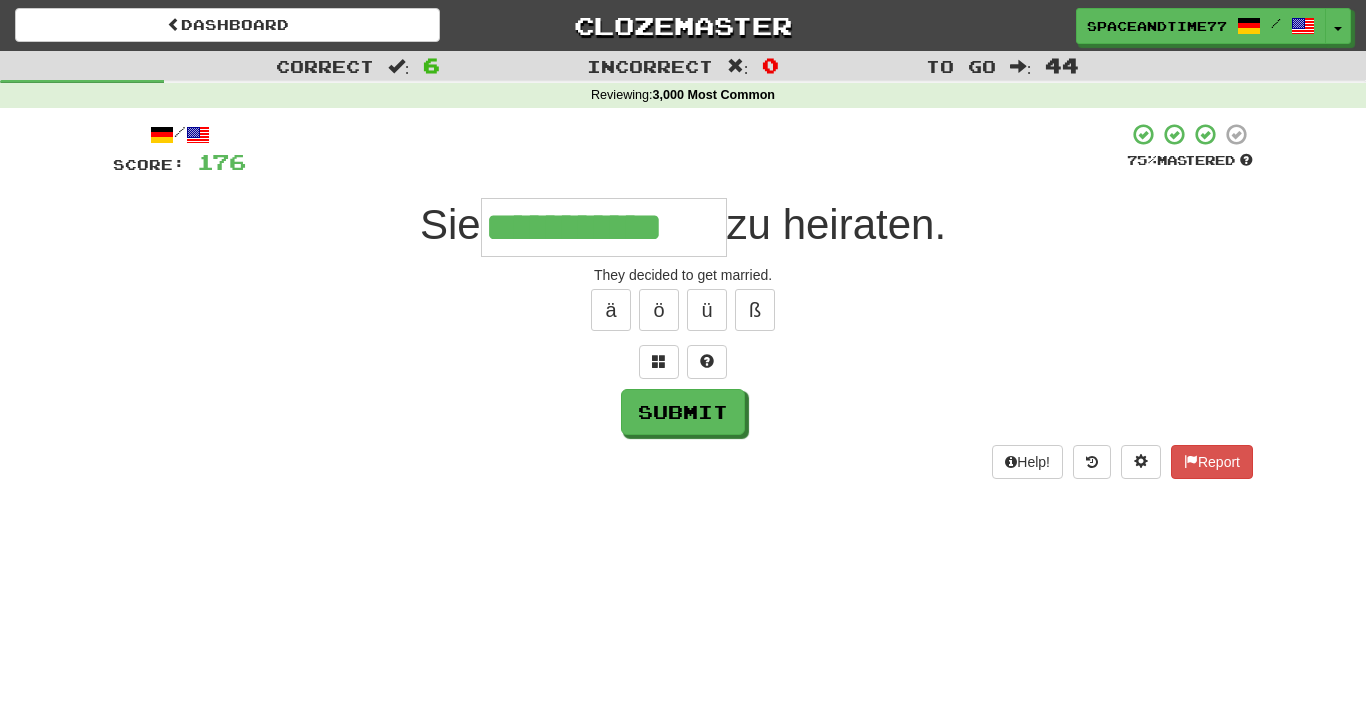 type on "**********" 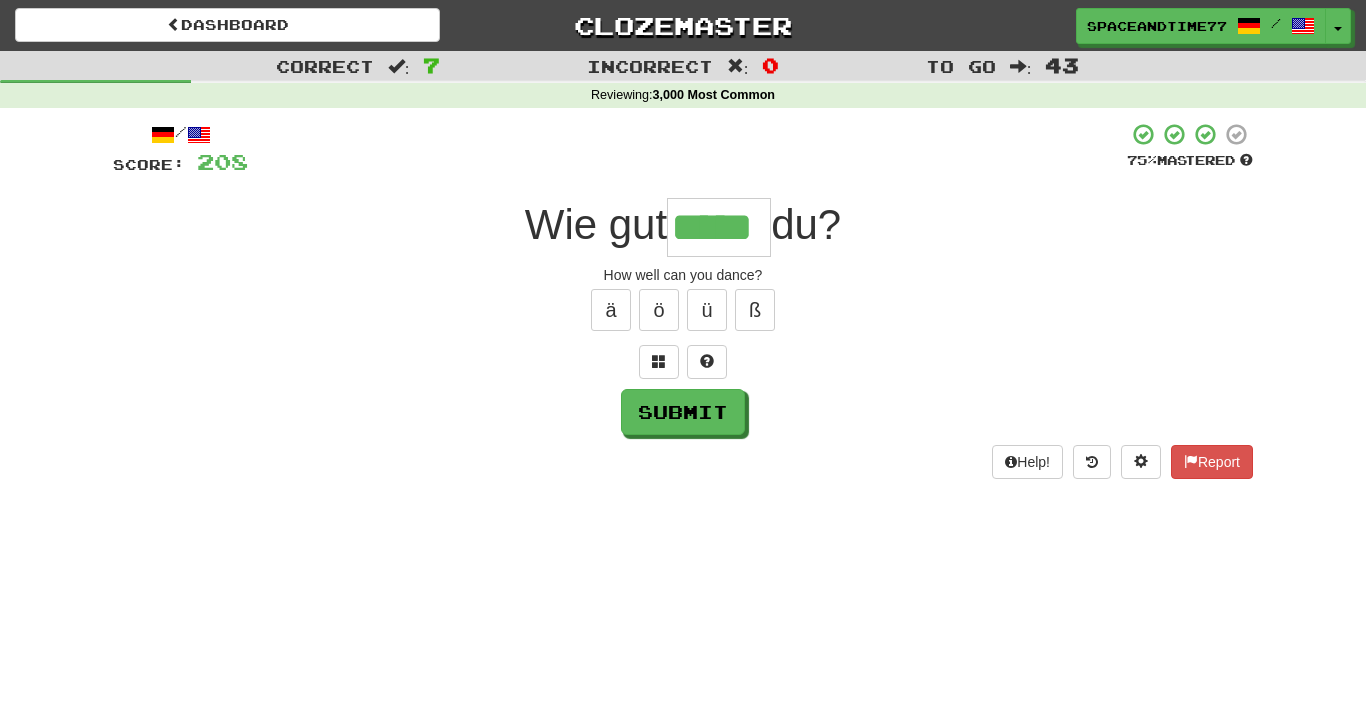 type on "*****" 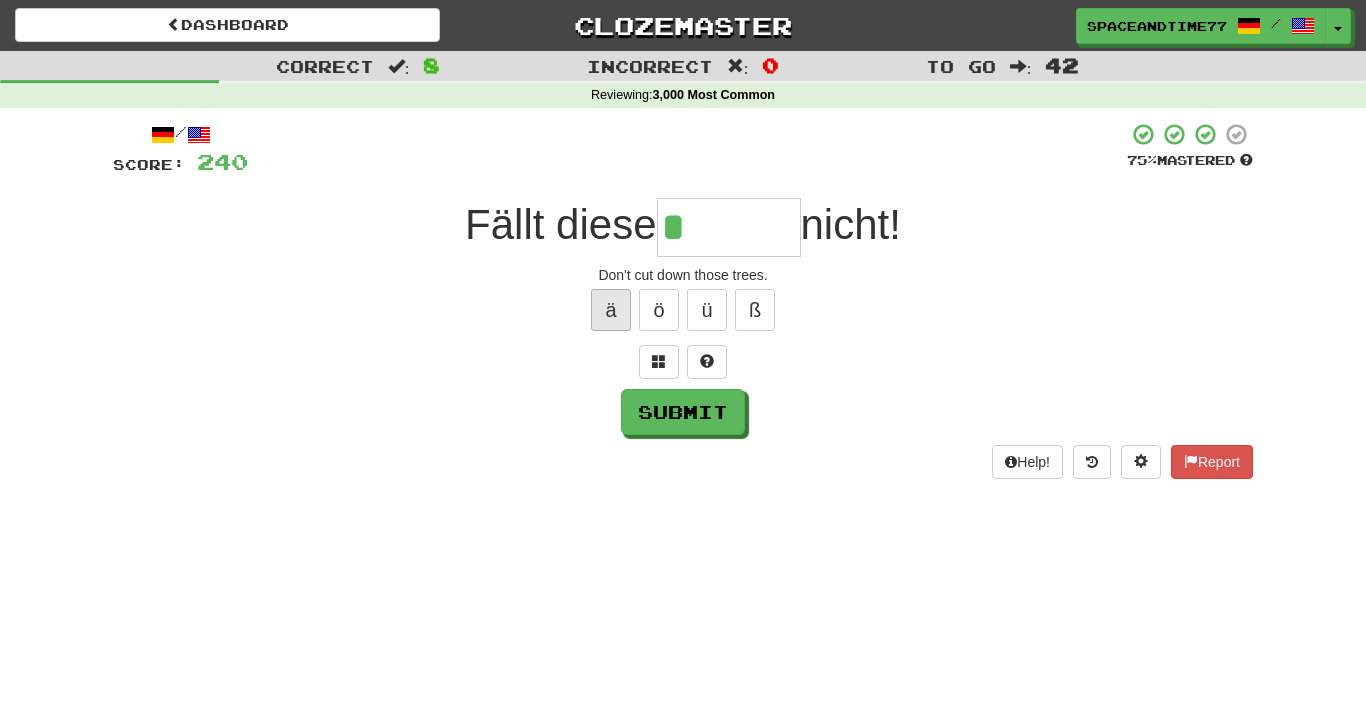 click on "ä" at bounding box center (611, 310) 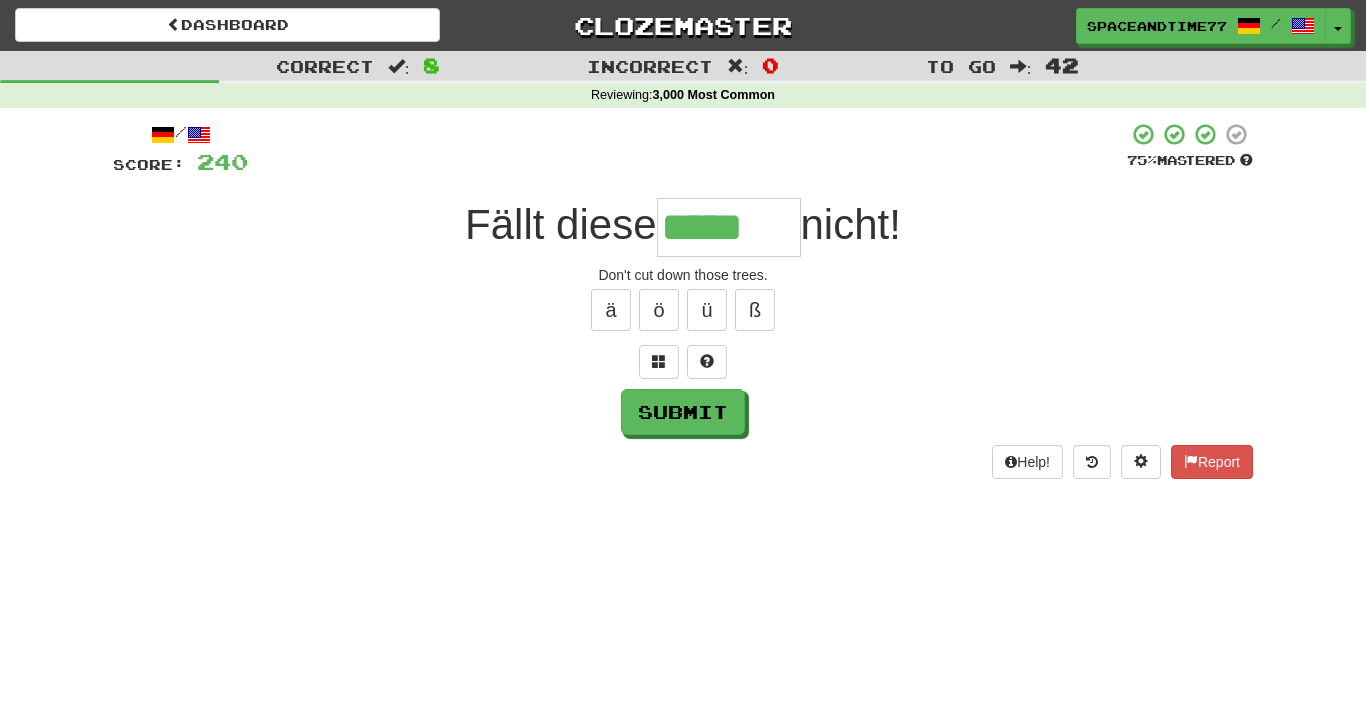 type on "*****" 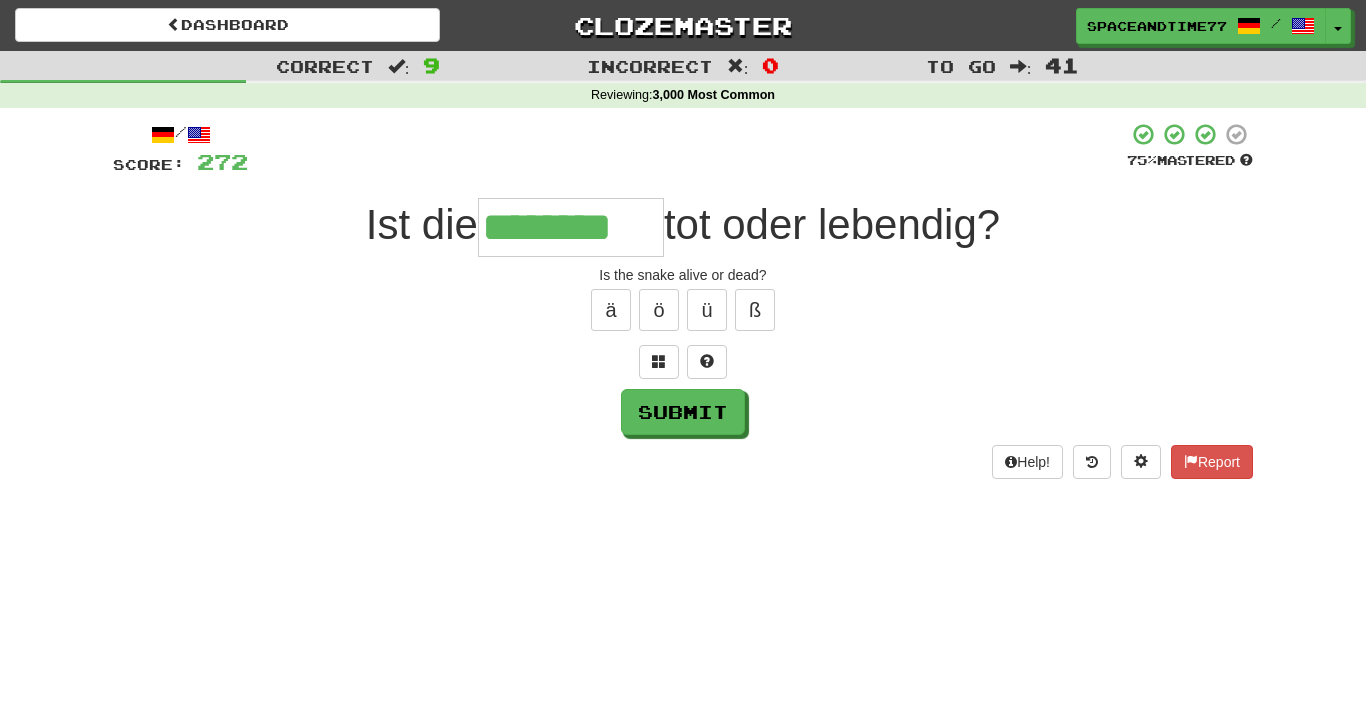 type on "********" 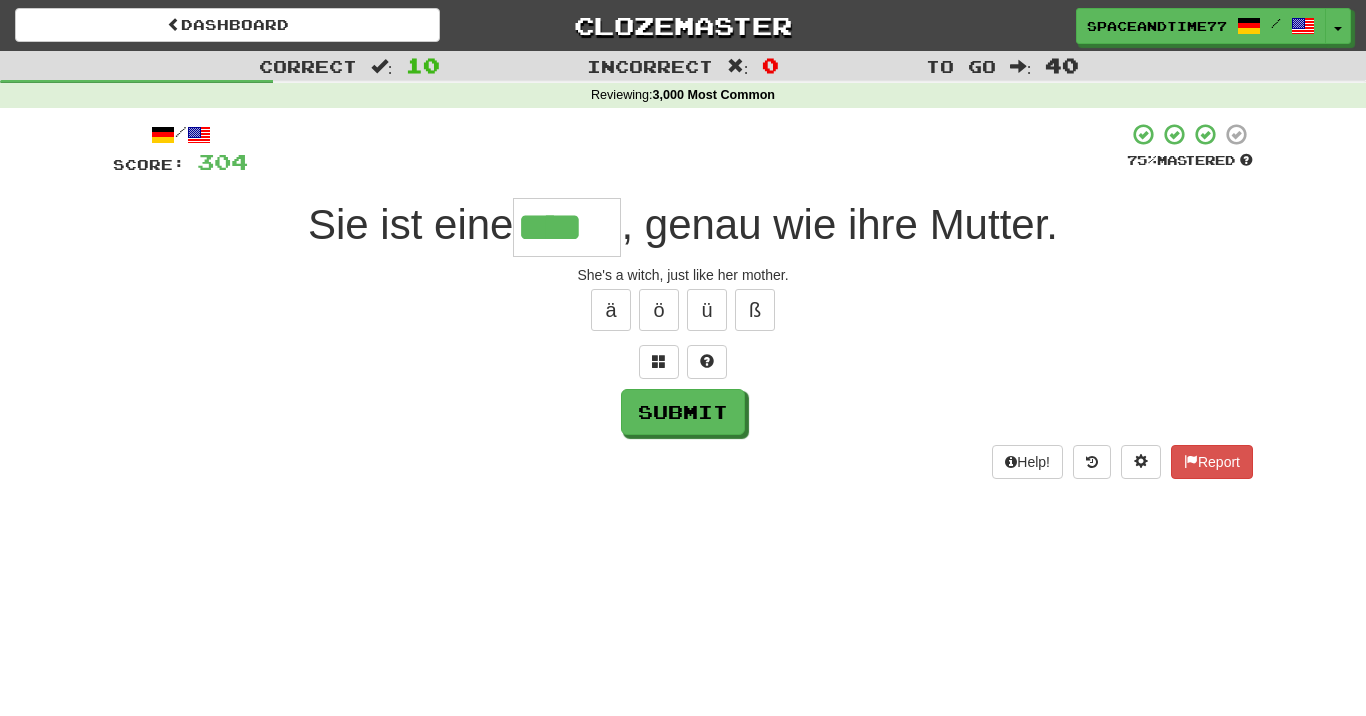 type on "****" 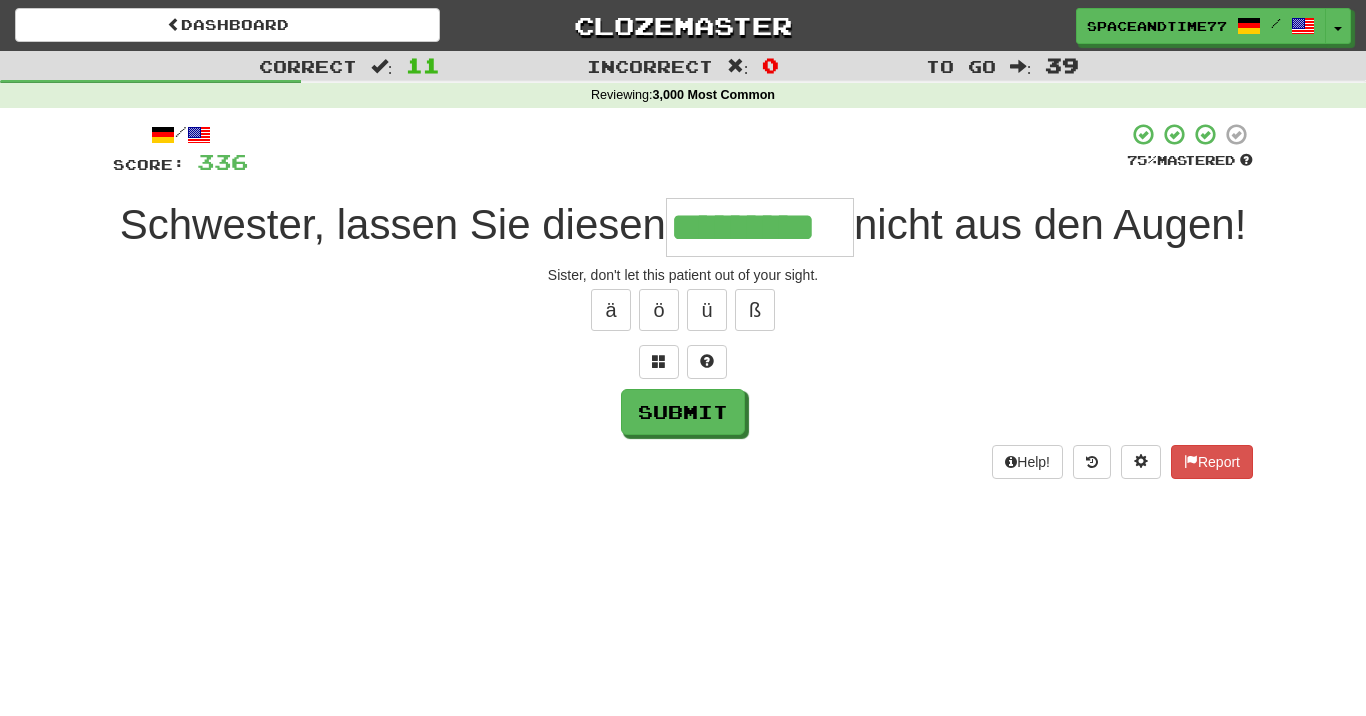 type on "*********" 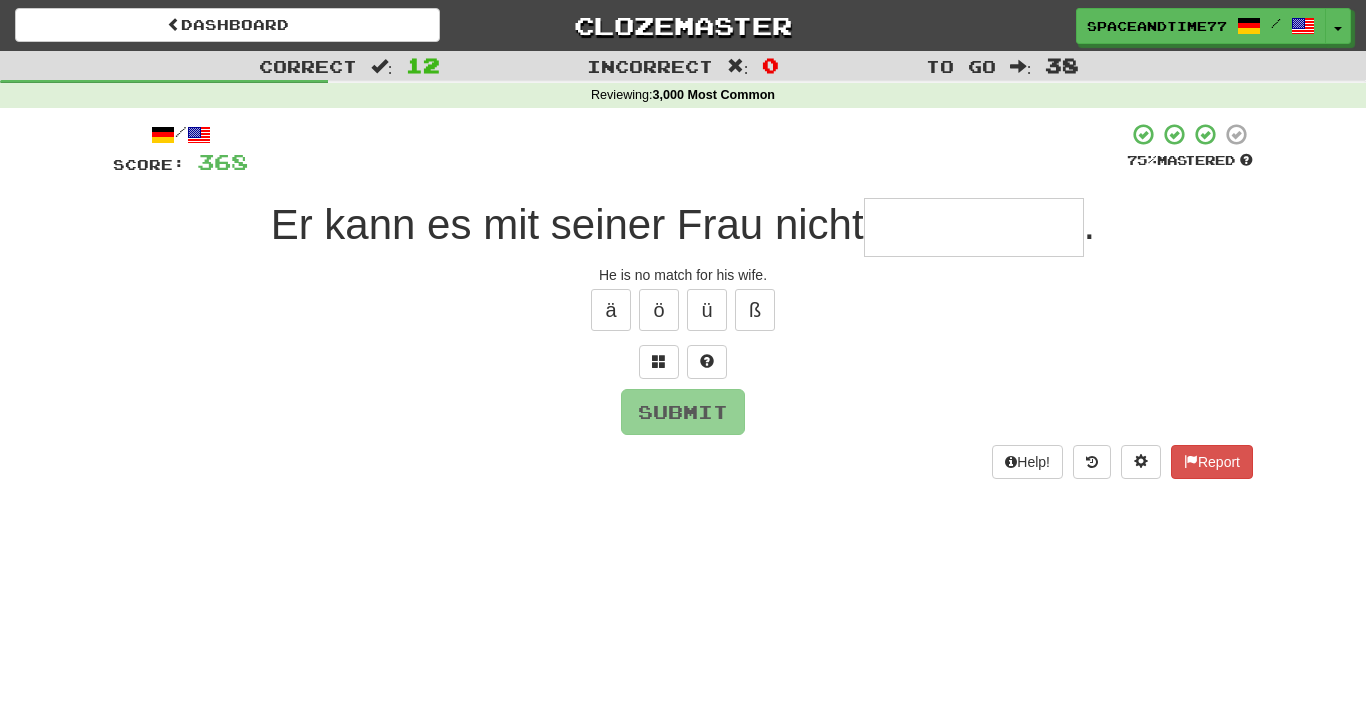 type on "*" 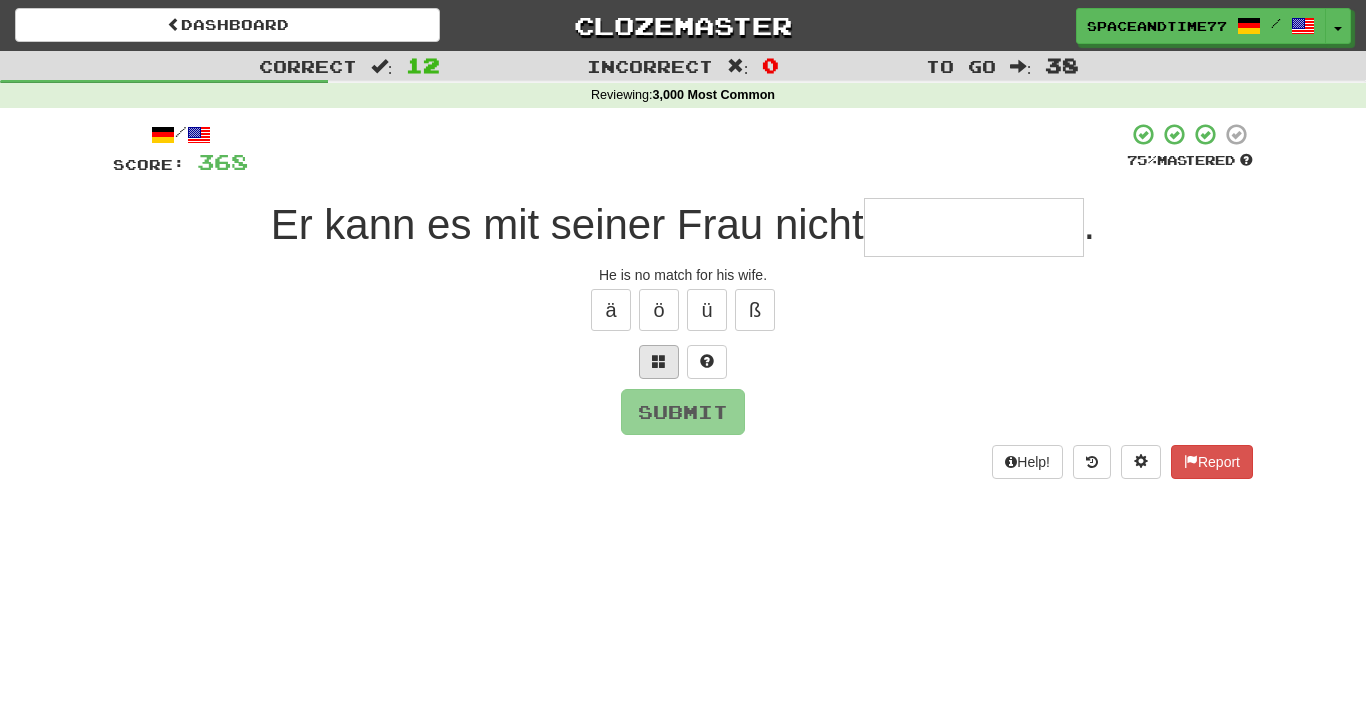 click at bounding box center [659, 361] 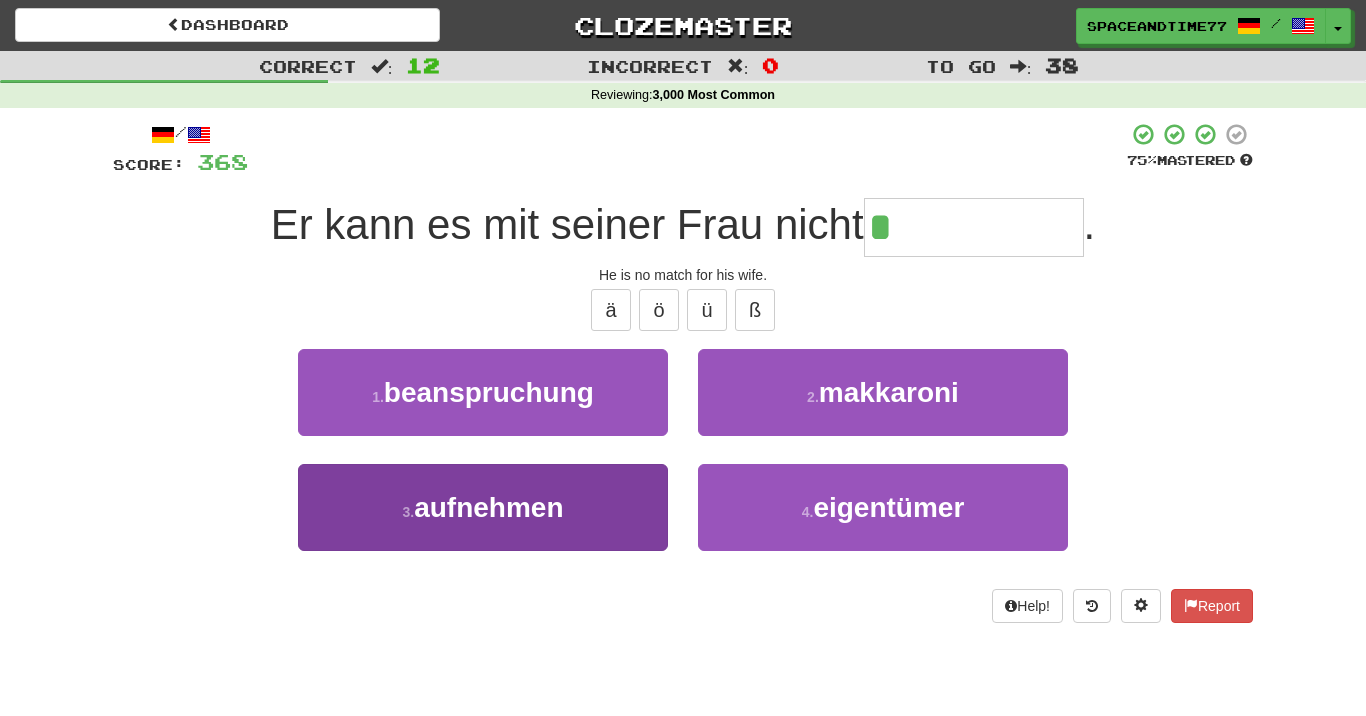 click on "3 .  aufnehmen" at bounding box center [483, 507] 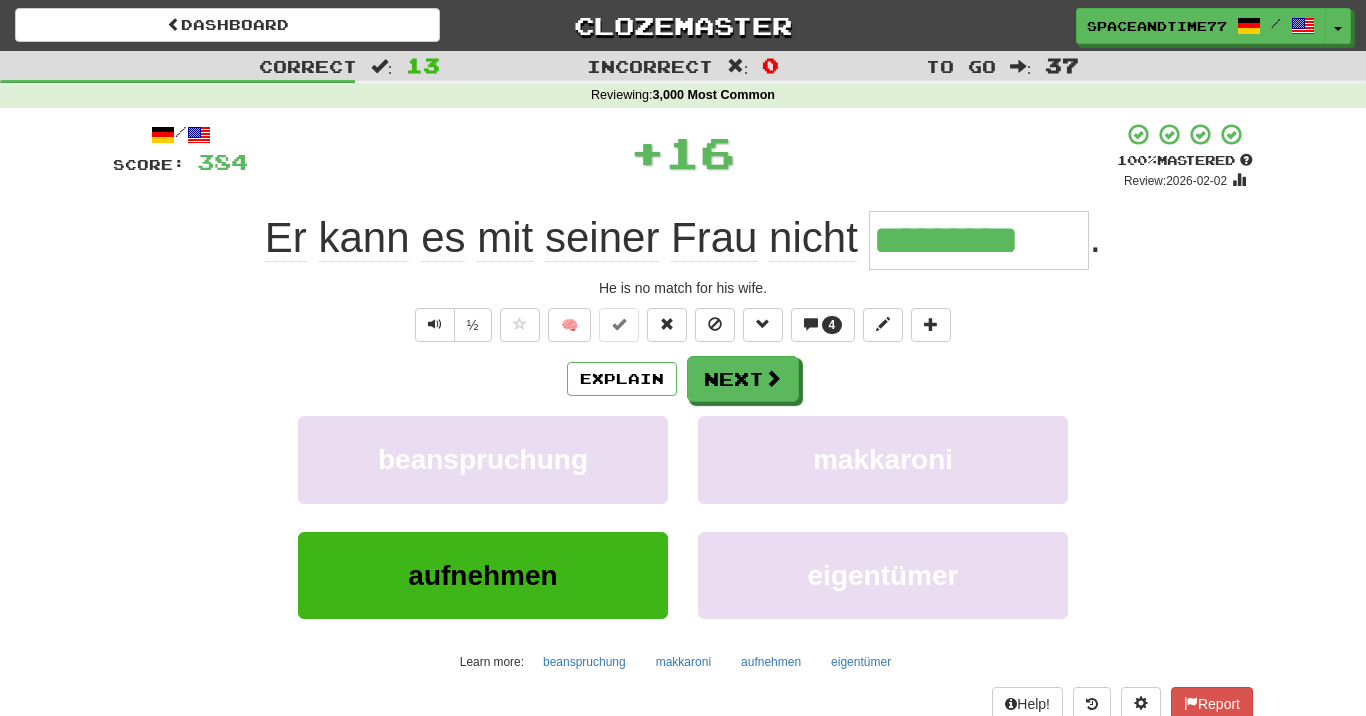 click on "*********" at bounding box center (979, 240) 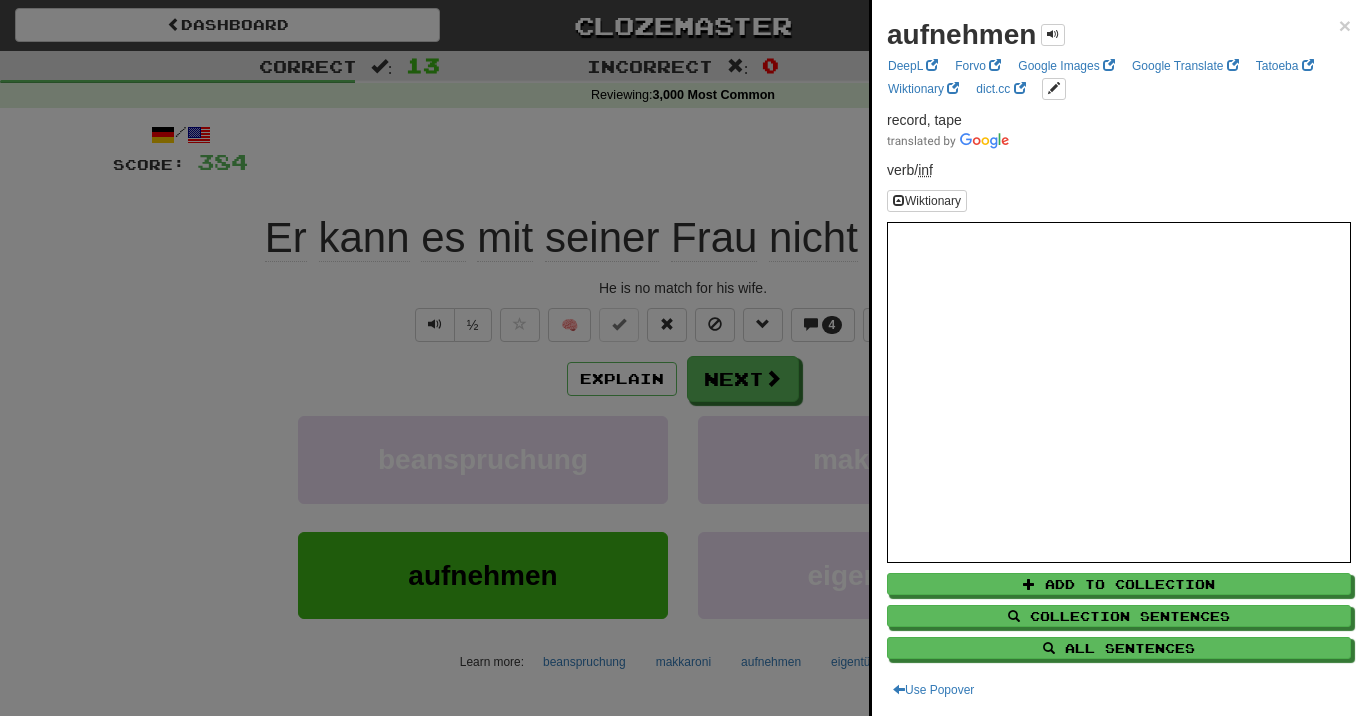 click at bounding box center (683, 358) 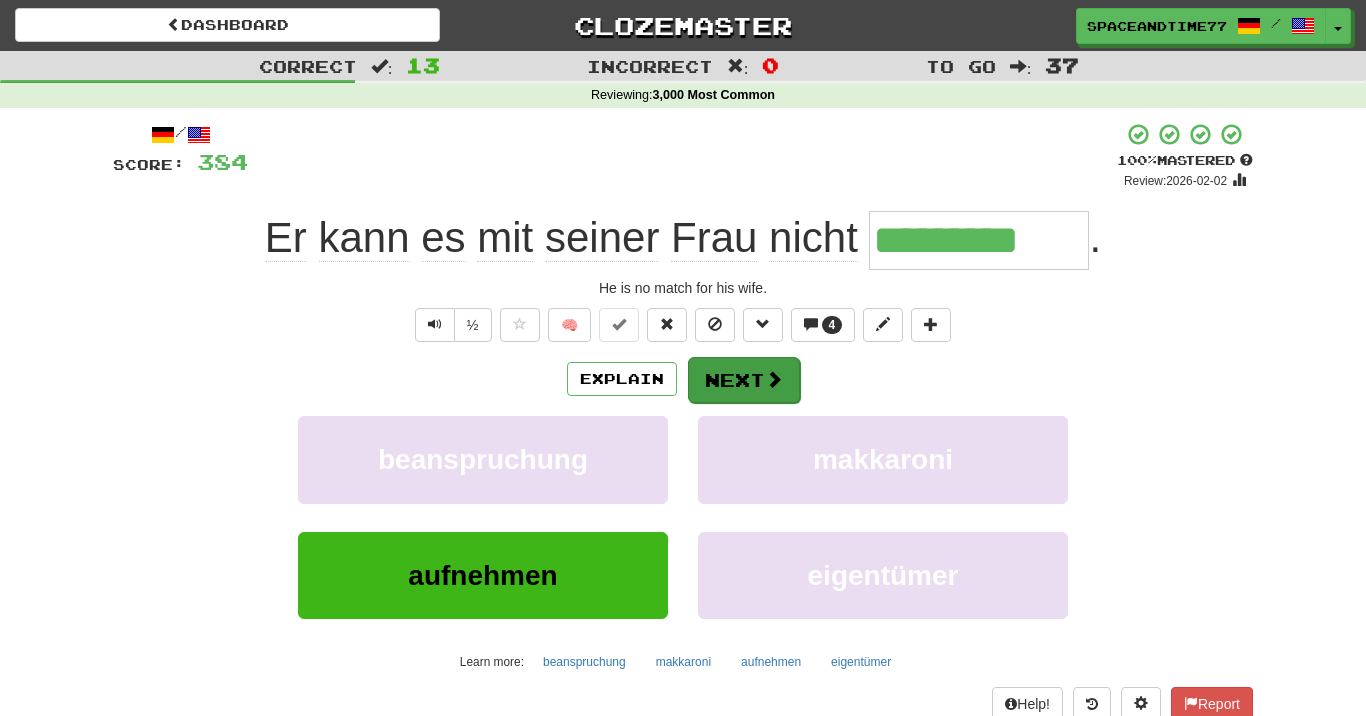 click on "Next" at bounding box center [744, 380] 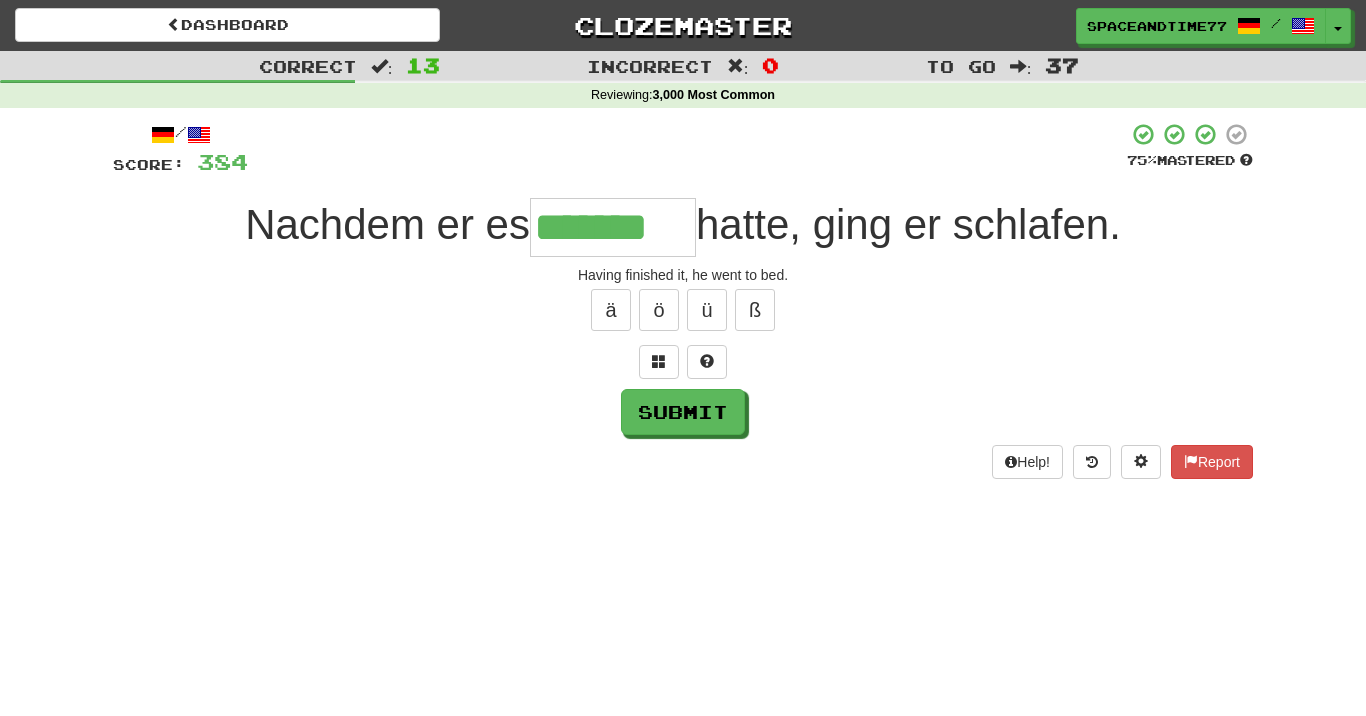type on "*******" 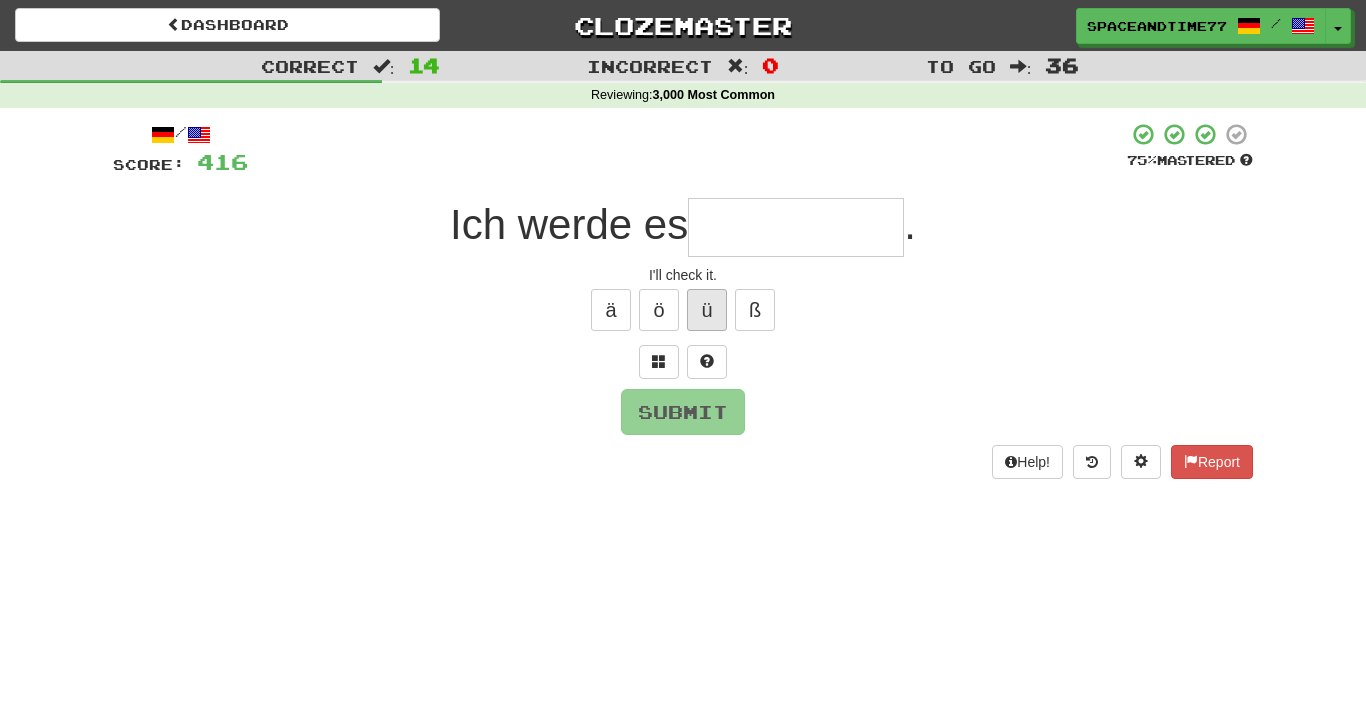 click on "ü" at bounding box center (707, 310) 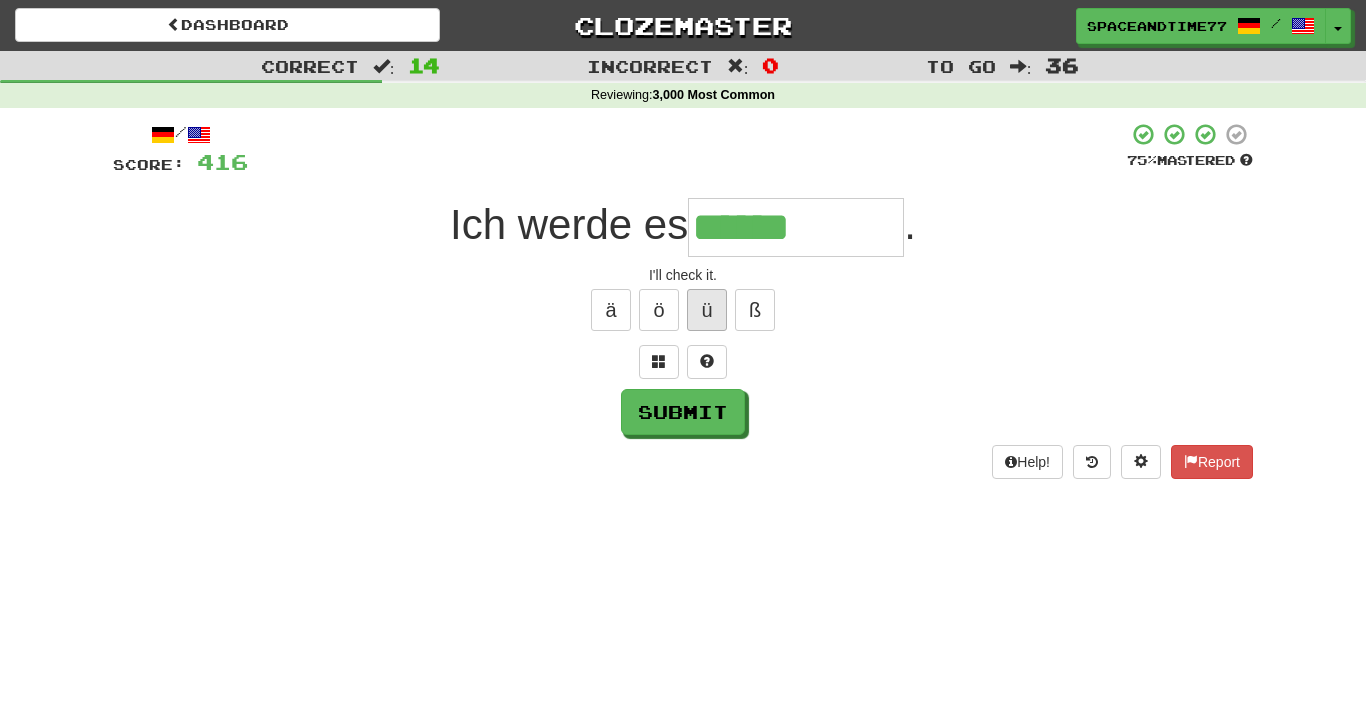 click on "ü" at bounding box center (707, 310) 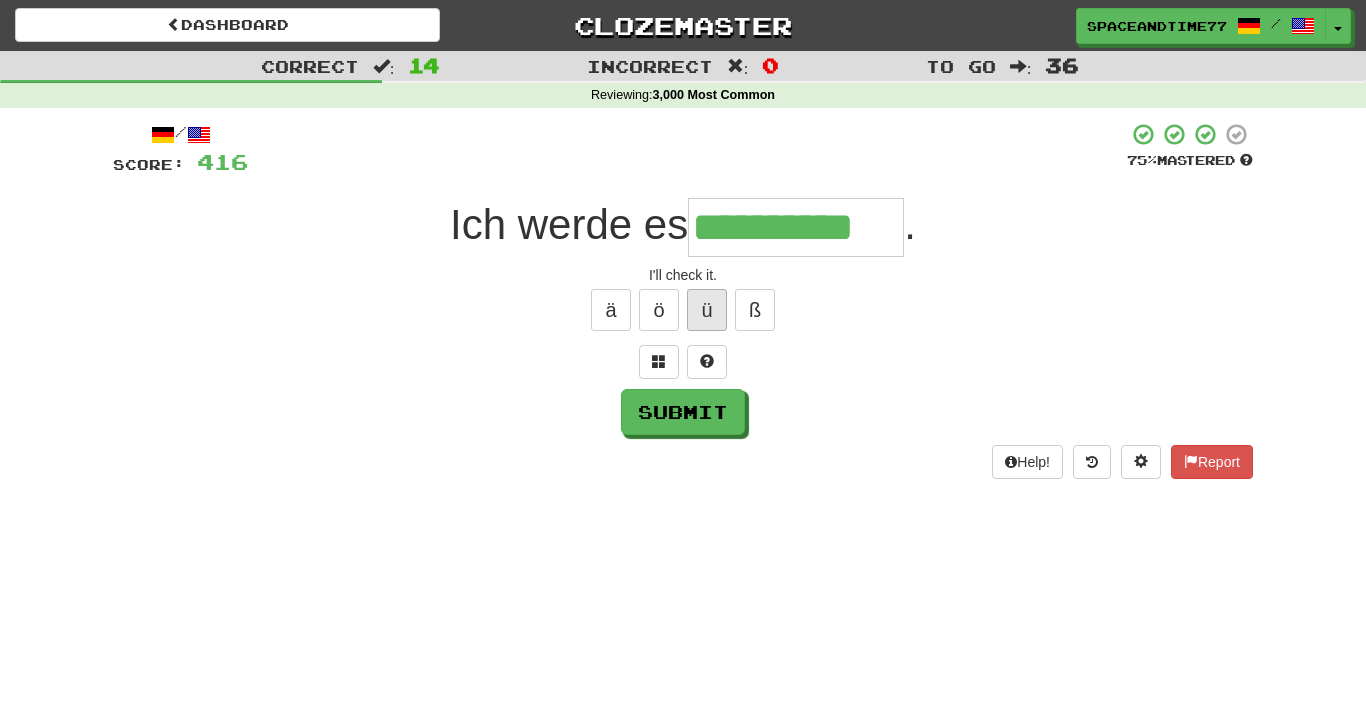 type on "**********" 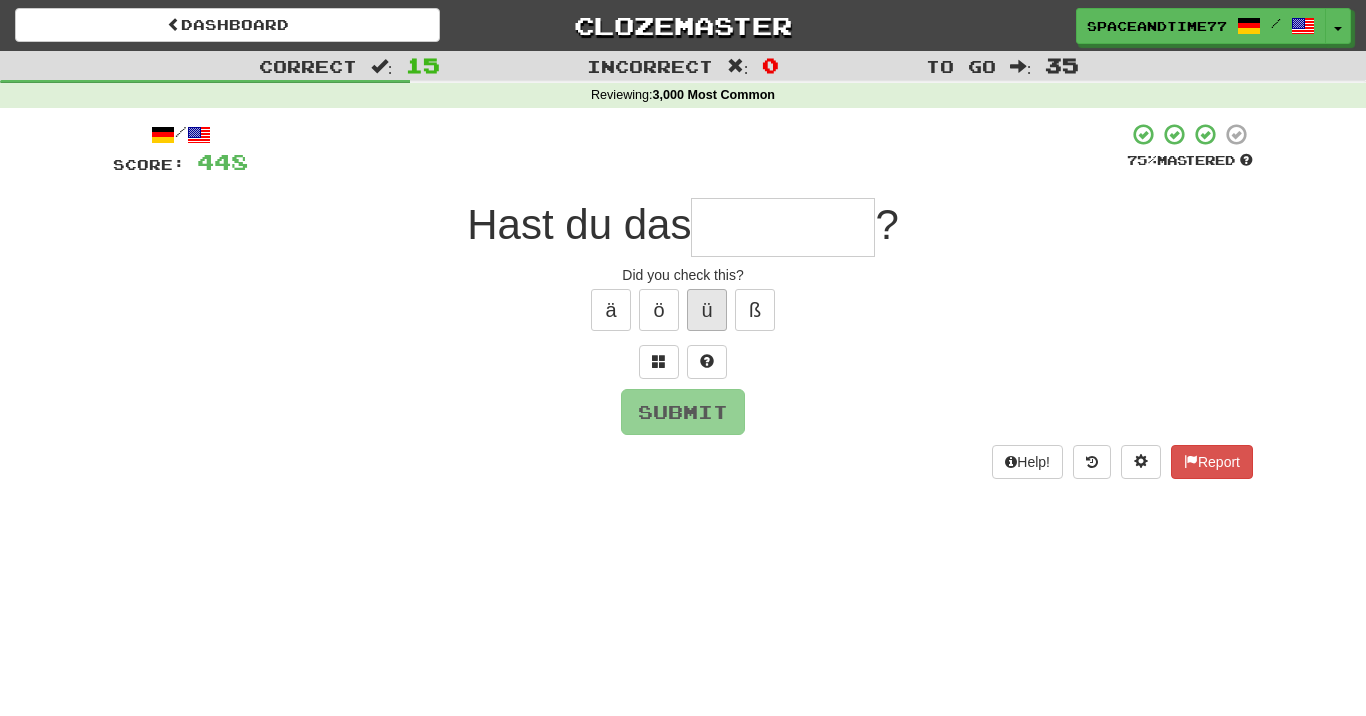 click on "ü" at bounding box center [707, 310] 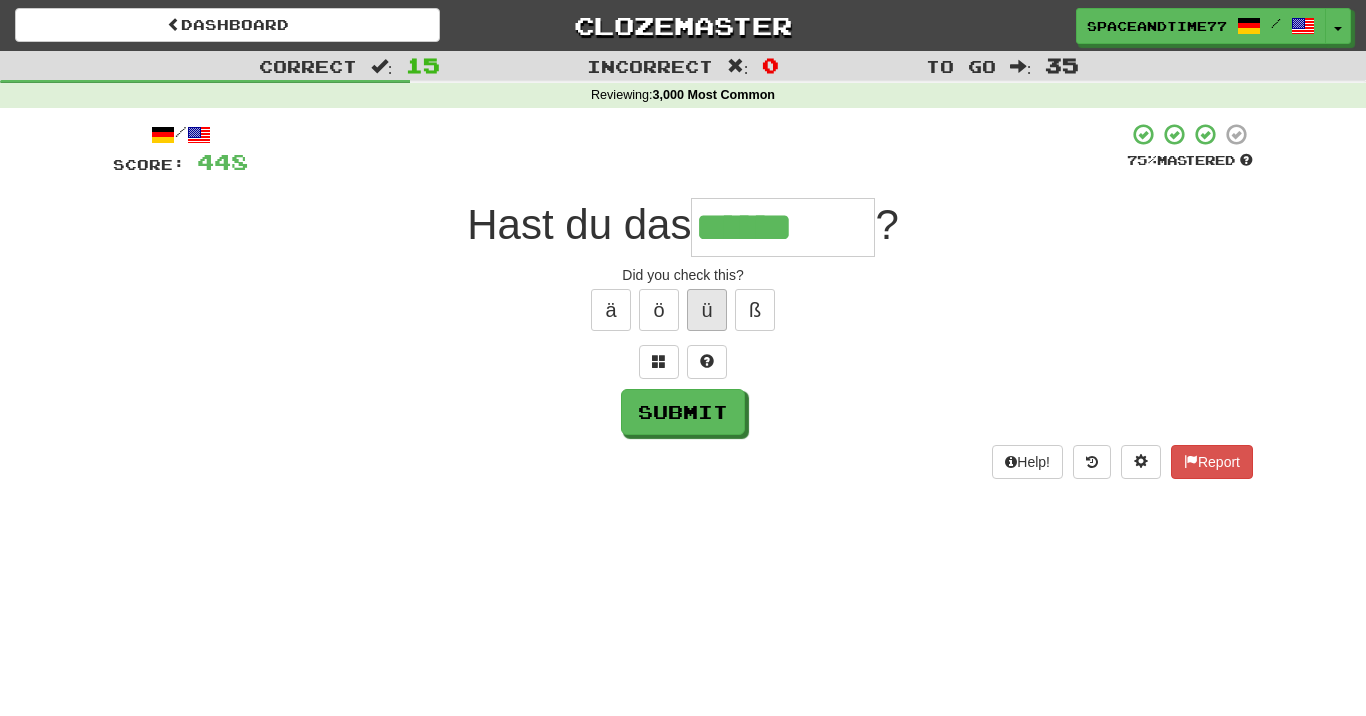 click on "ü" at bounding box center (707, 310) 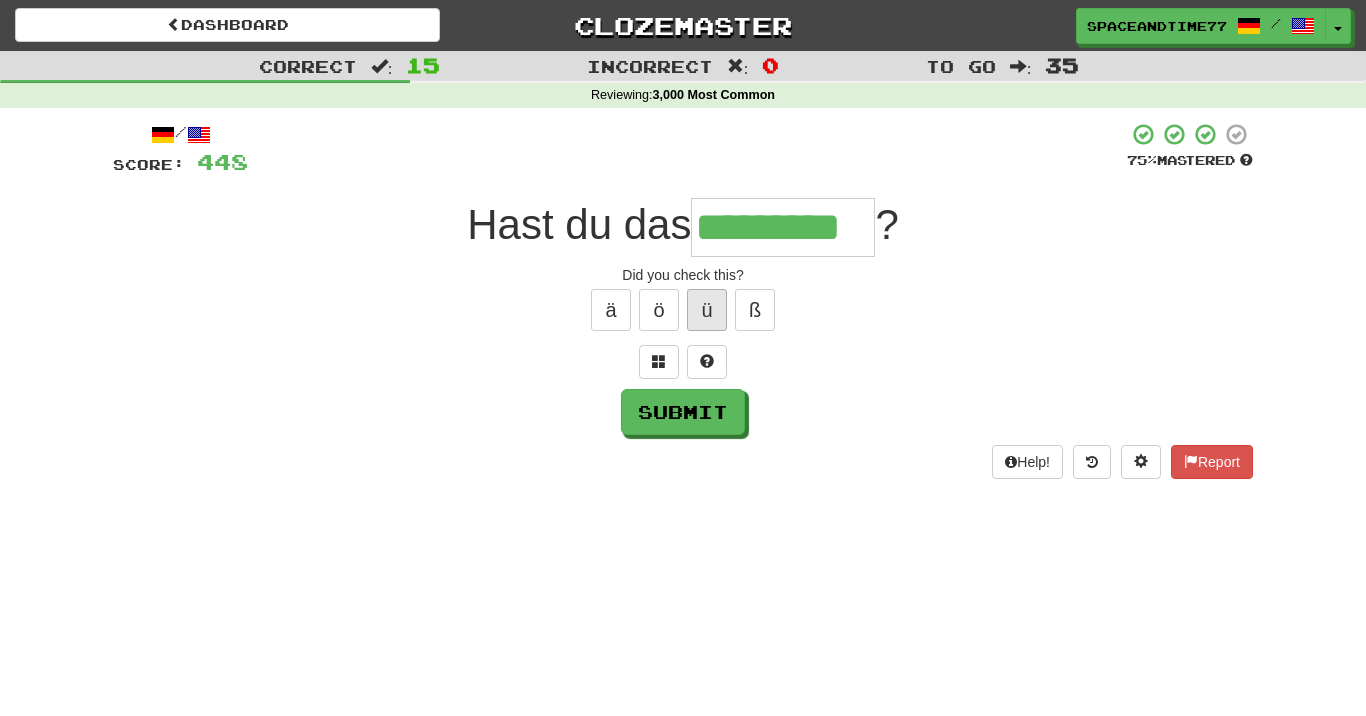 type on "*********" 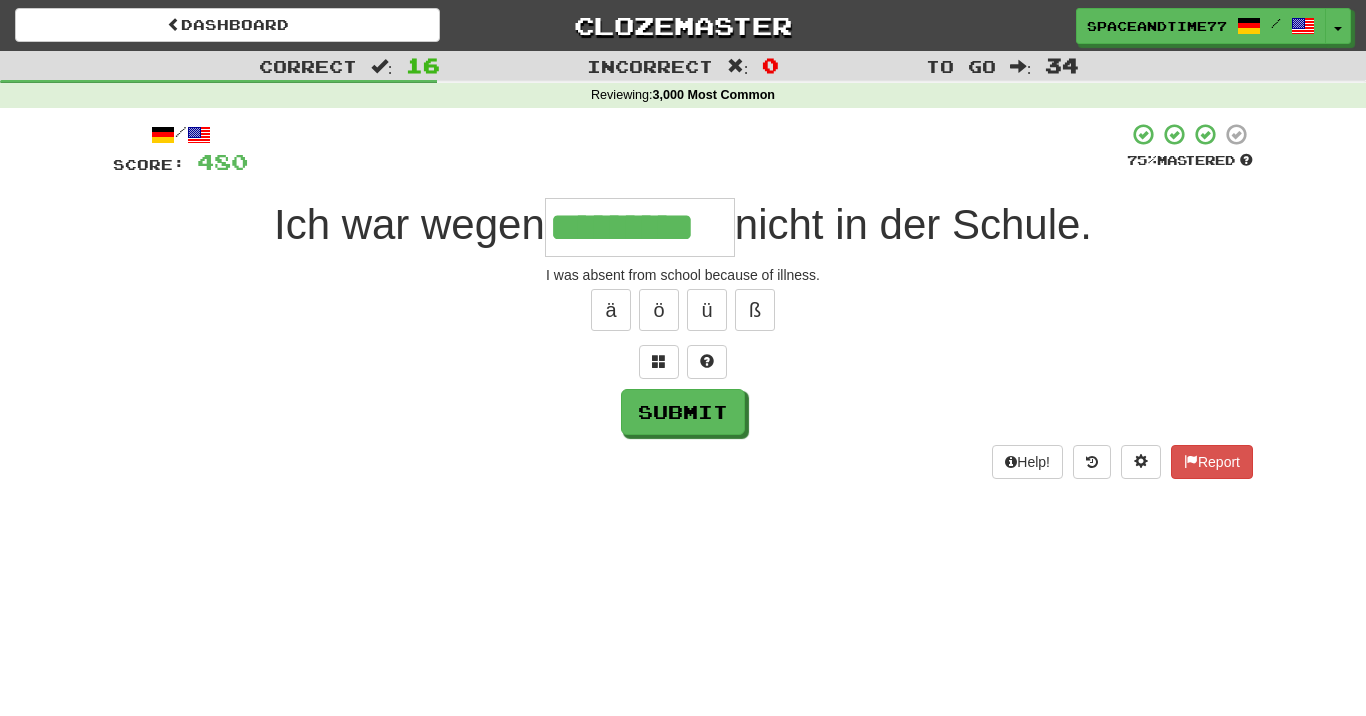 type on "*********" 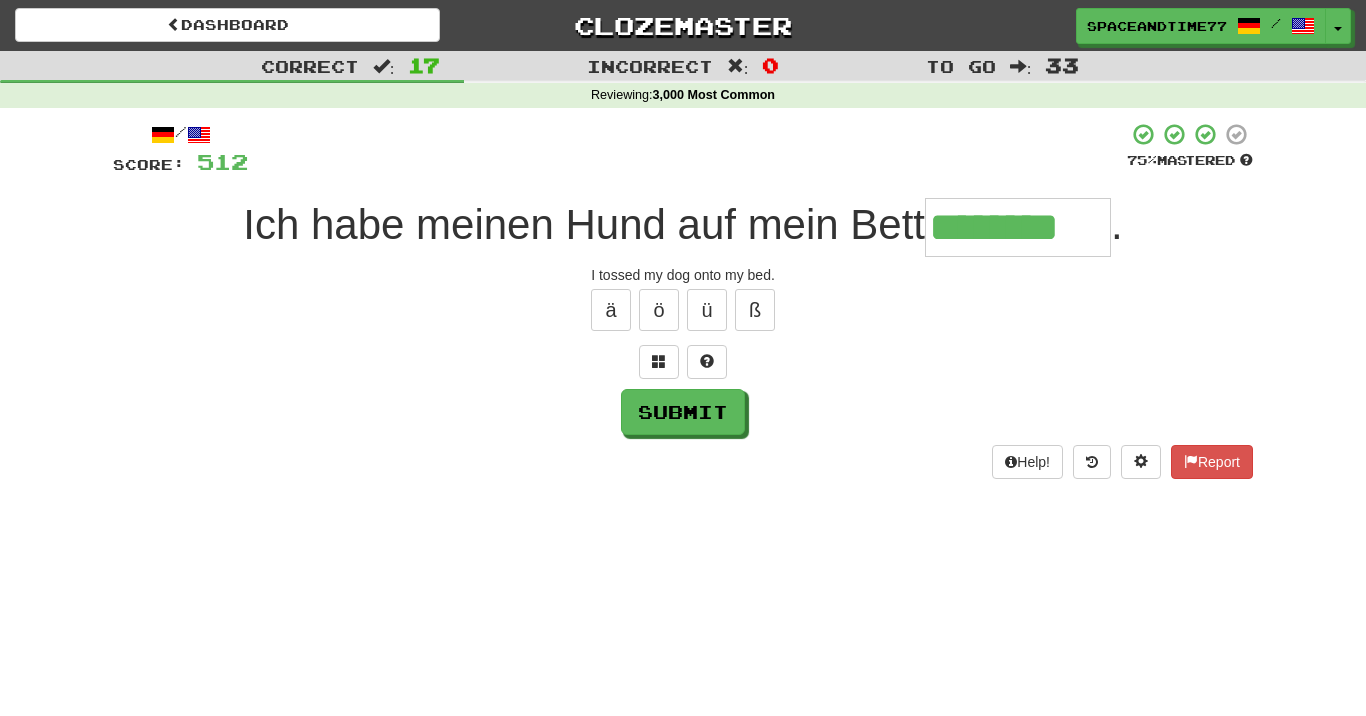 type on "********" 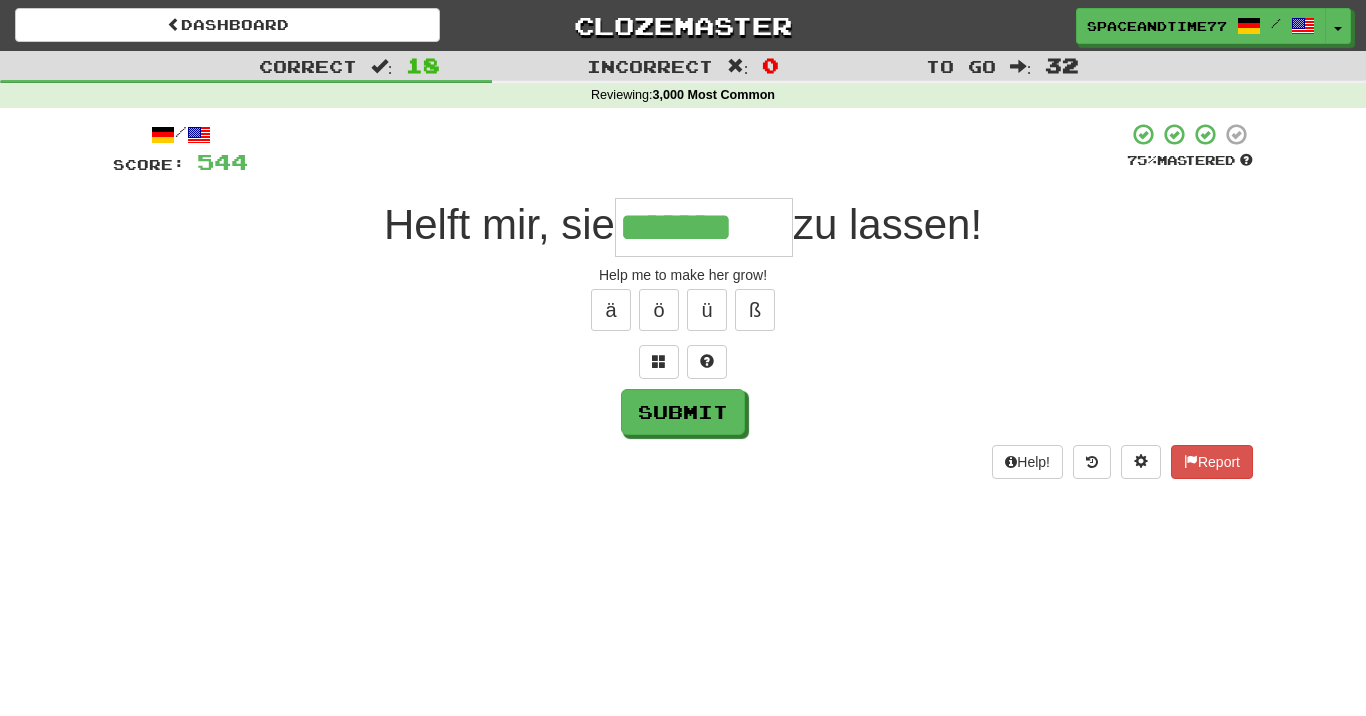 type on "*******" 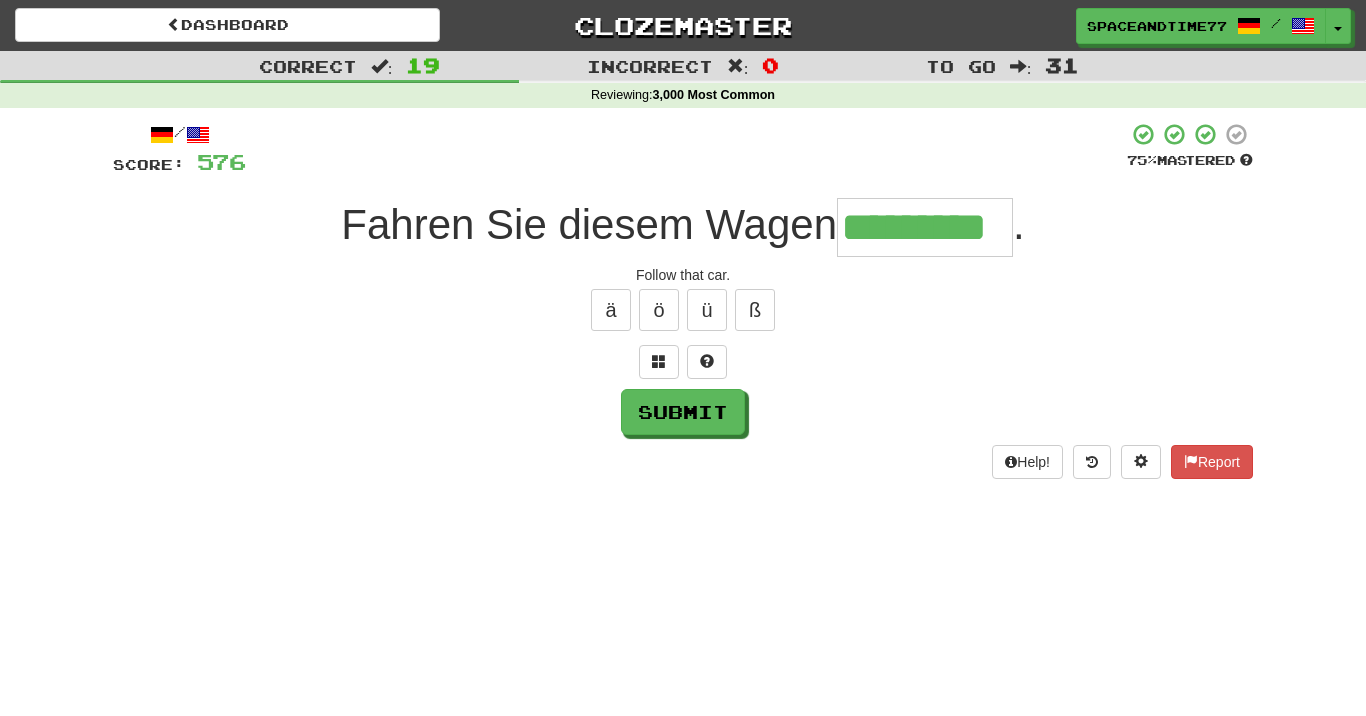 type on "*********" 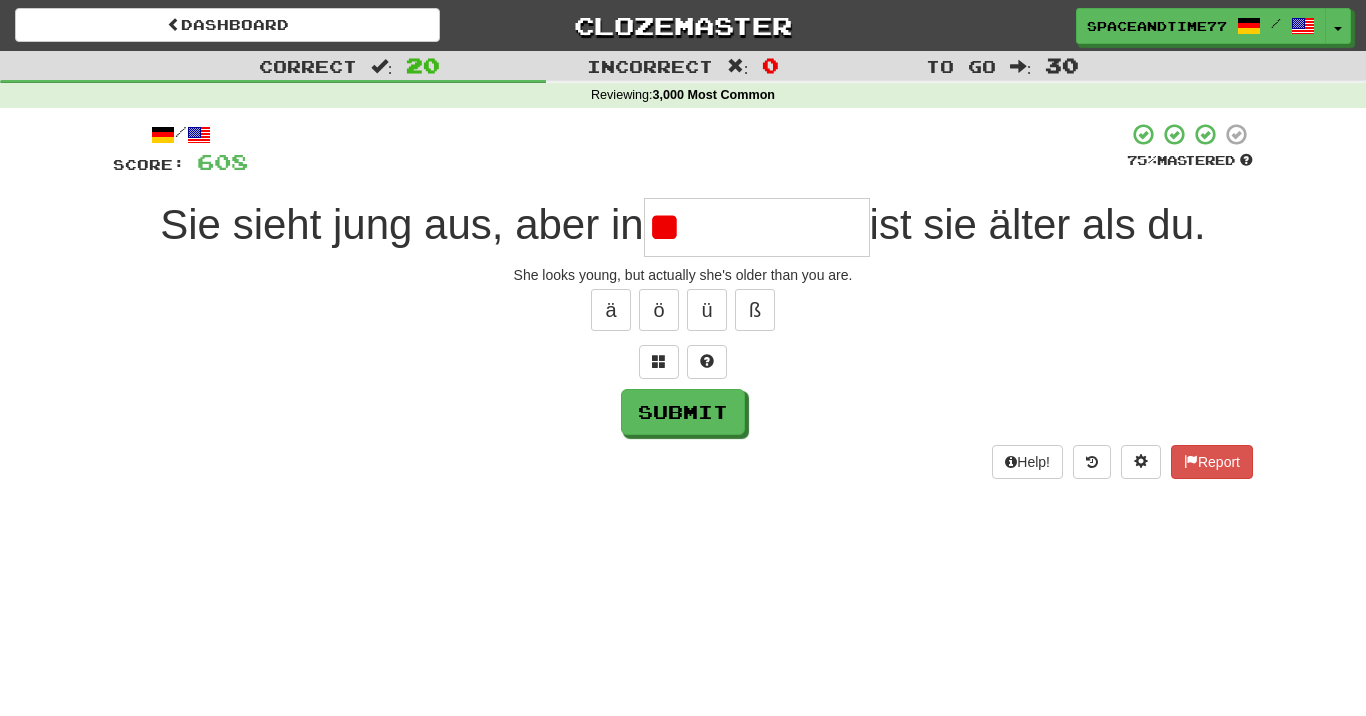 type on "*" 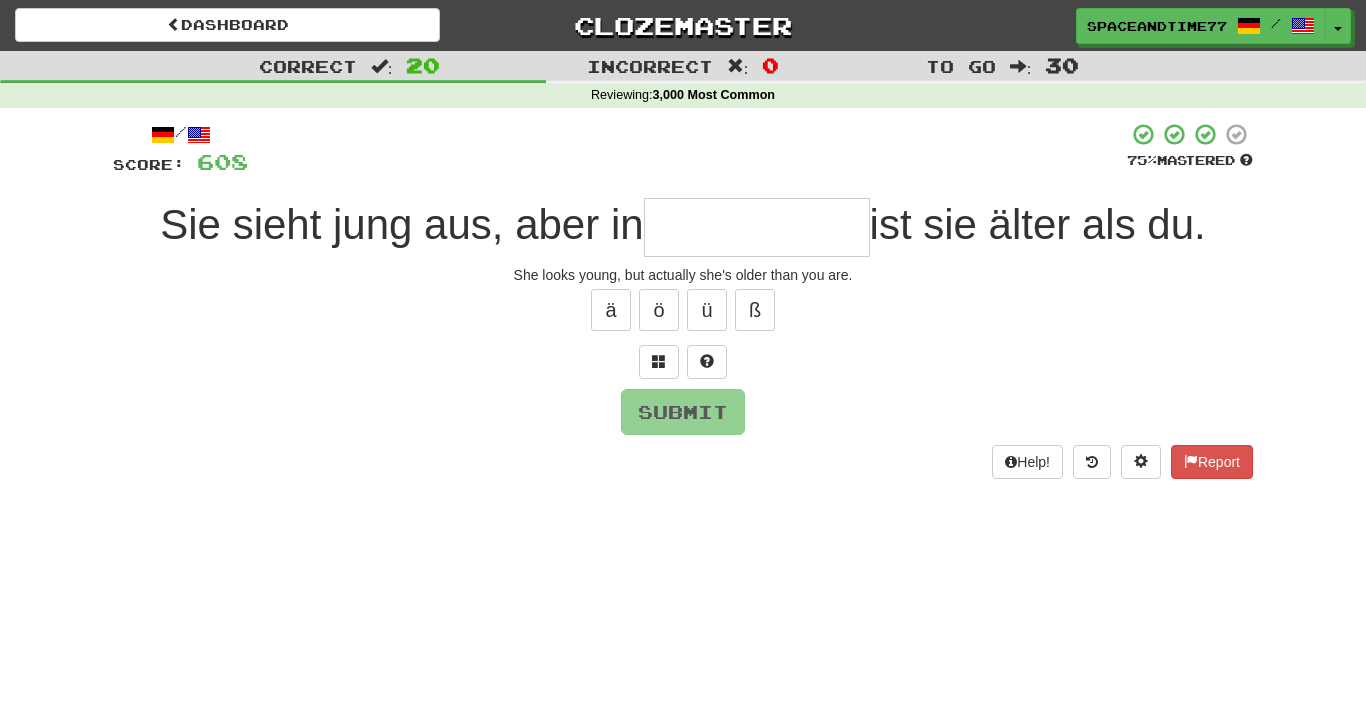 type on "*" 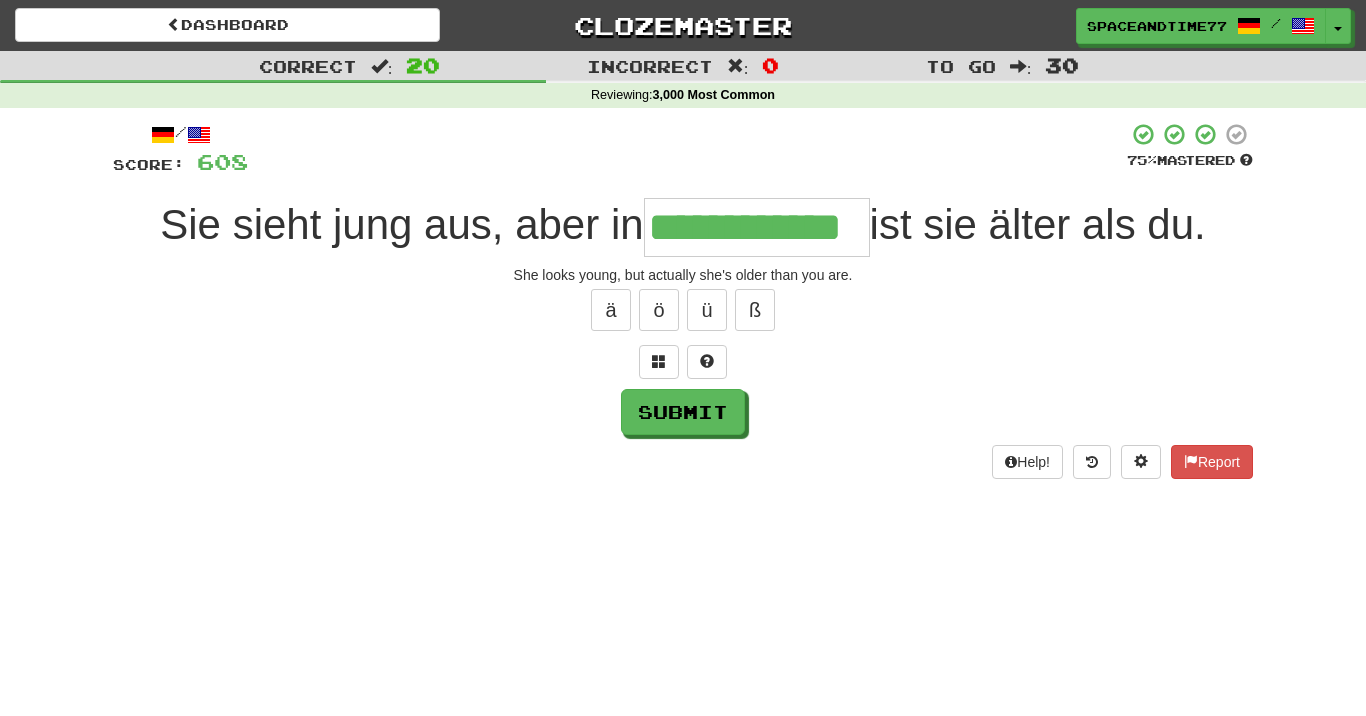 type on "**********" 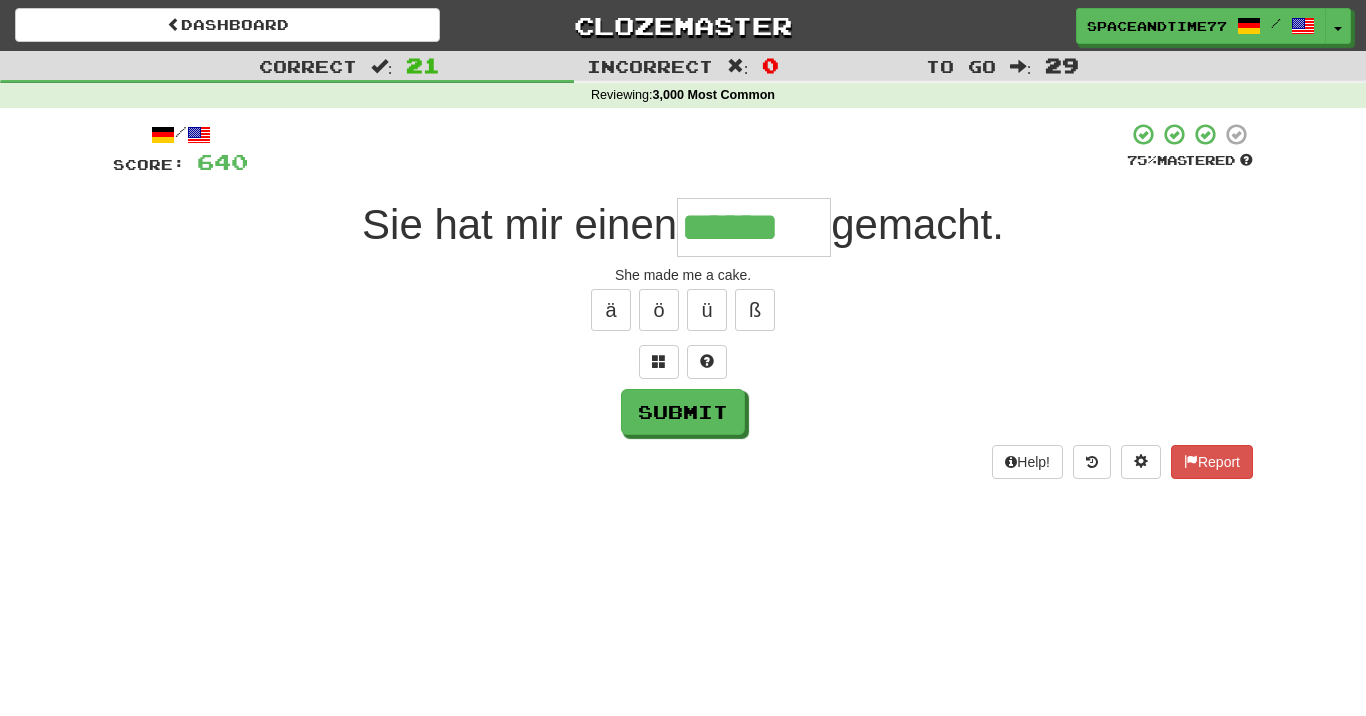 type on "******" 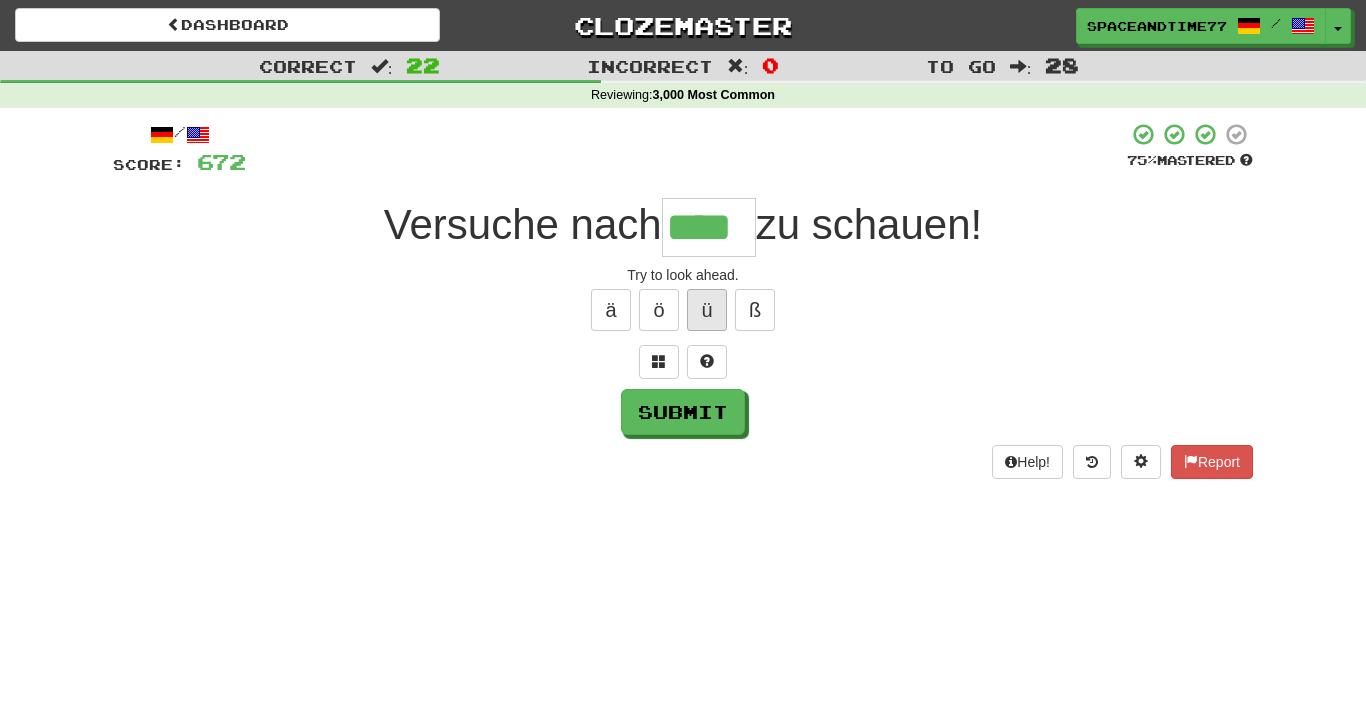 type on "****" 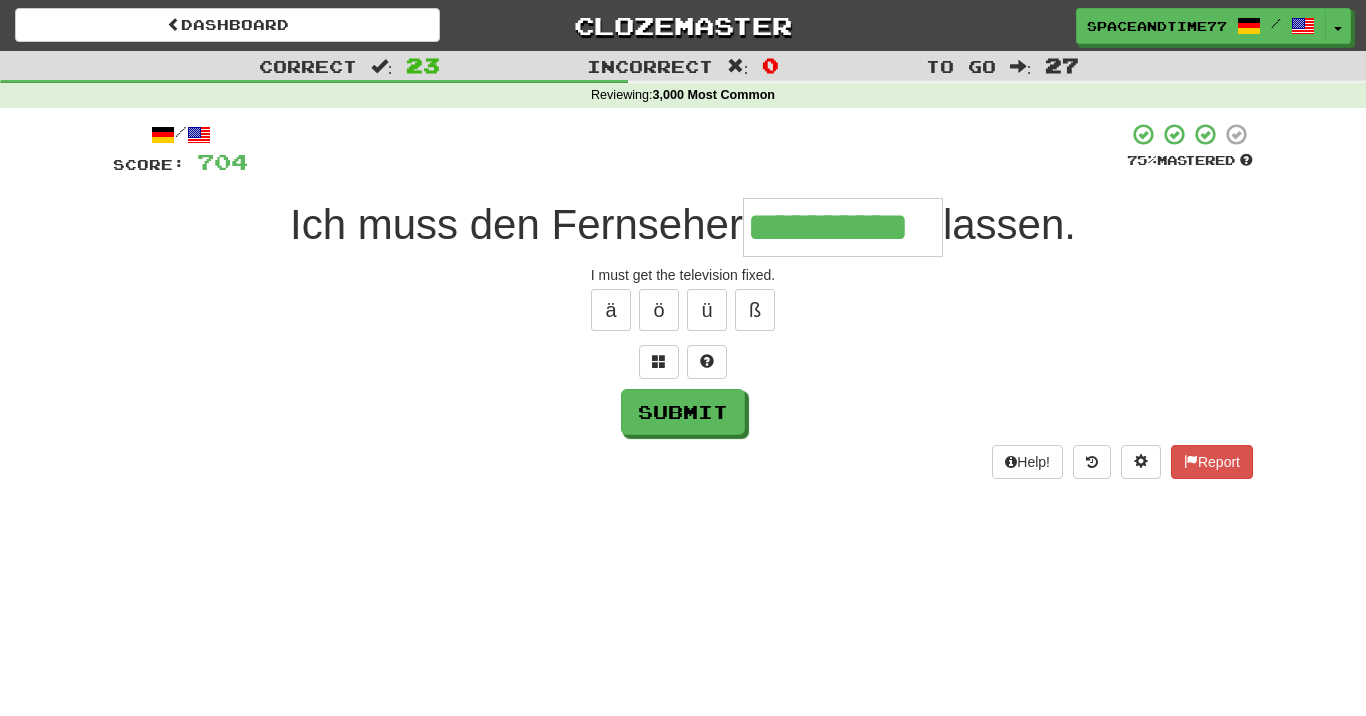 type on "**********" 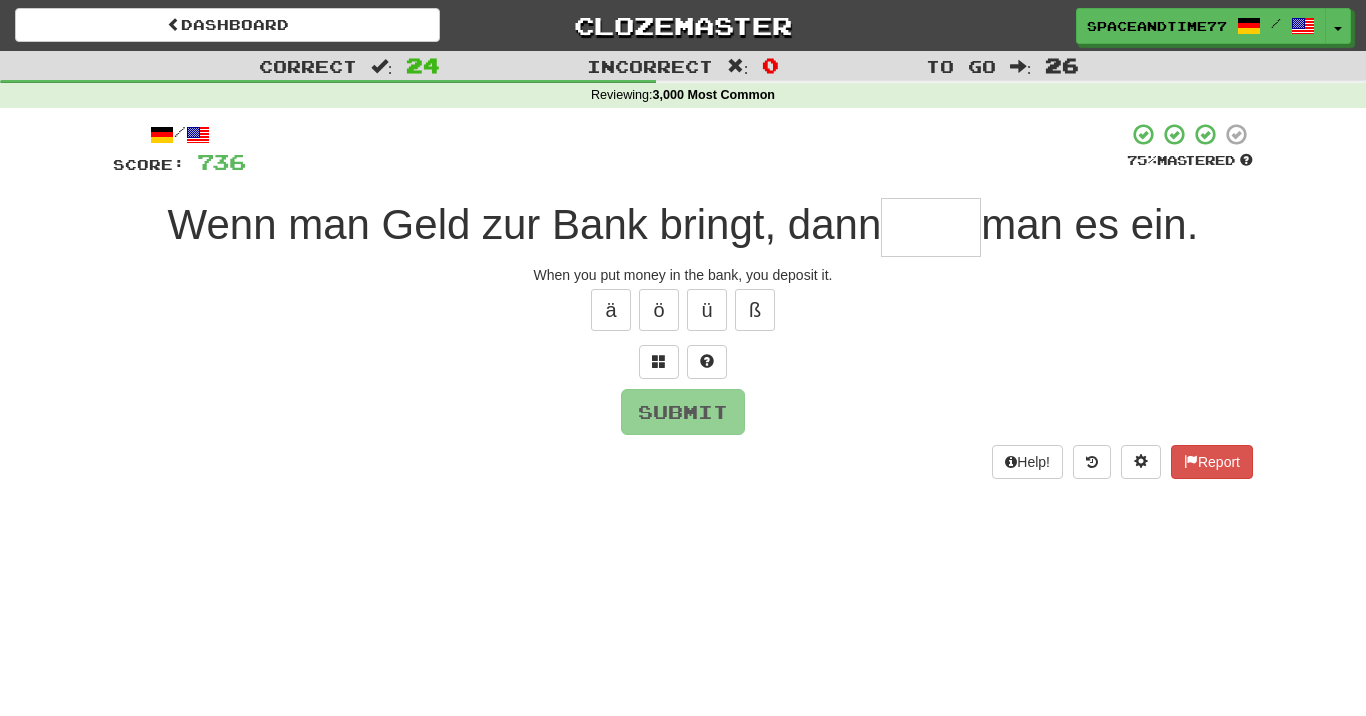 type on "*" 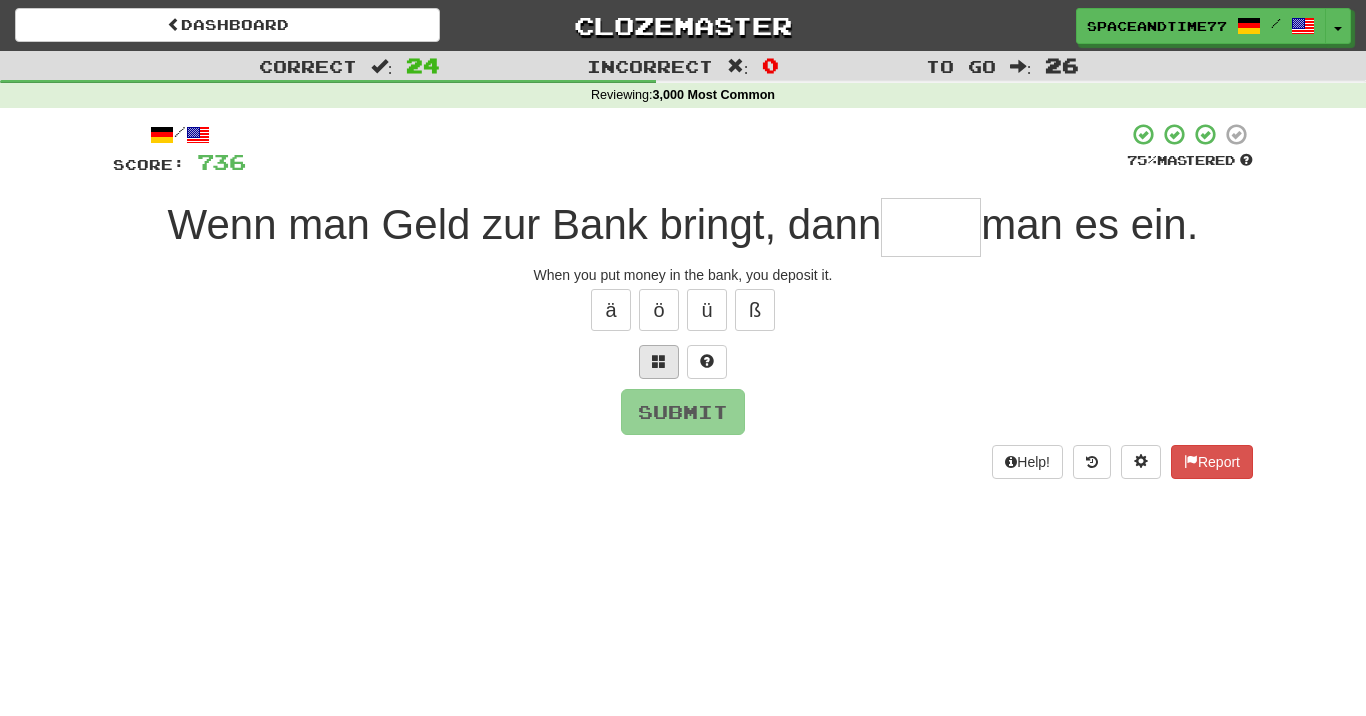 click at bounding box center [659, 362] 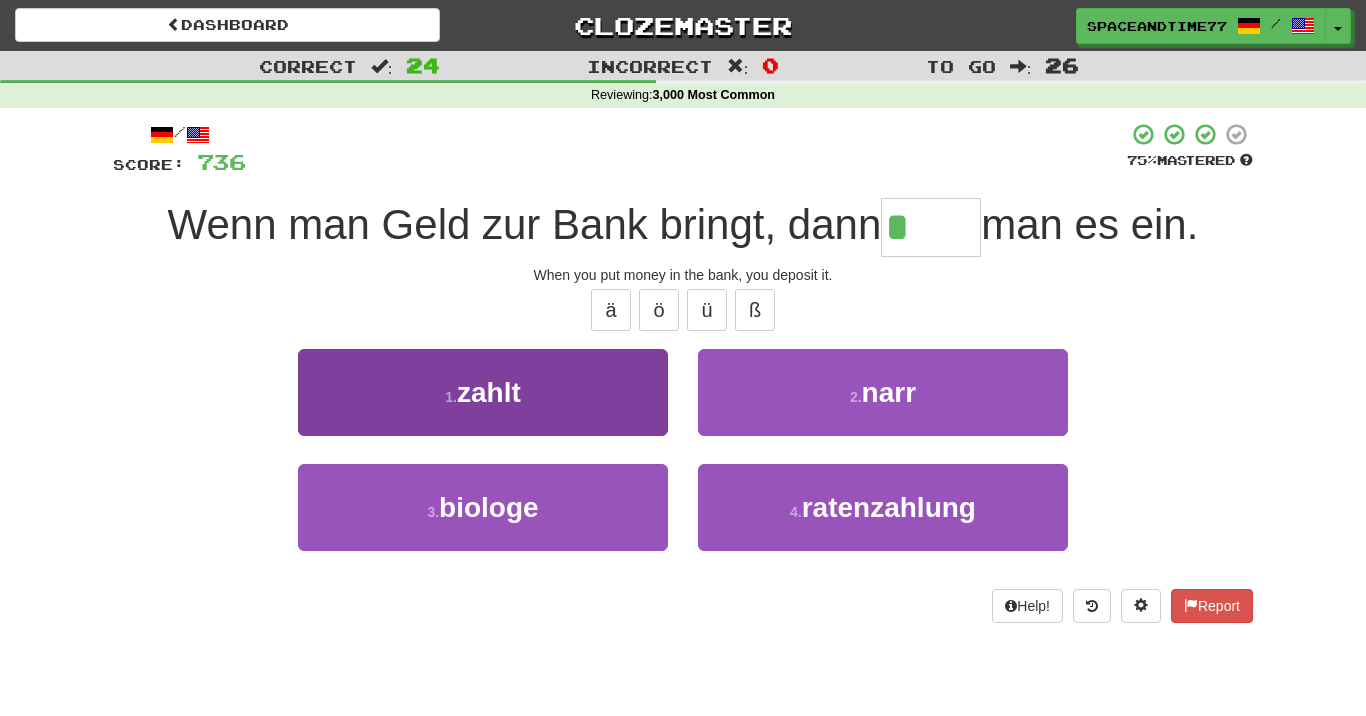 click on "1 .  zahlt" at bounding box center (483, 392) 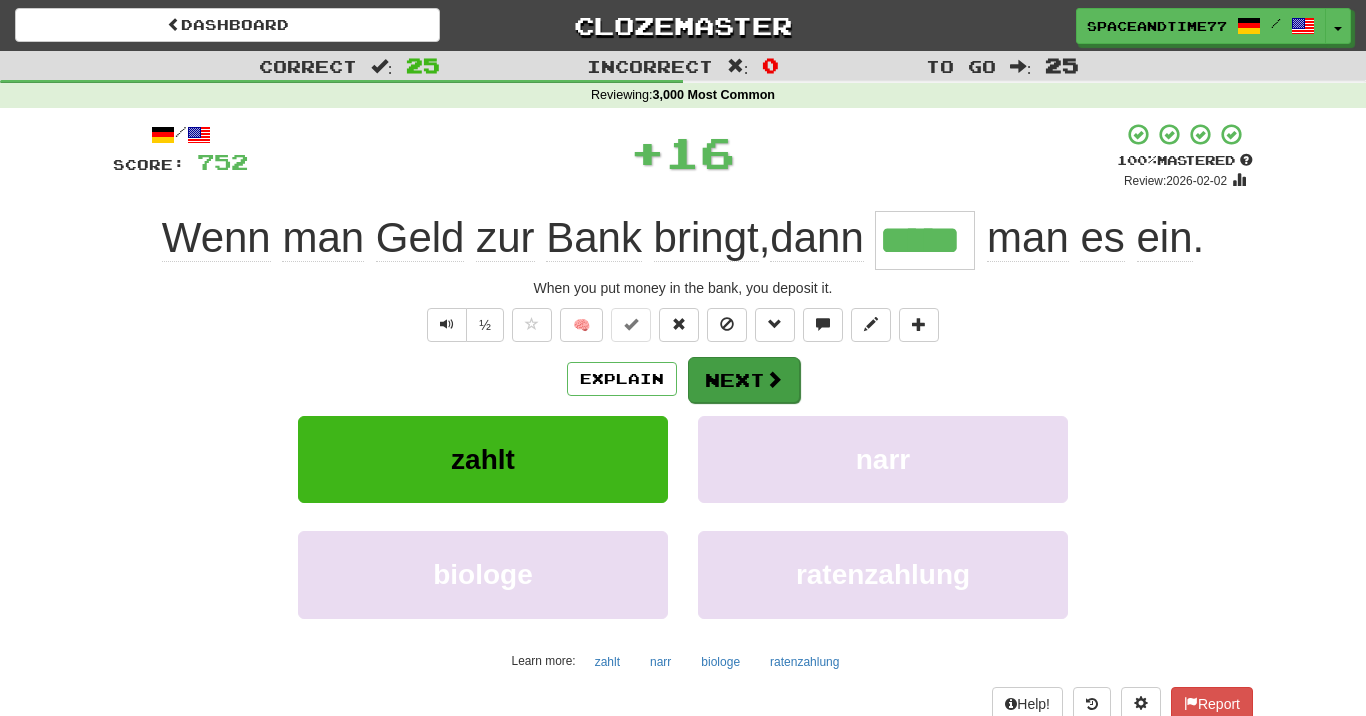 click on "Next" at bounding box center (744, 380) 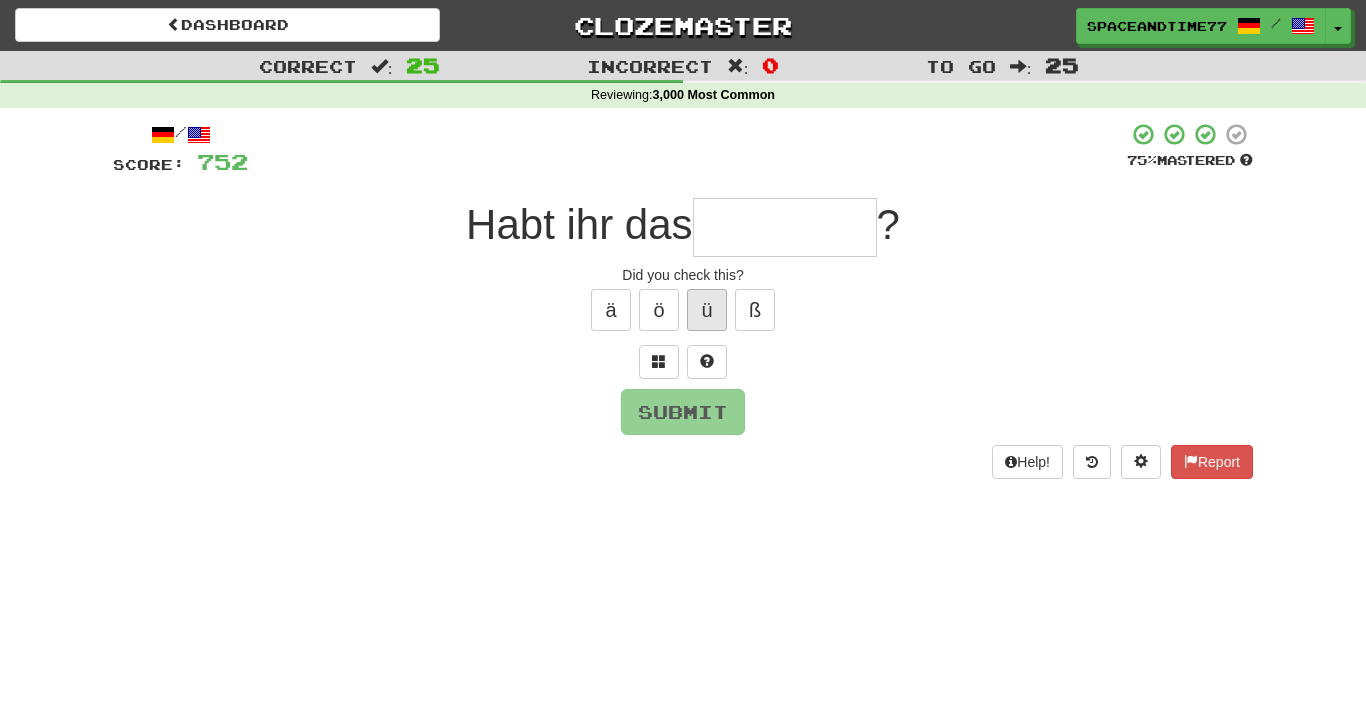 click on "ü" at bounding box center [707, 310] 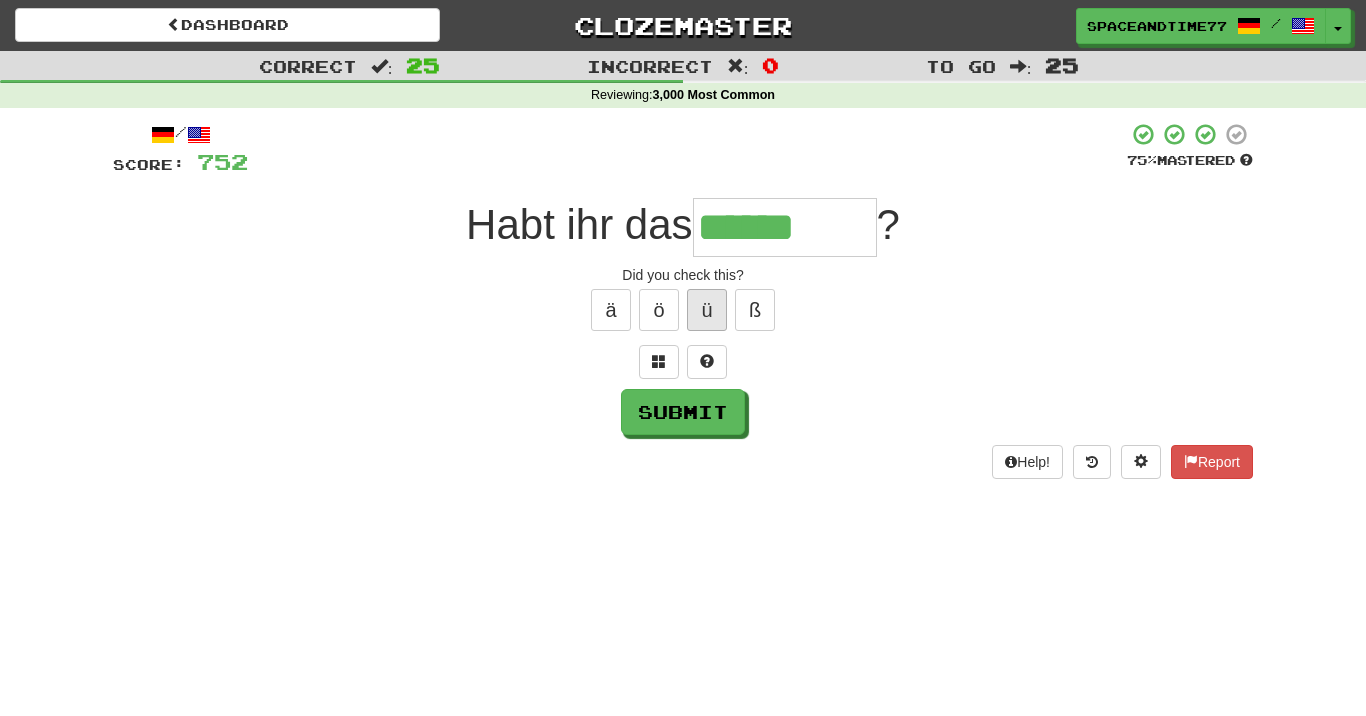 click on "ü" at bounding box center (707, 310) 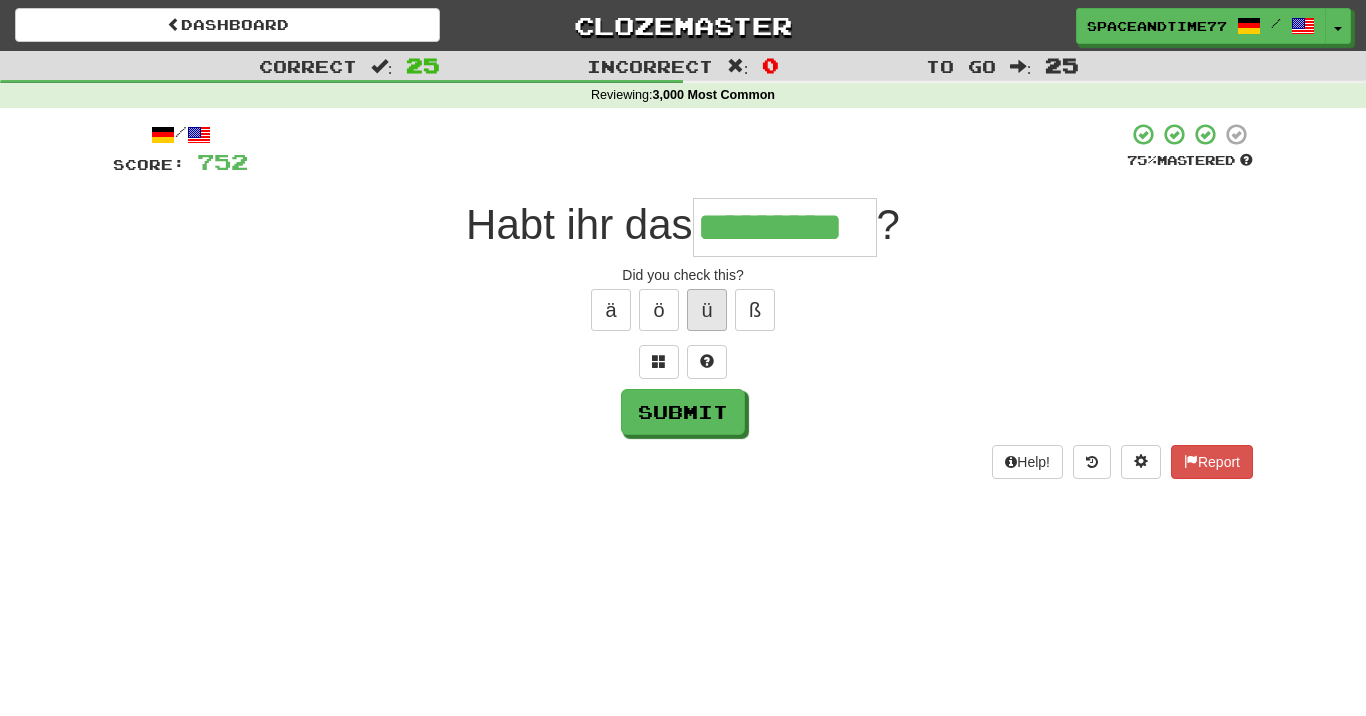 type on "*********" 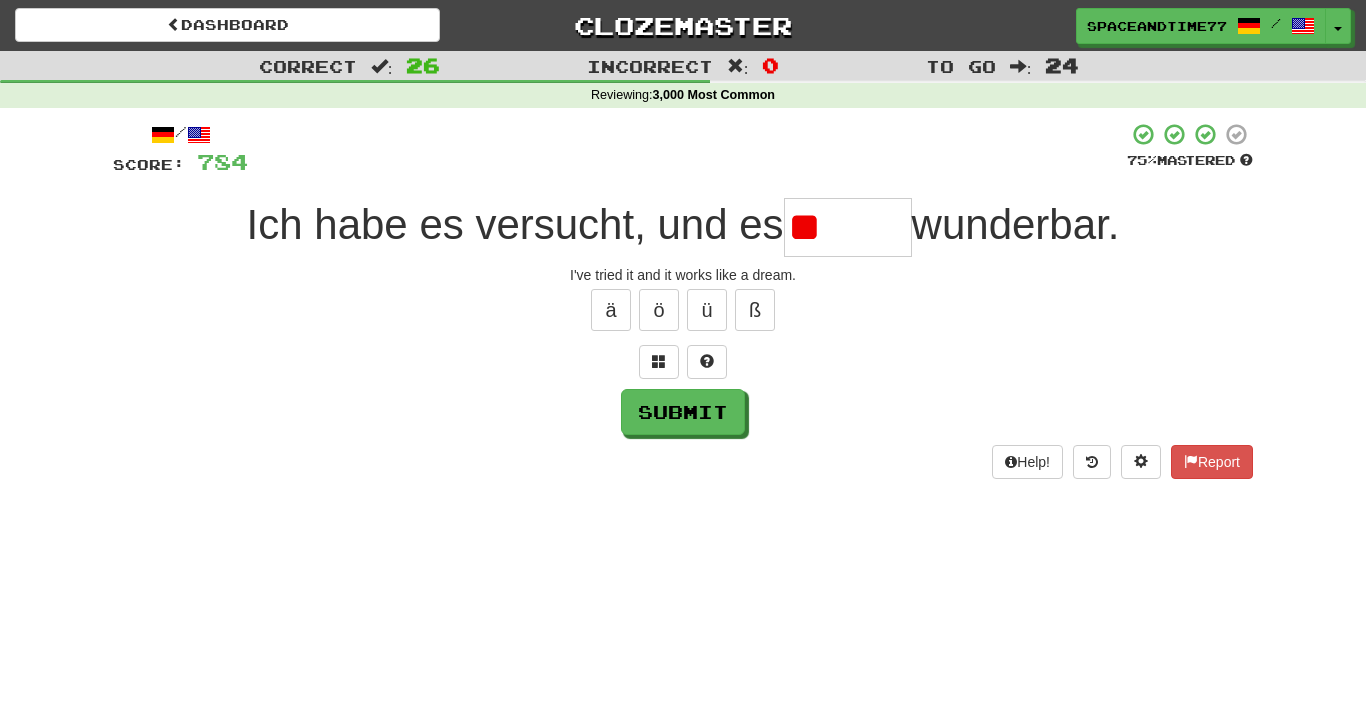 type on "*" 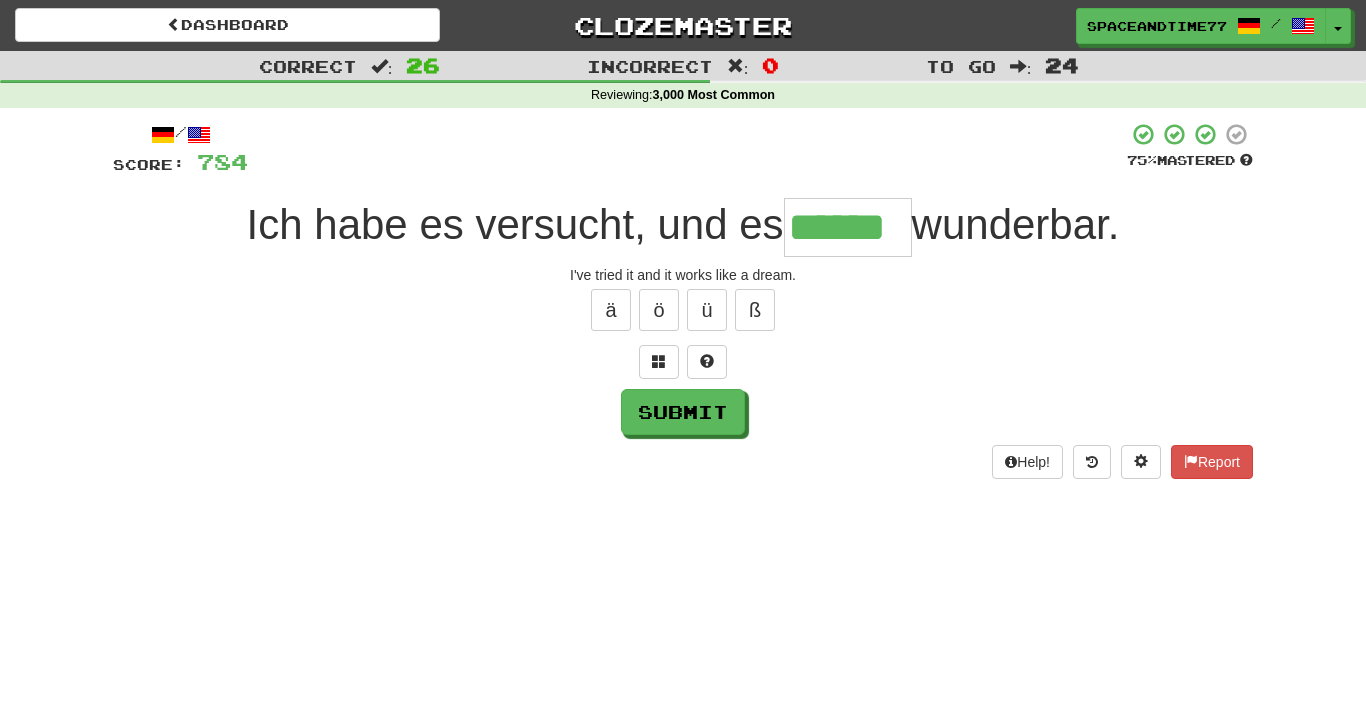 type on "******" 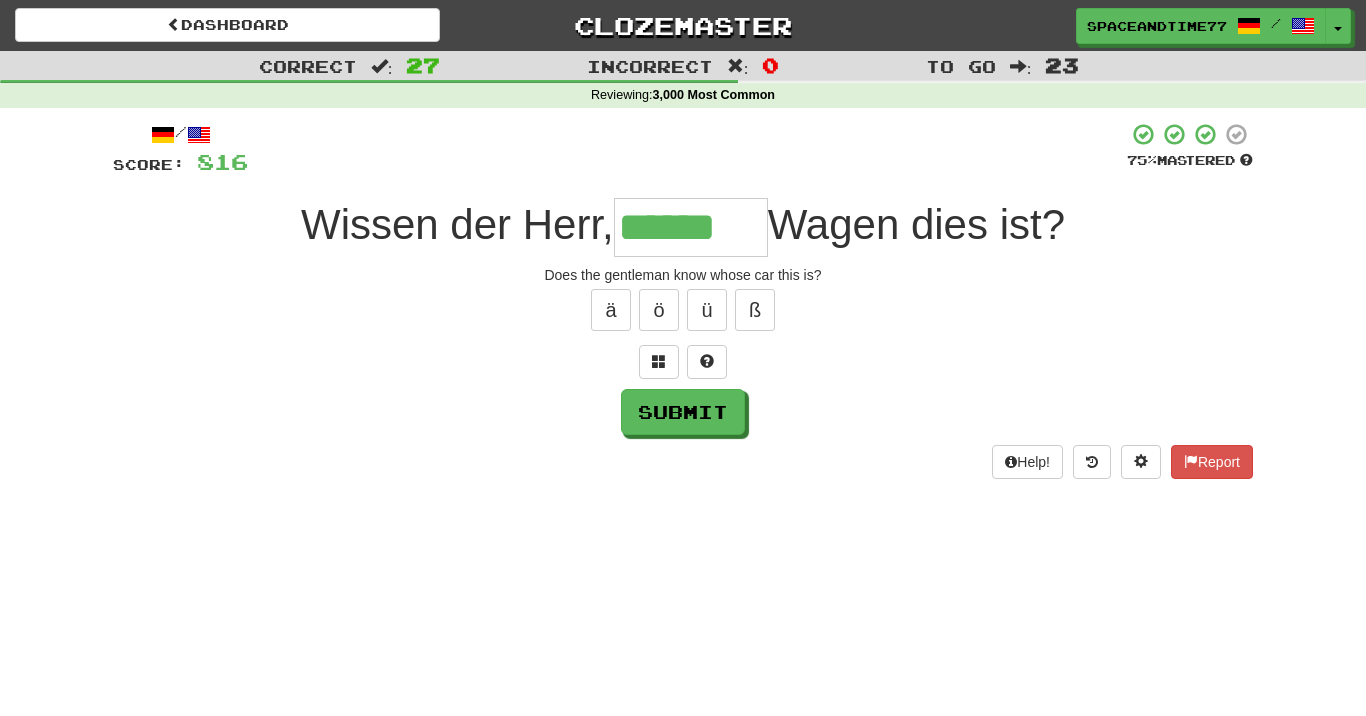 type on "******" 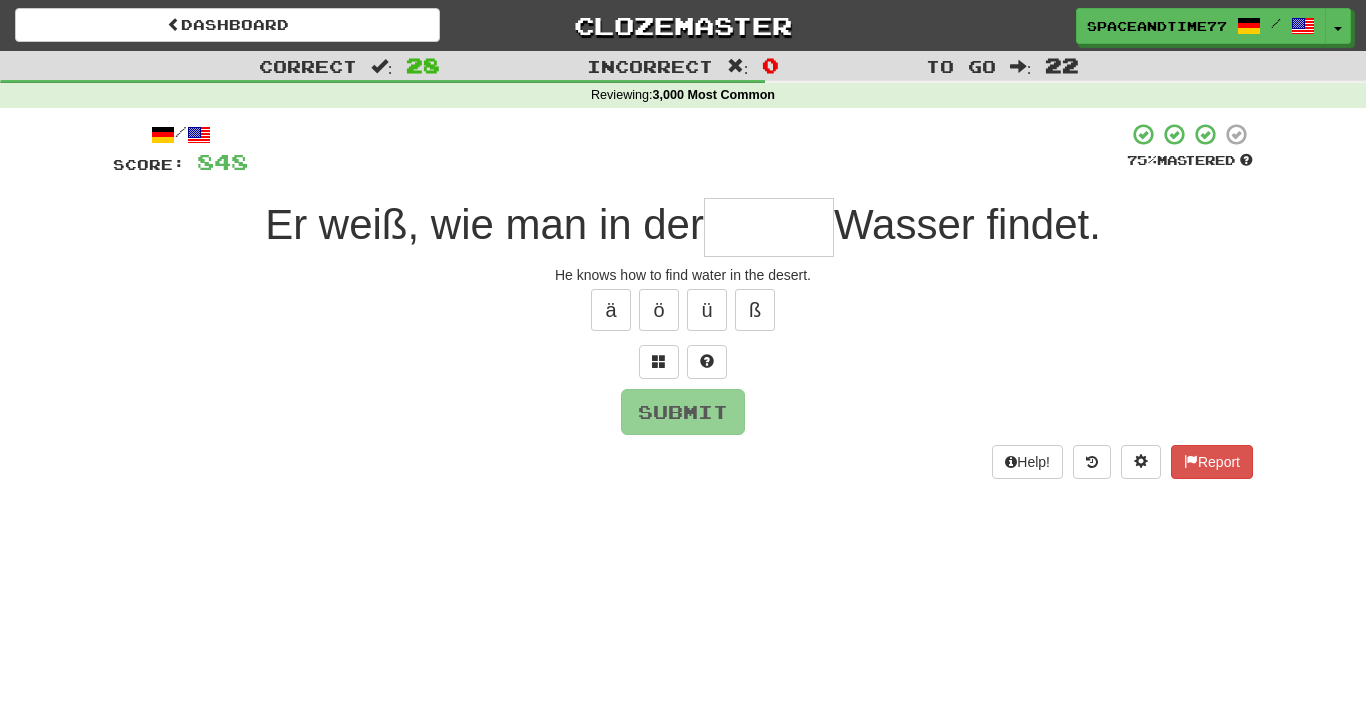 type on "*" 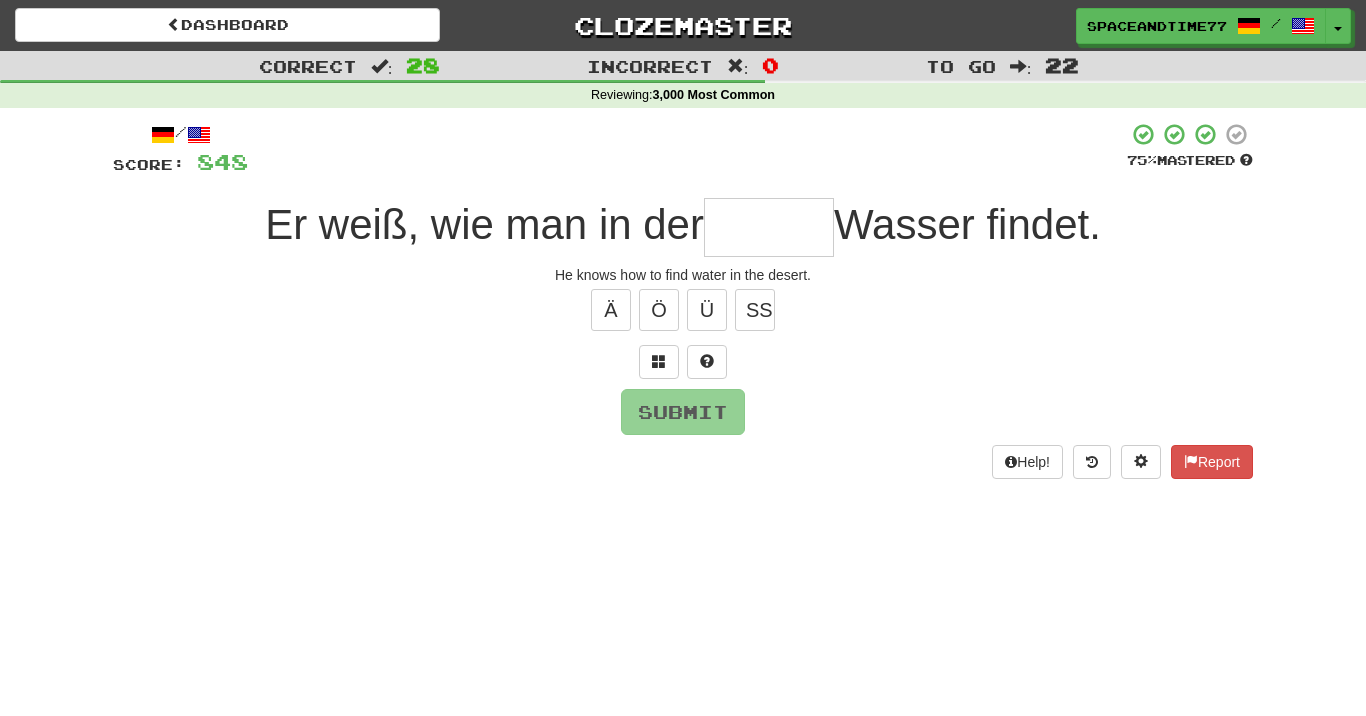 type on "*" 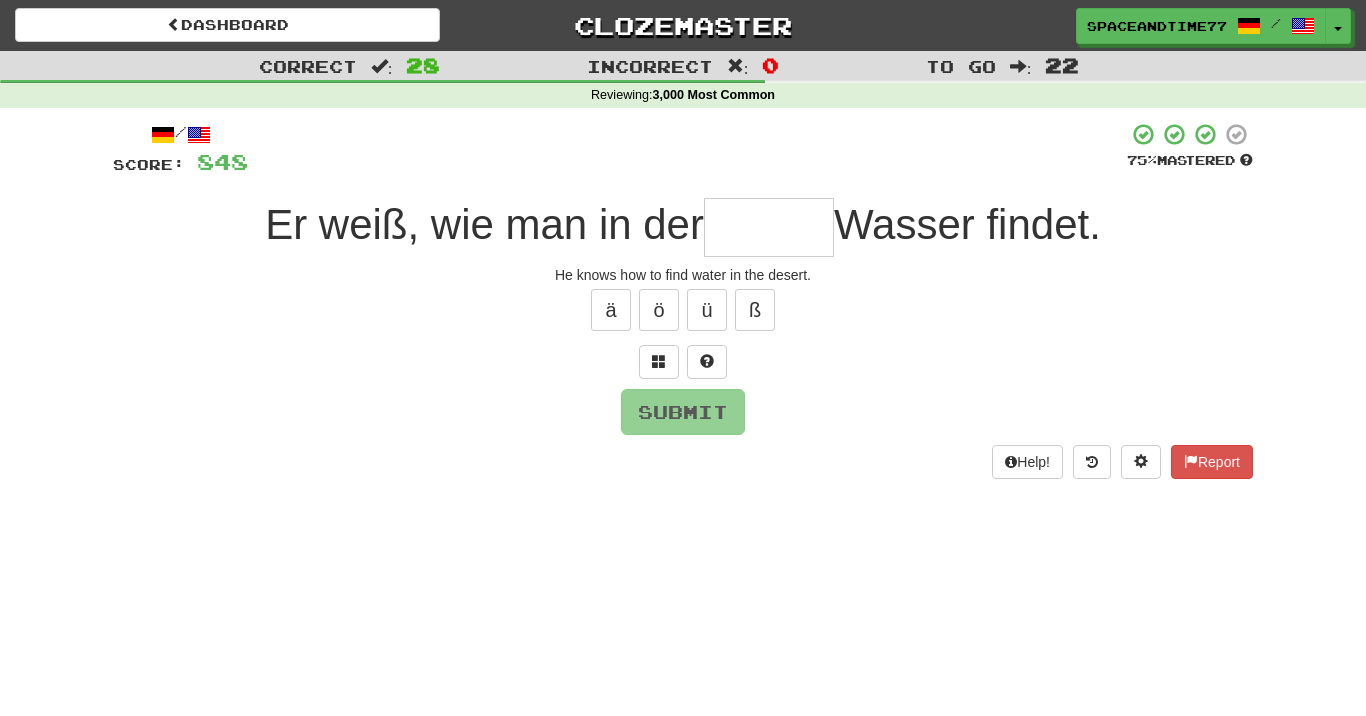 type on "*" 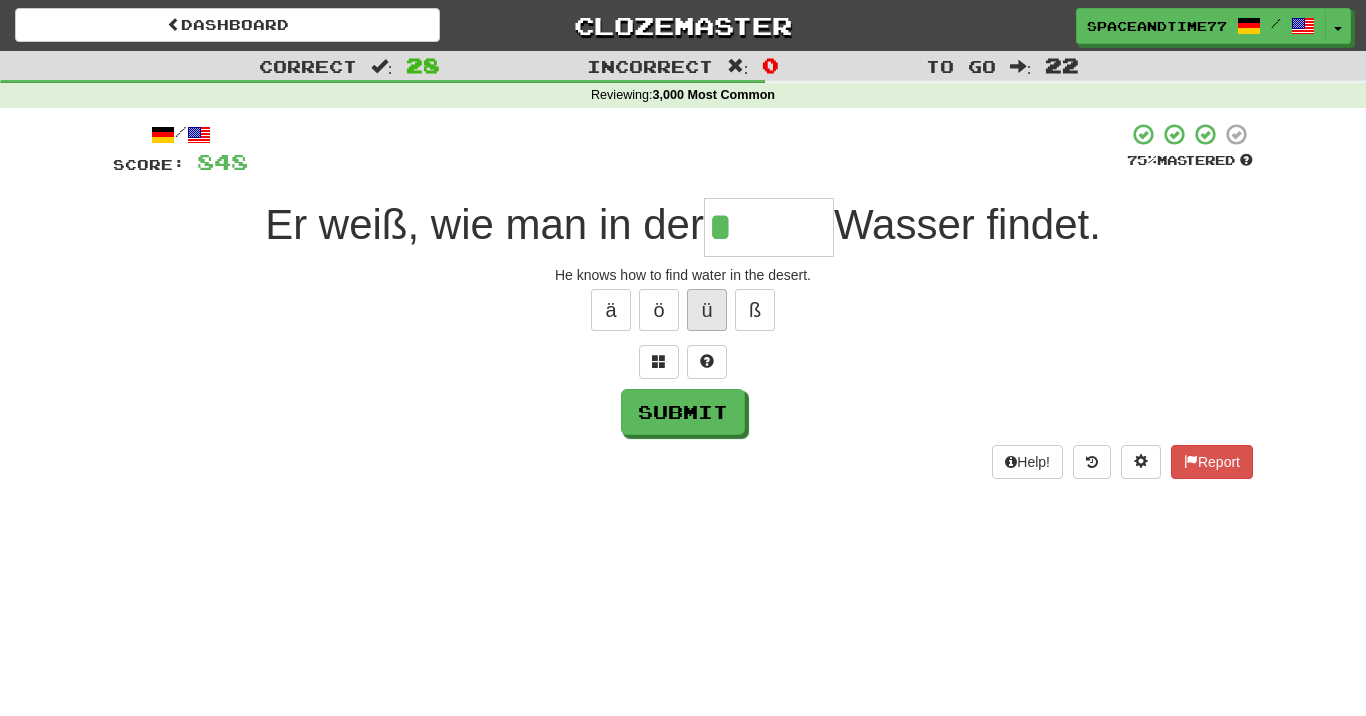 click on "ü" at bounding box center (707, 310) 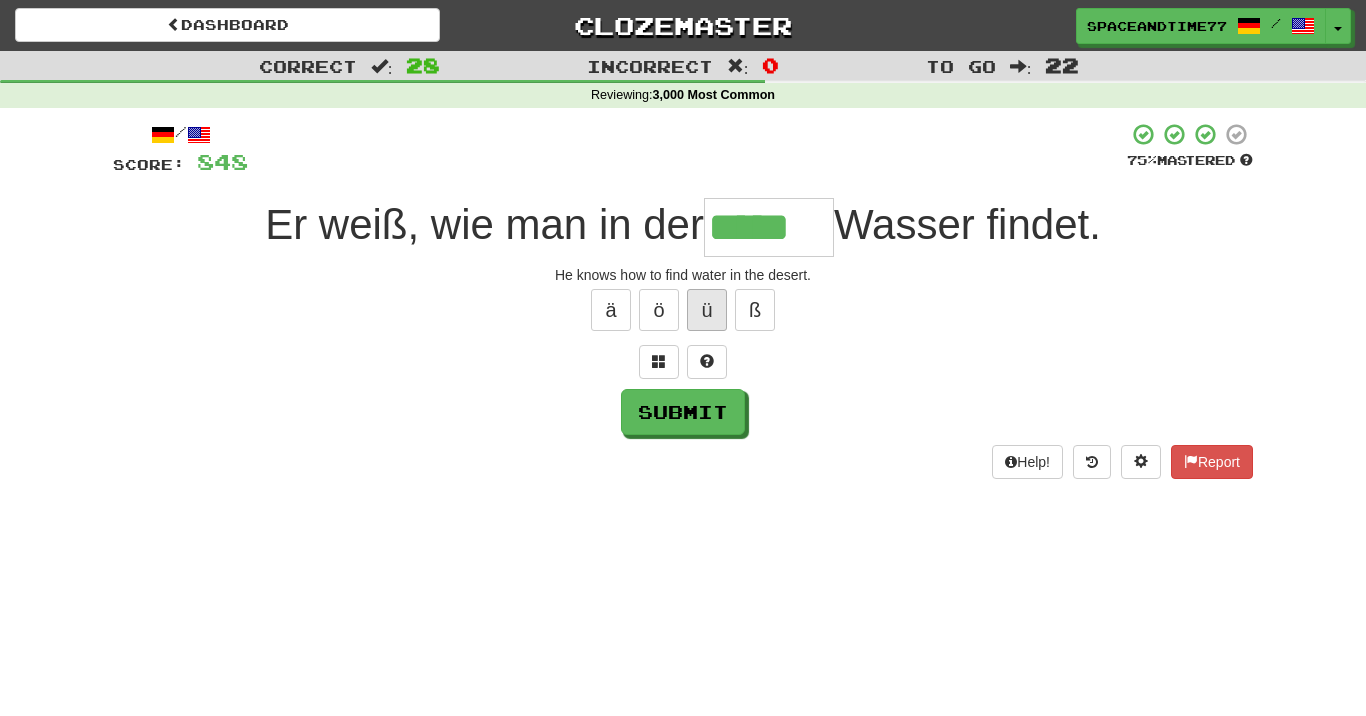 type on "*****" 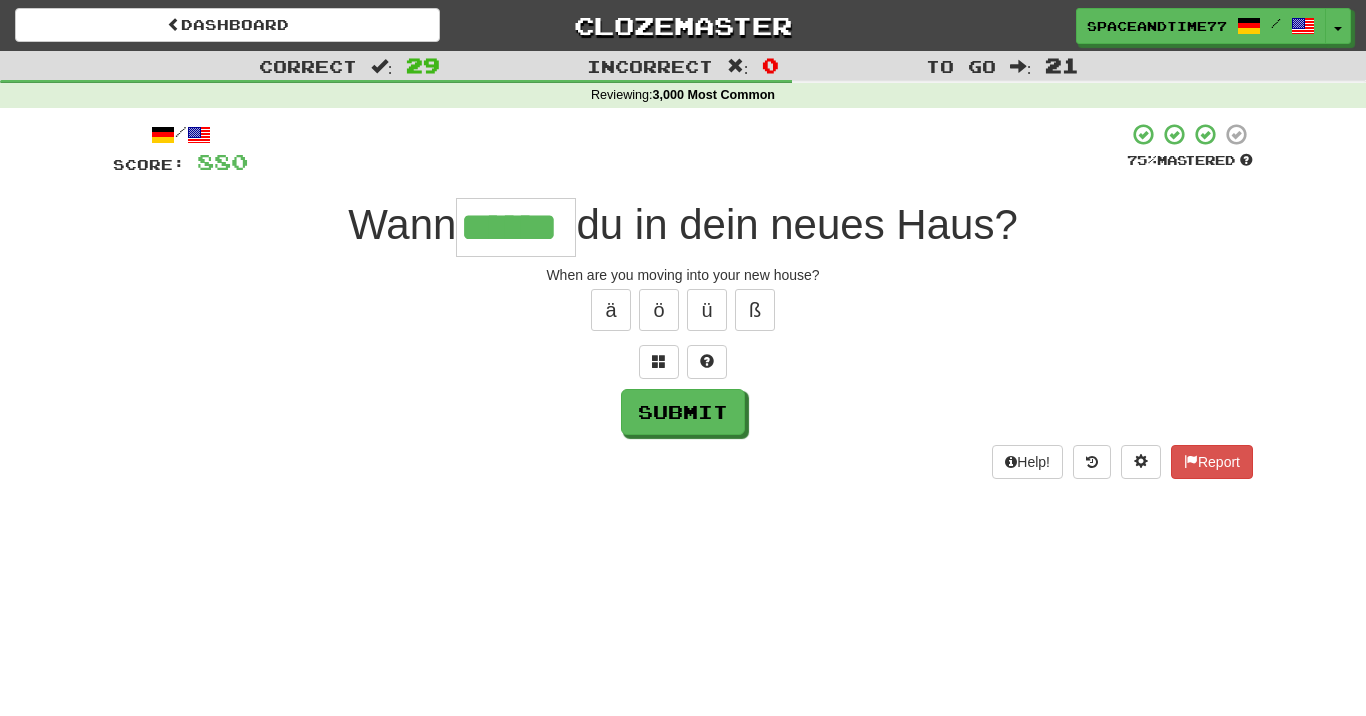 type on "******" 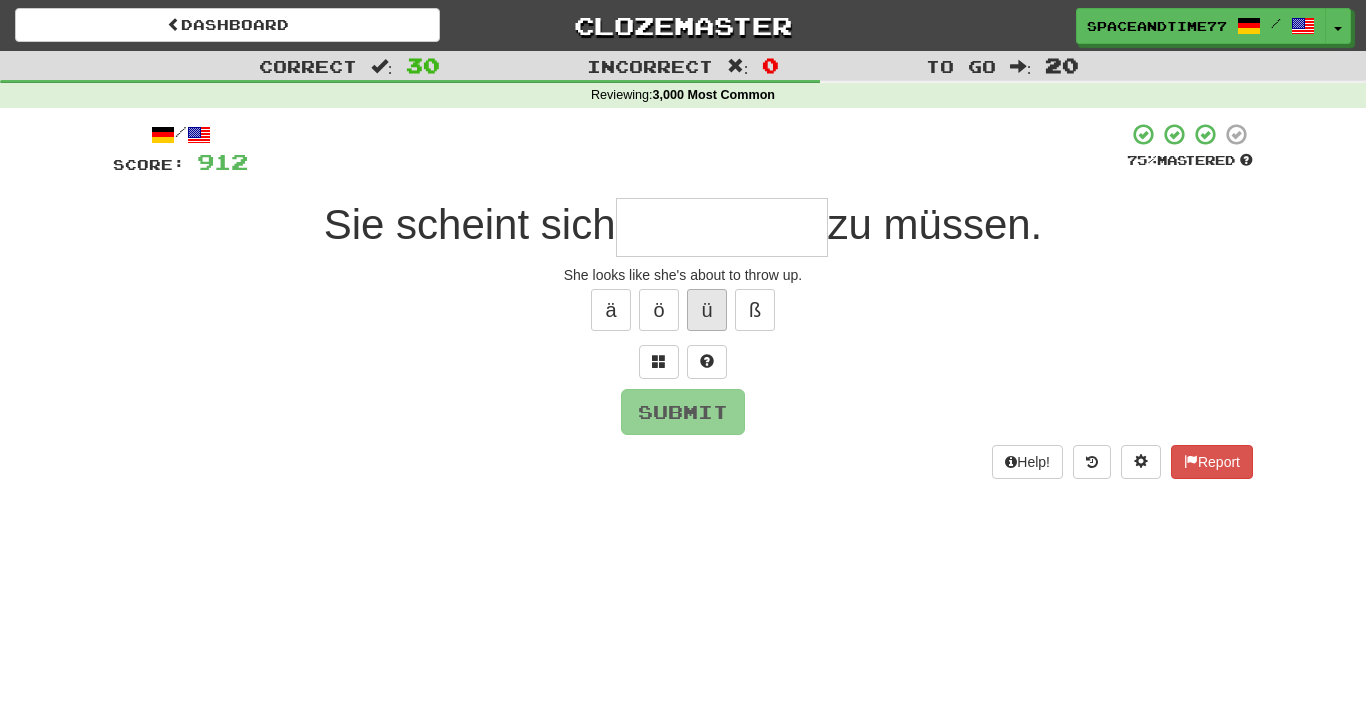 click on "ü" at bounding box center (707, 310) 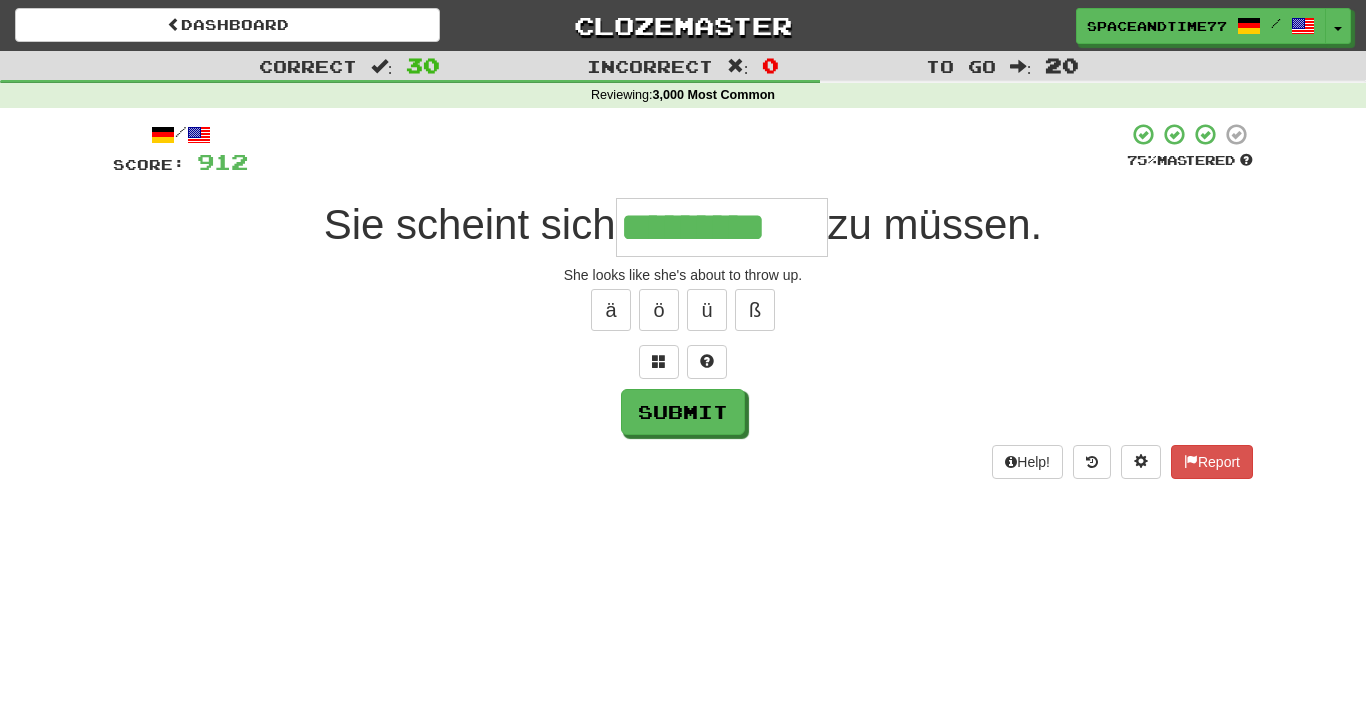 type on "*********" 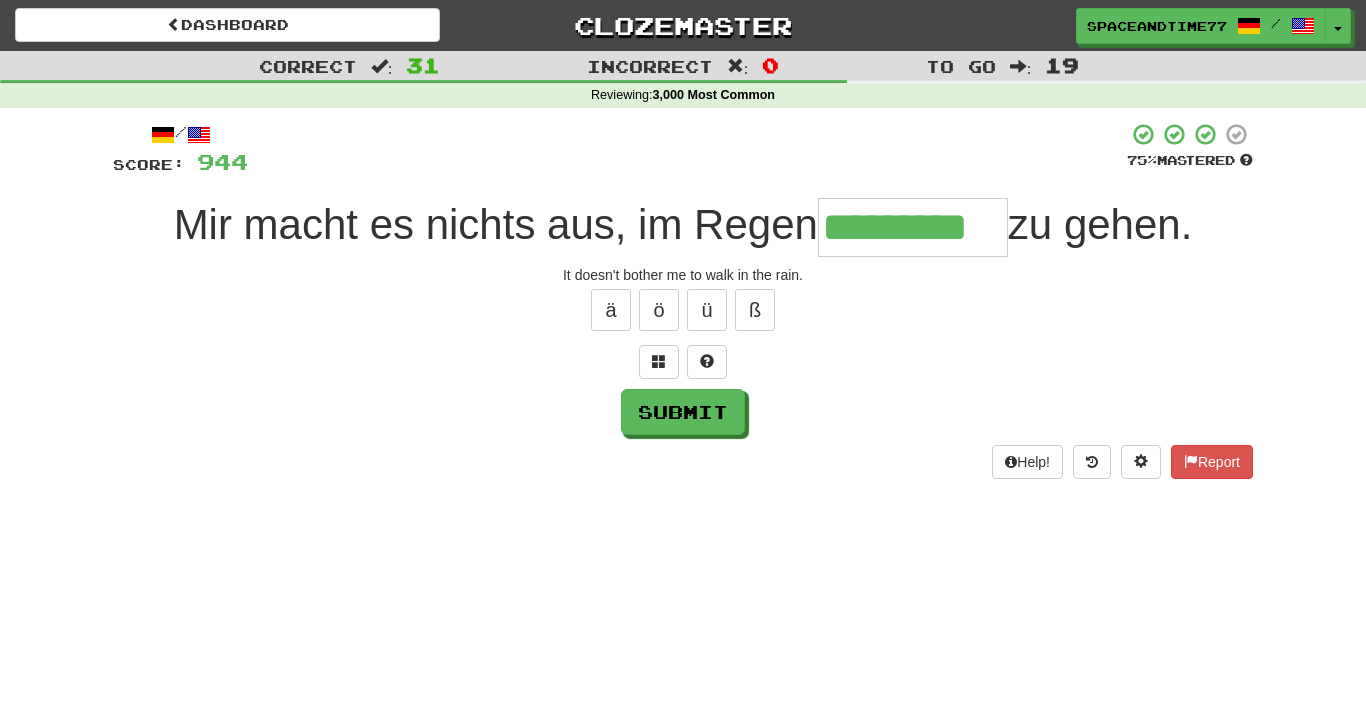 type on "*********" 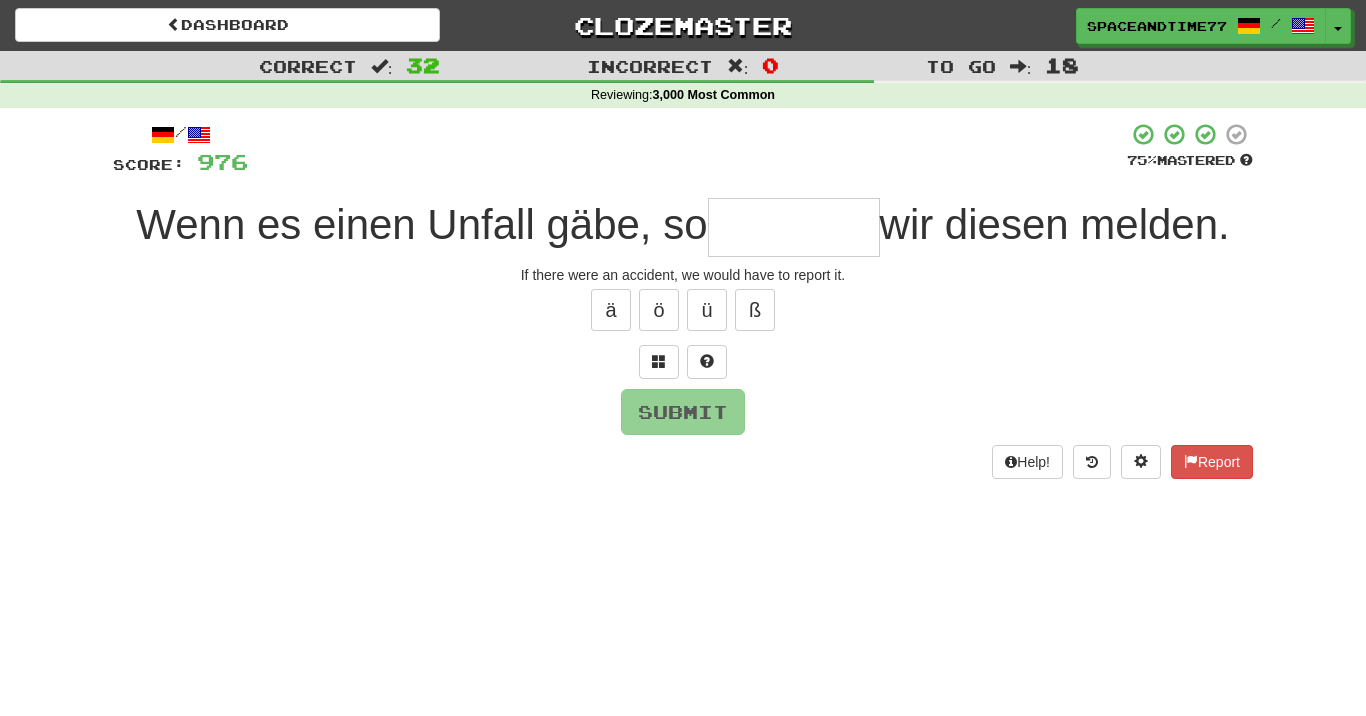 type on "*" 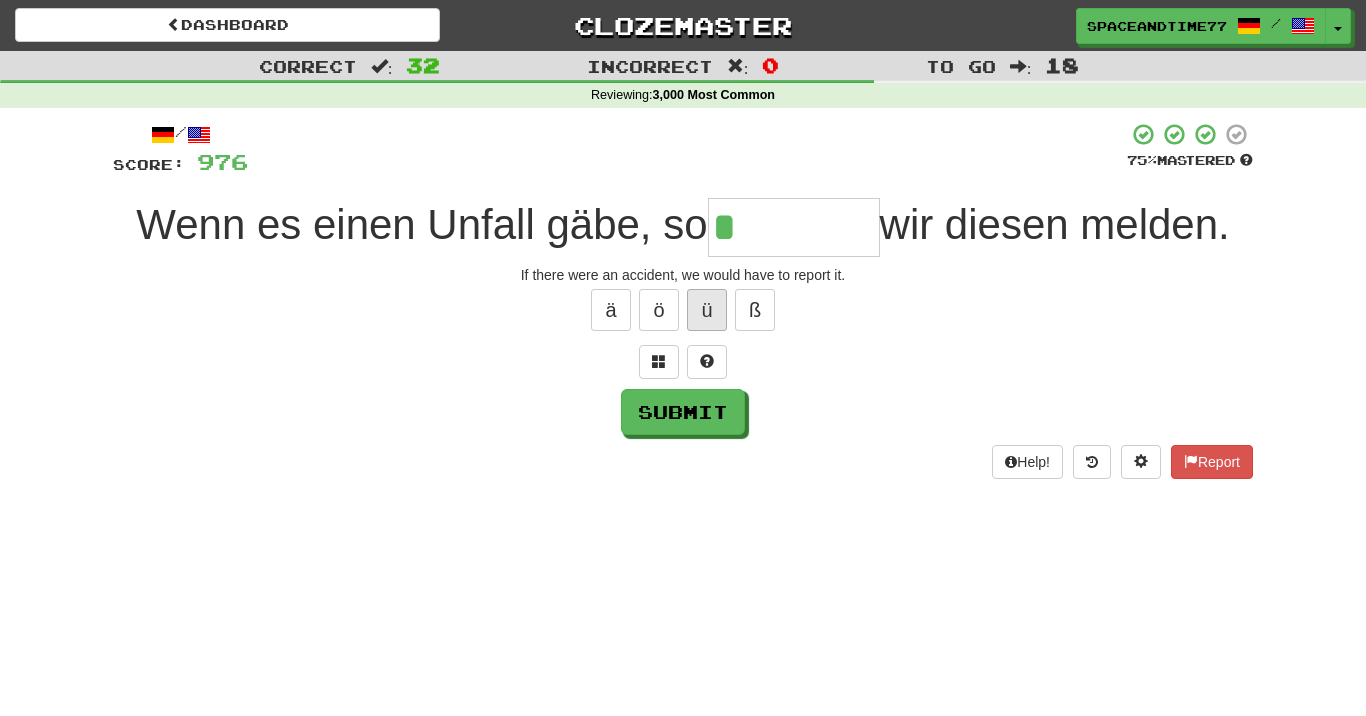 click on "ü" at bounding box center (707, 310) 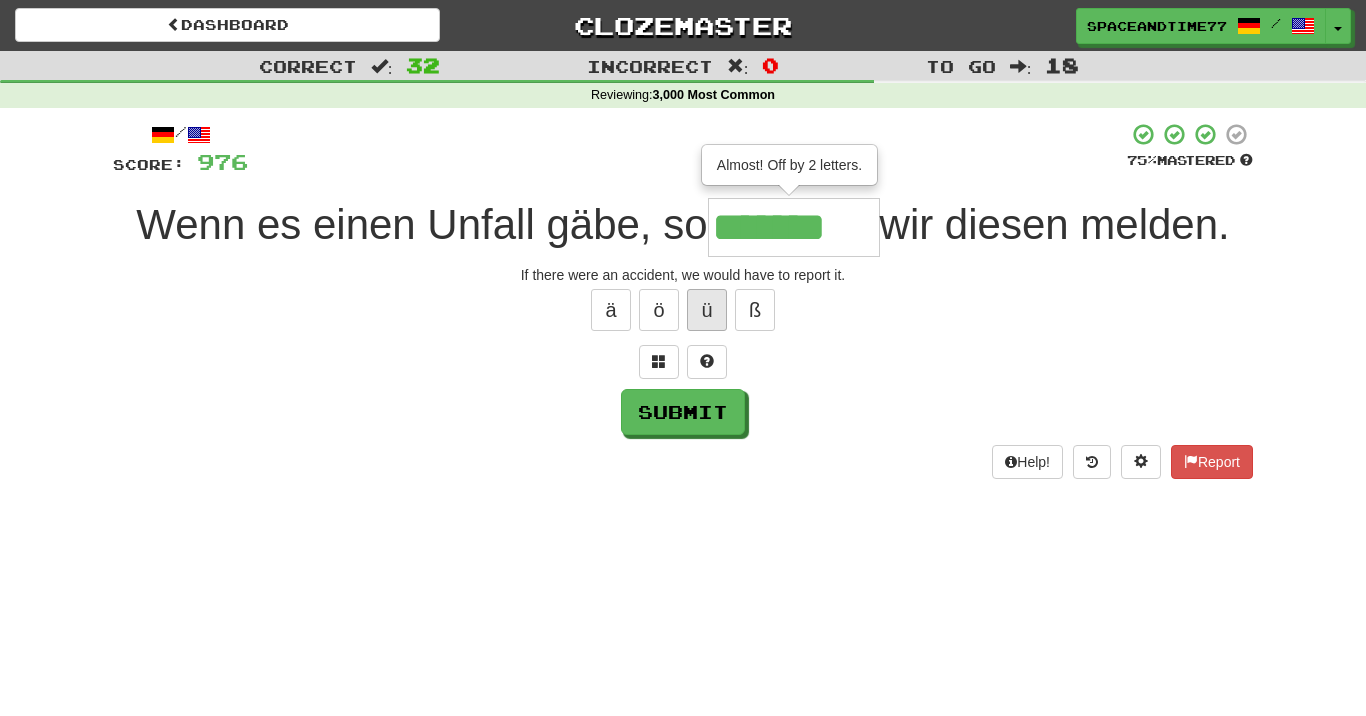 type on "*******" 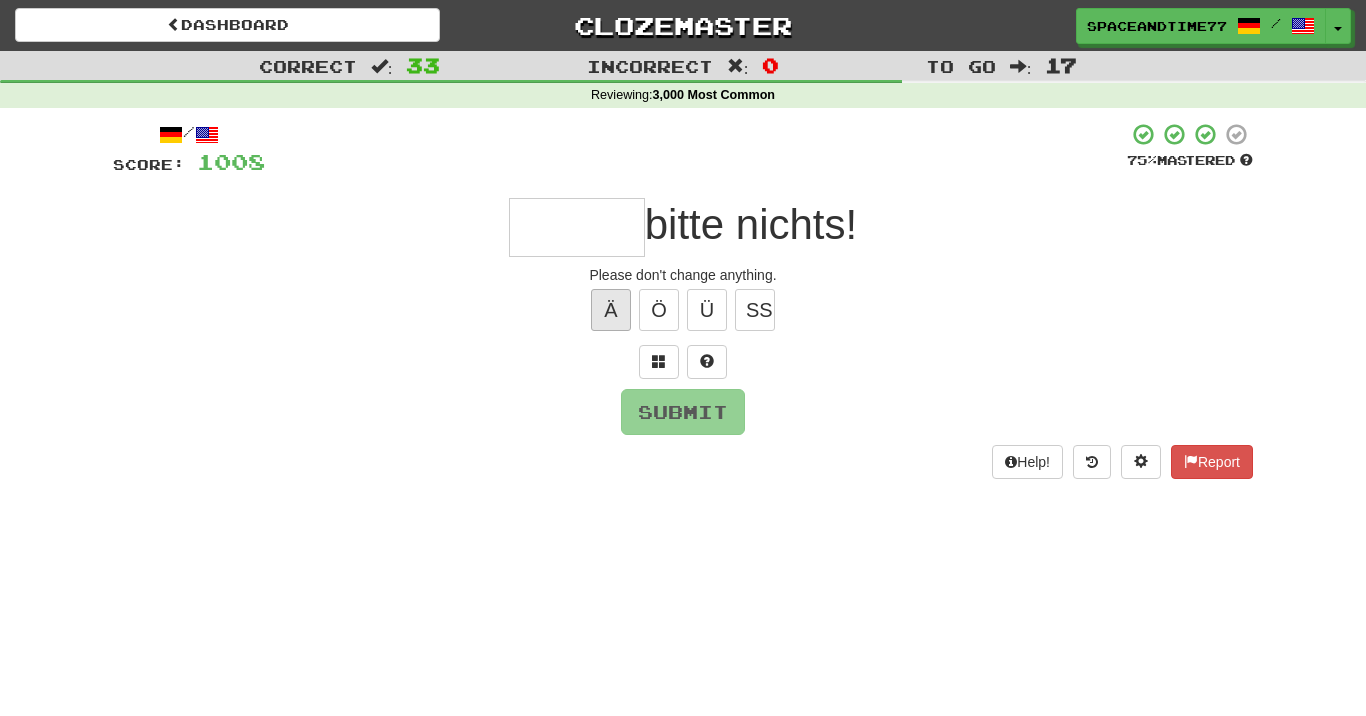 click on "Ä" at bounding box center [611, 310] 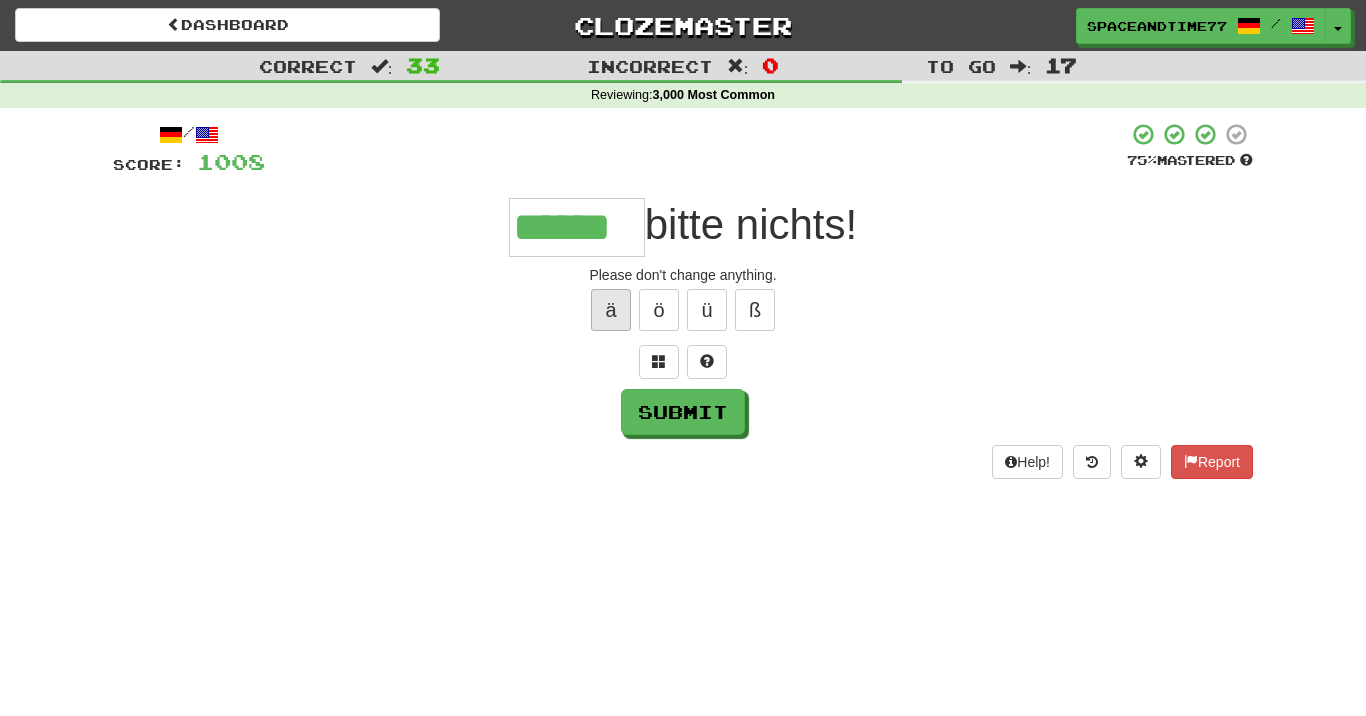 type on "******" 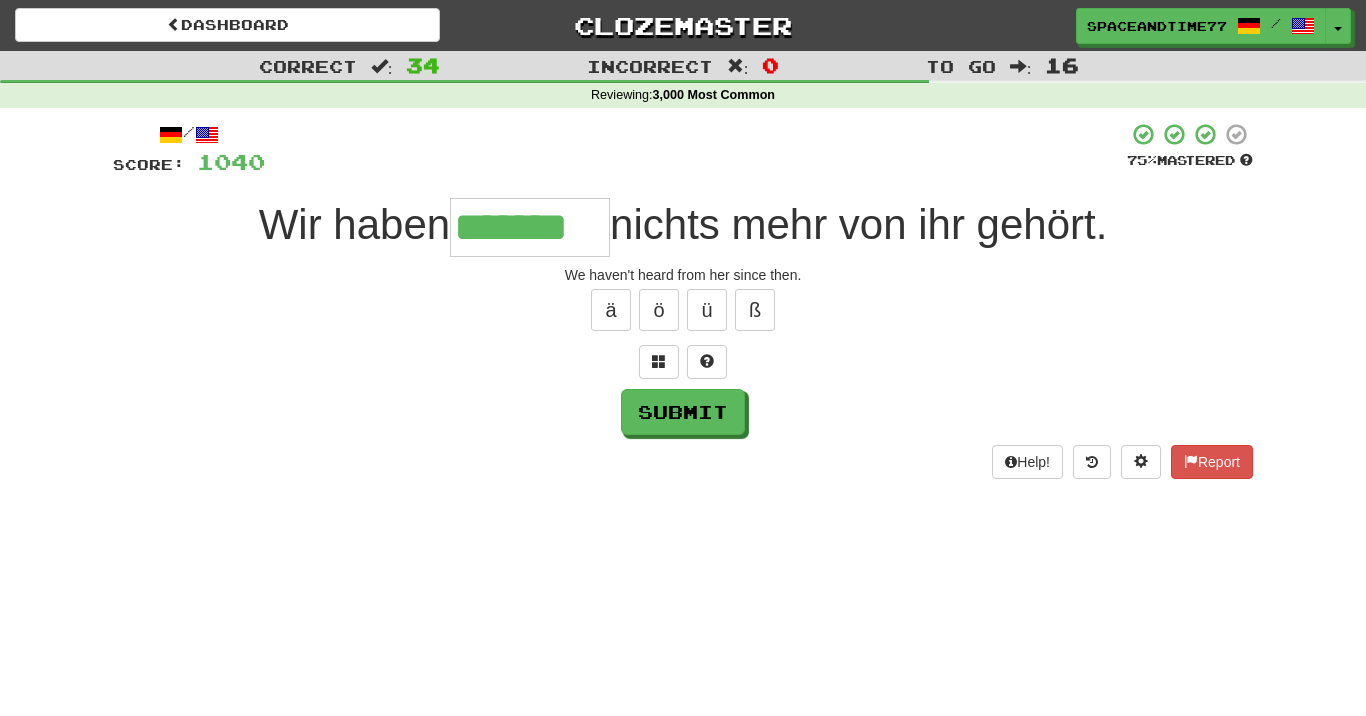 type on "*******" 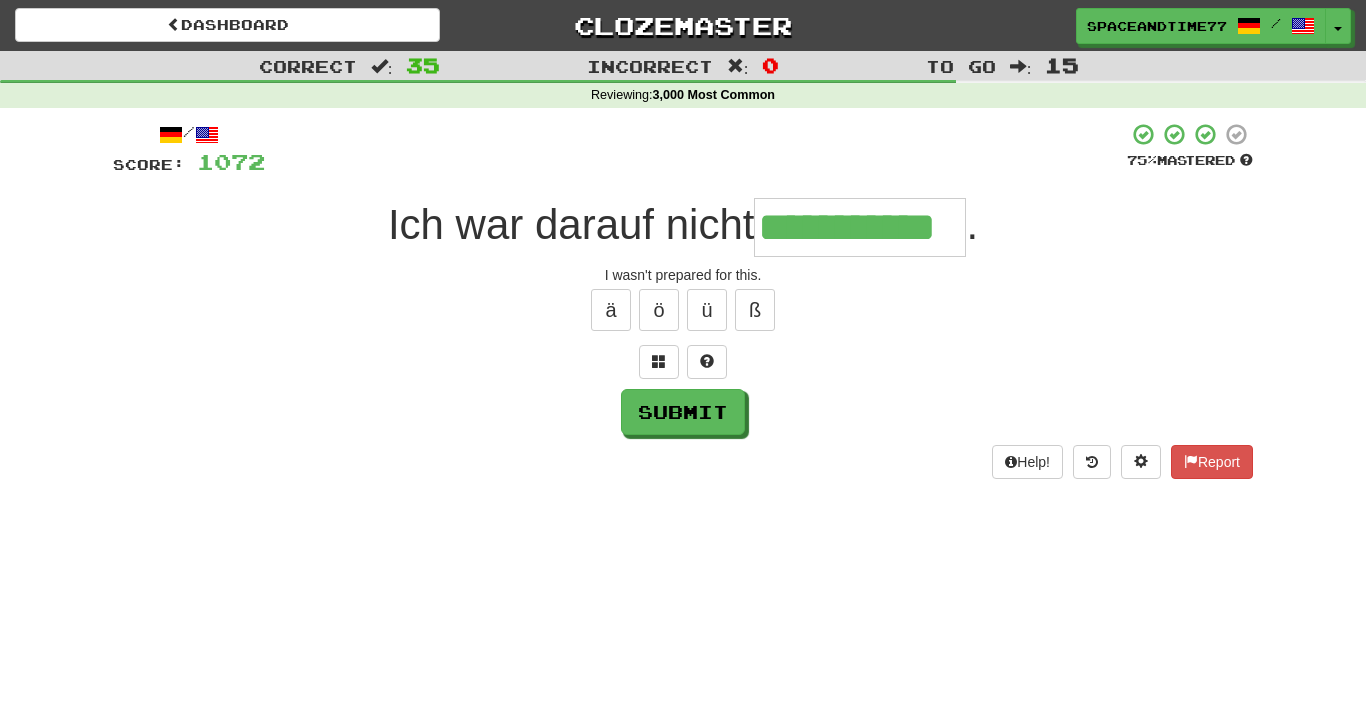 type on "**********" 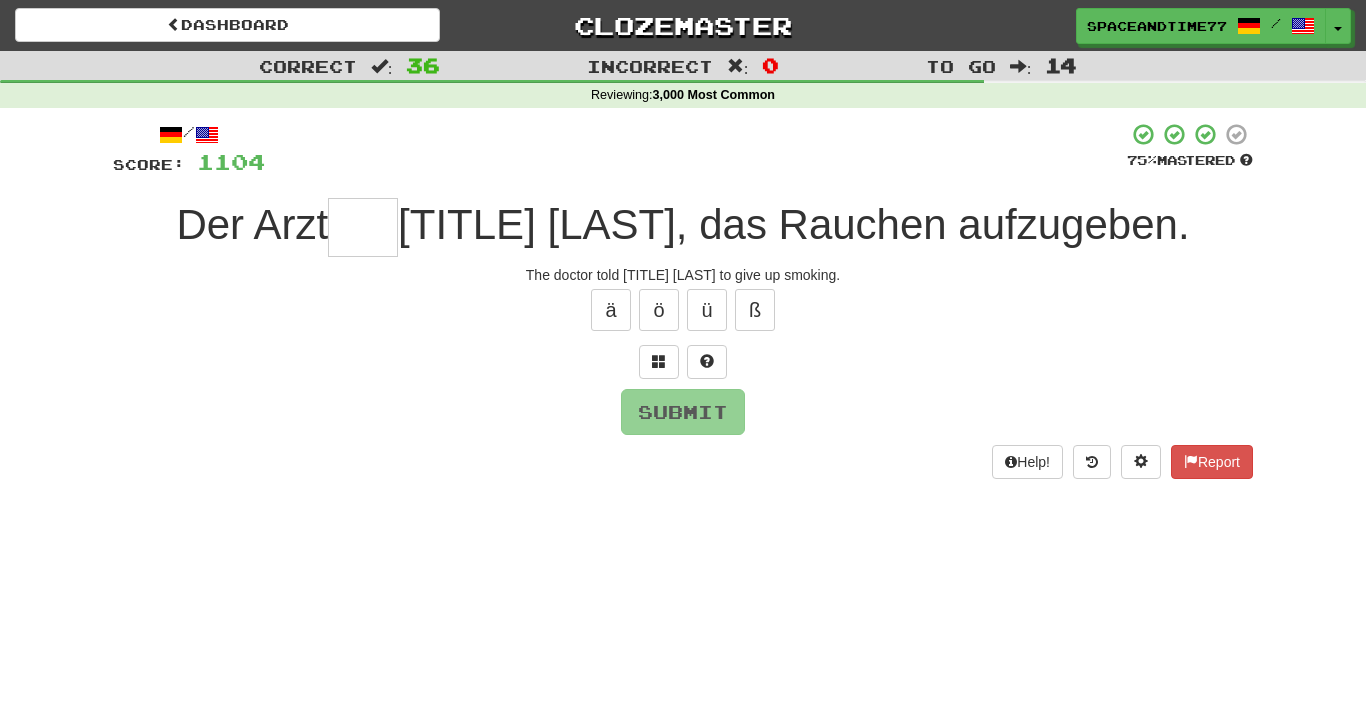 type on "*" 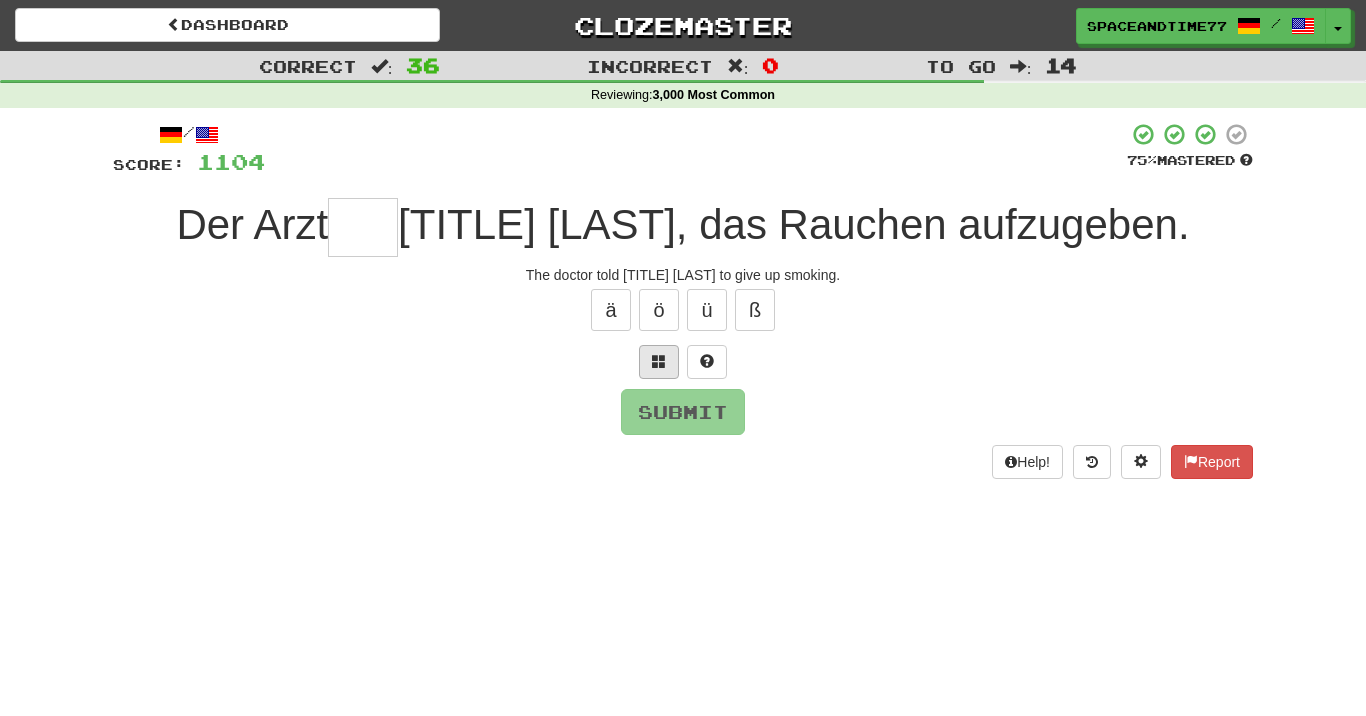 type on "*" 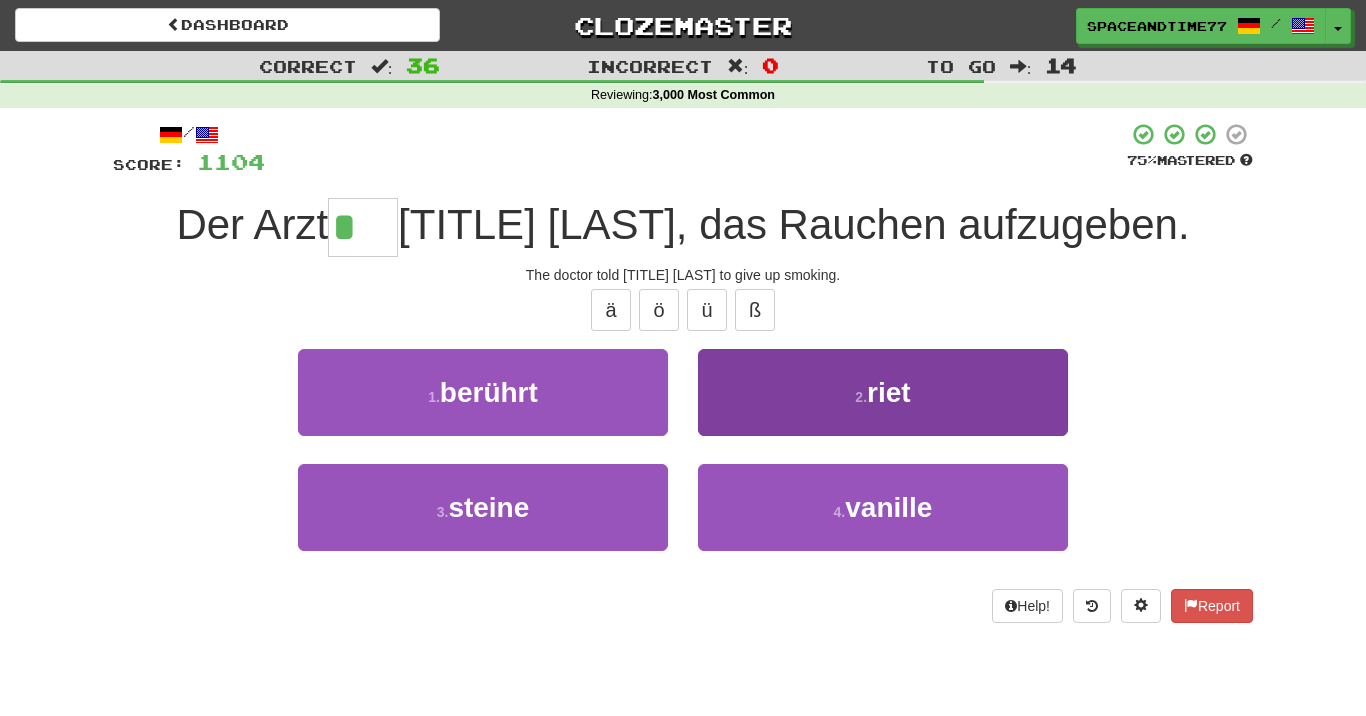 click on "2 .  riet" at bounding box center [883, 392] 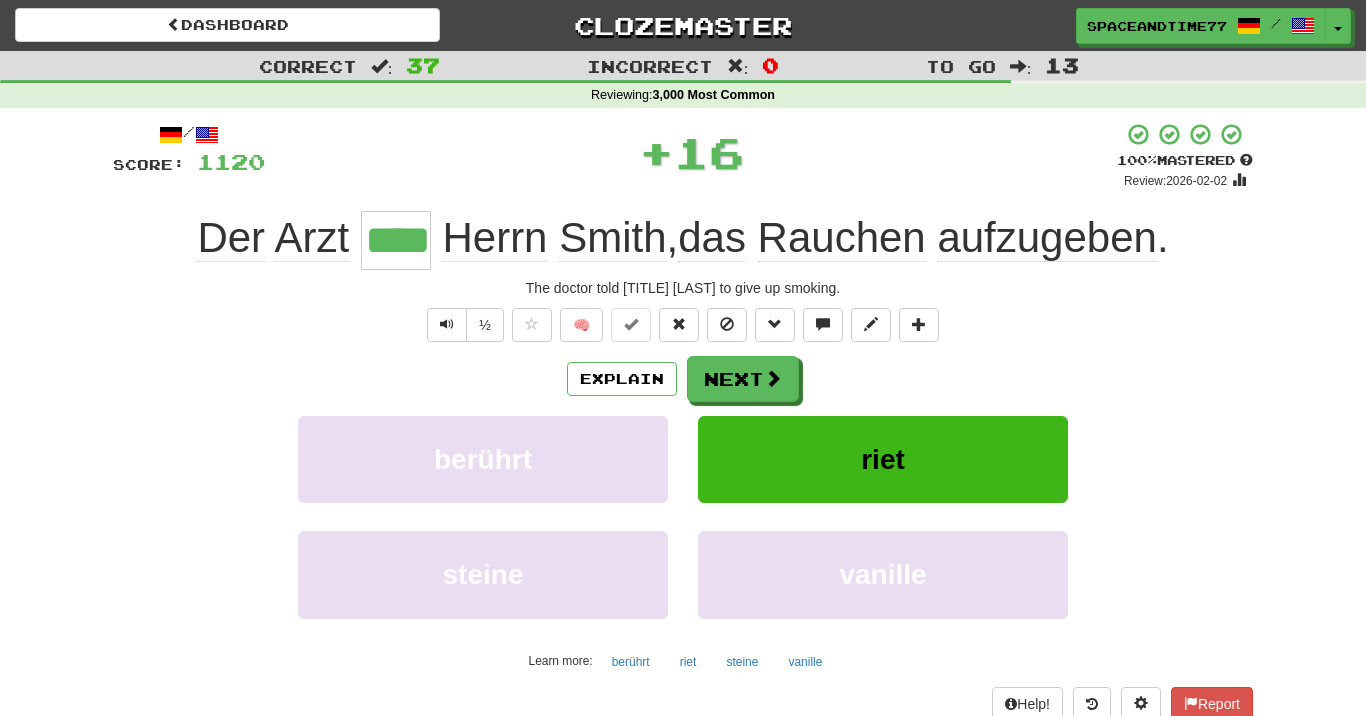 click on "****" at bounding box center (396, 240) 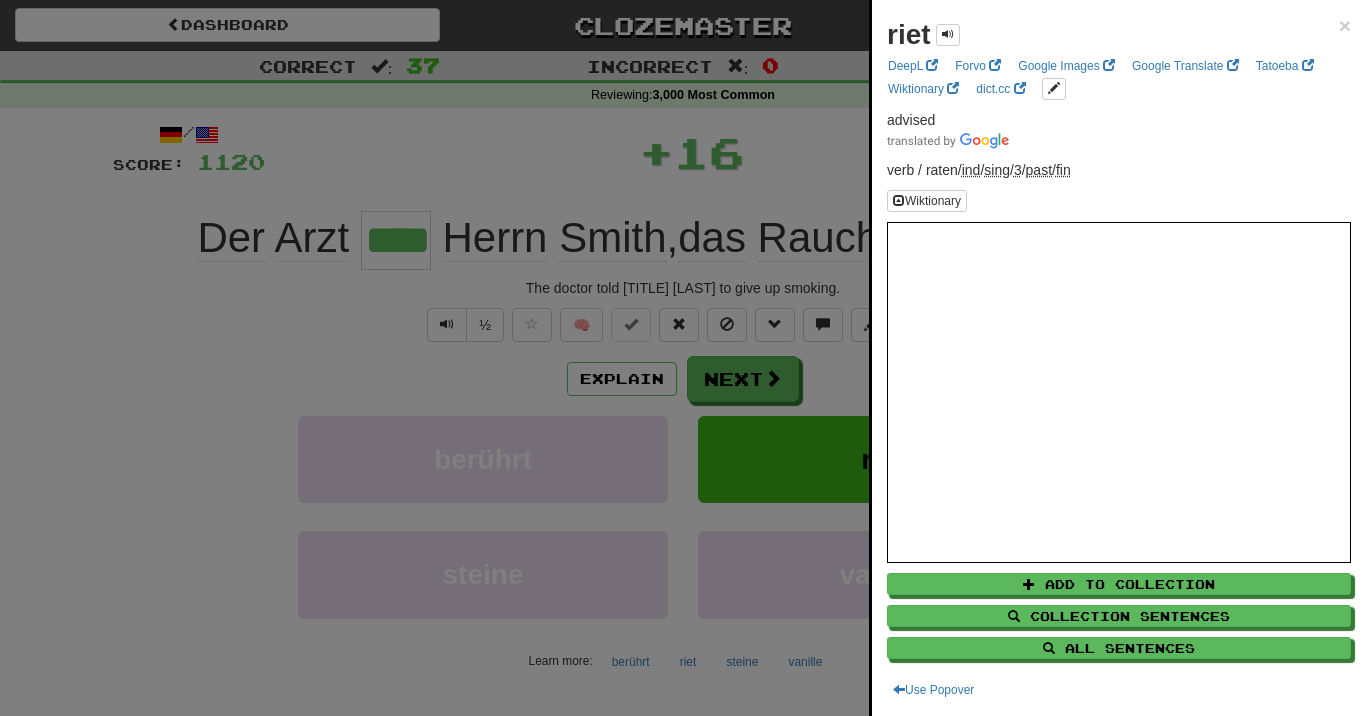 click at bounding box center [683, 358] 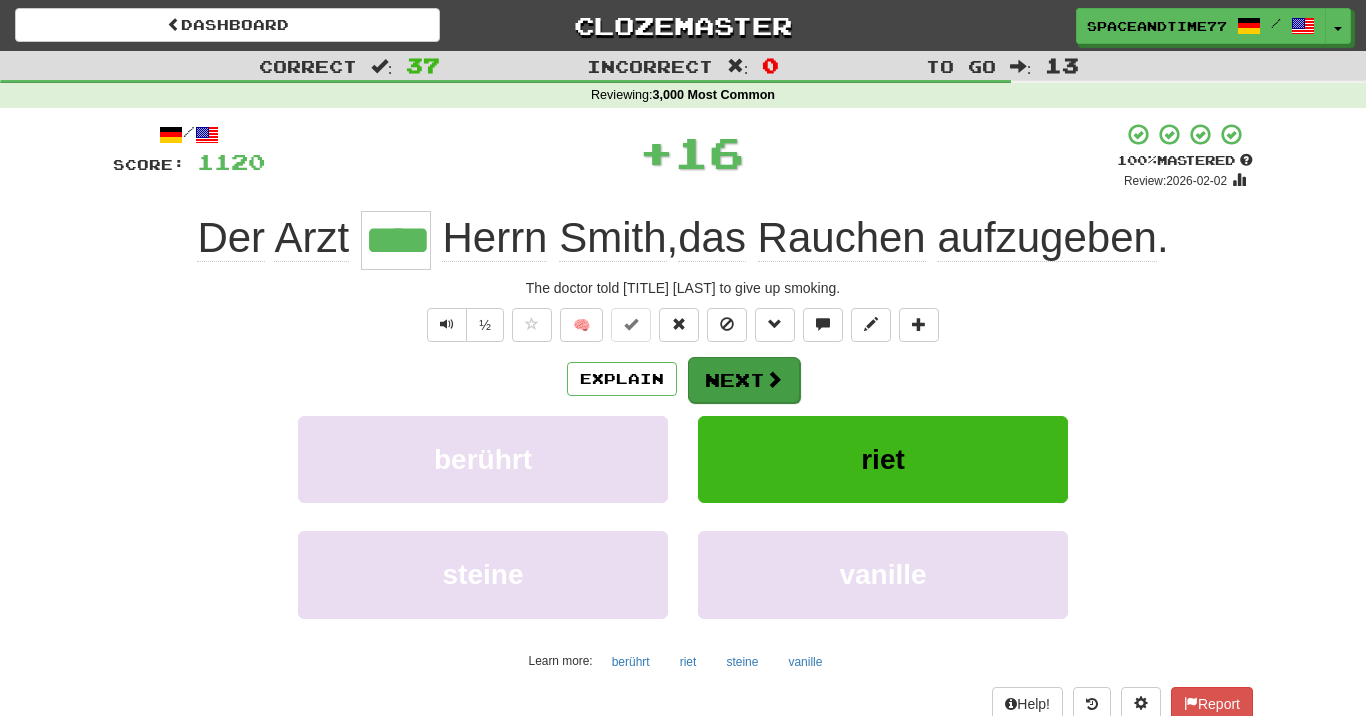 click on "Next" at bounding box center (744, 380) 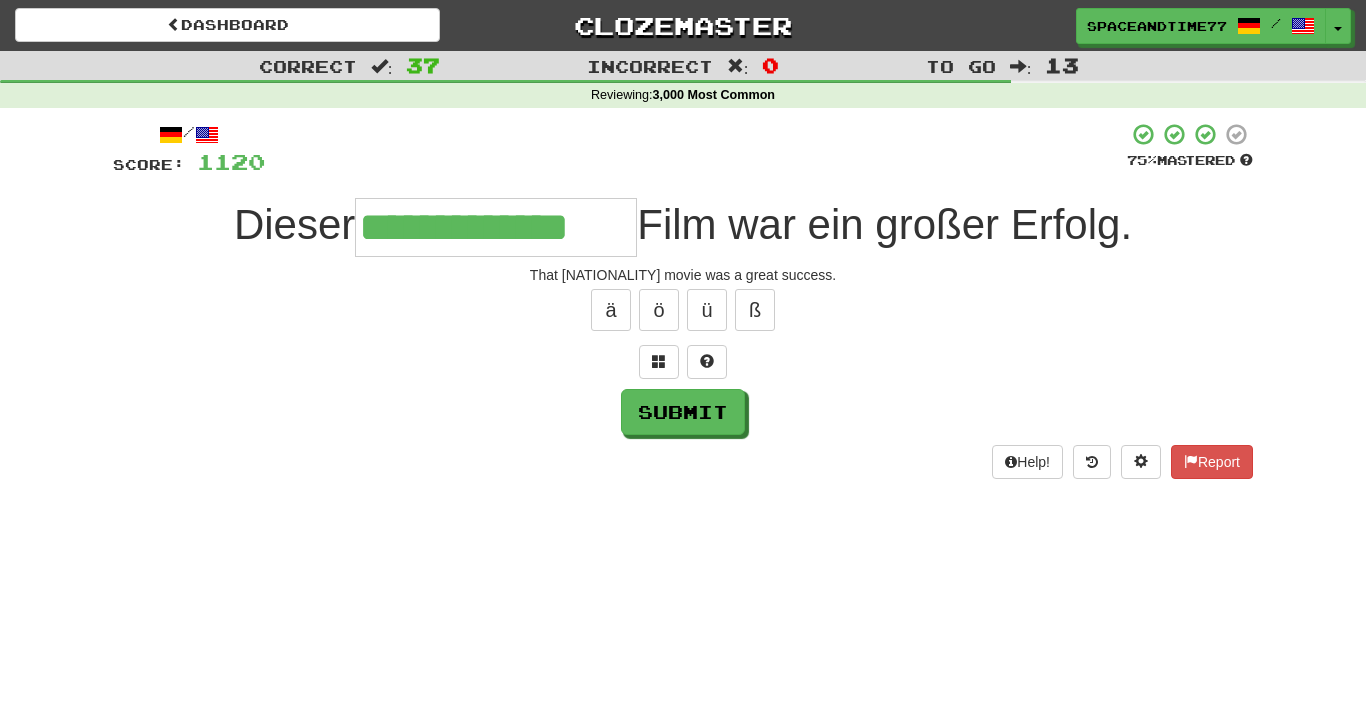 type on "**********" 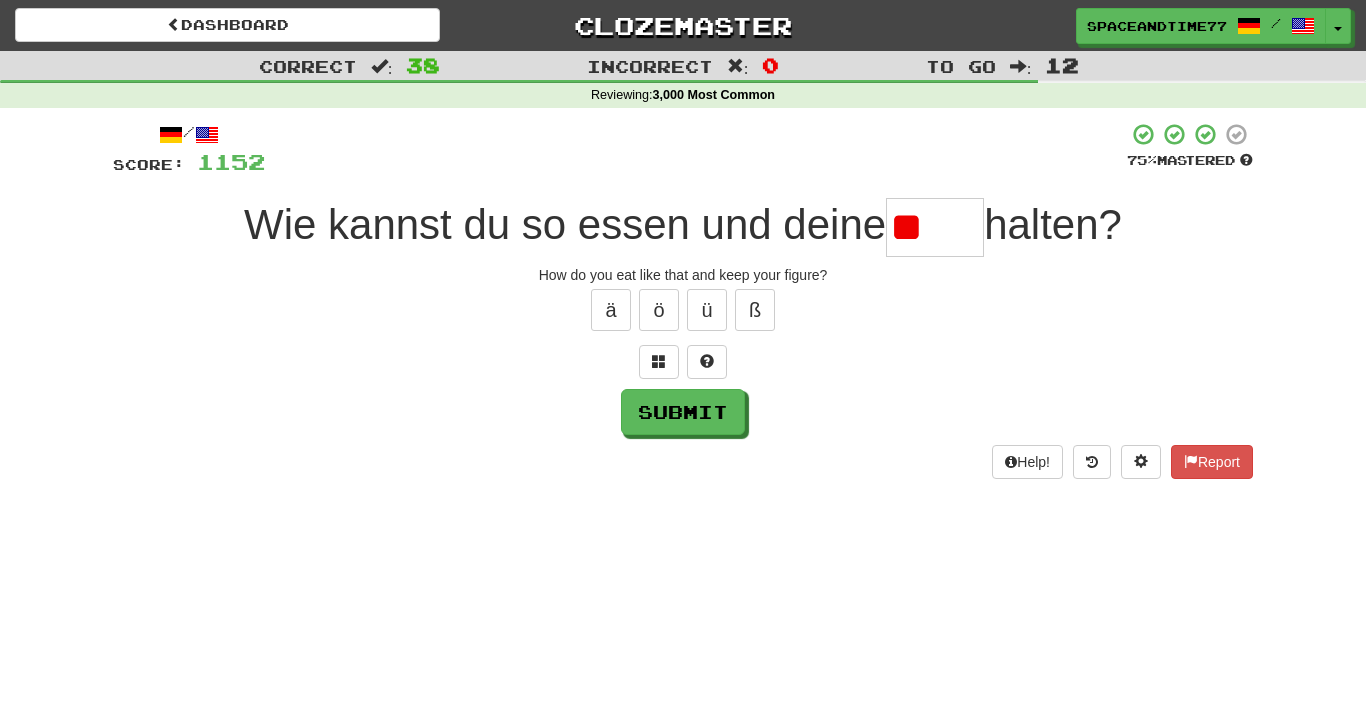 type on "*" 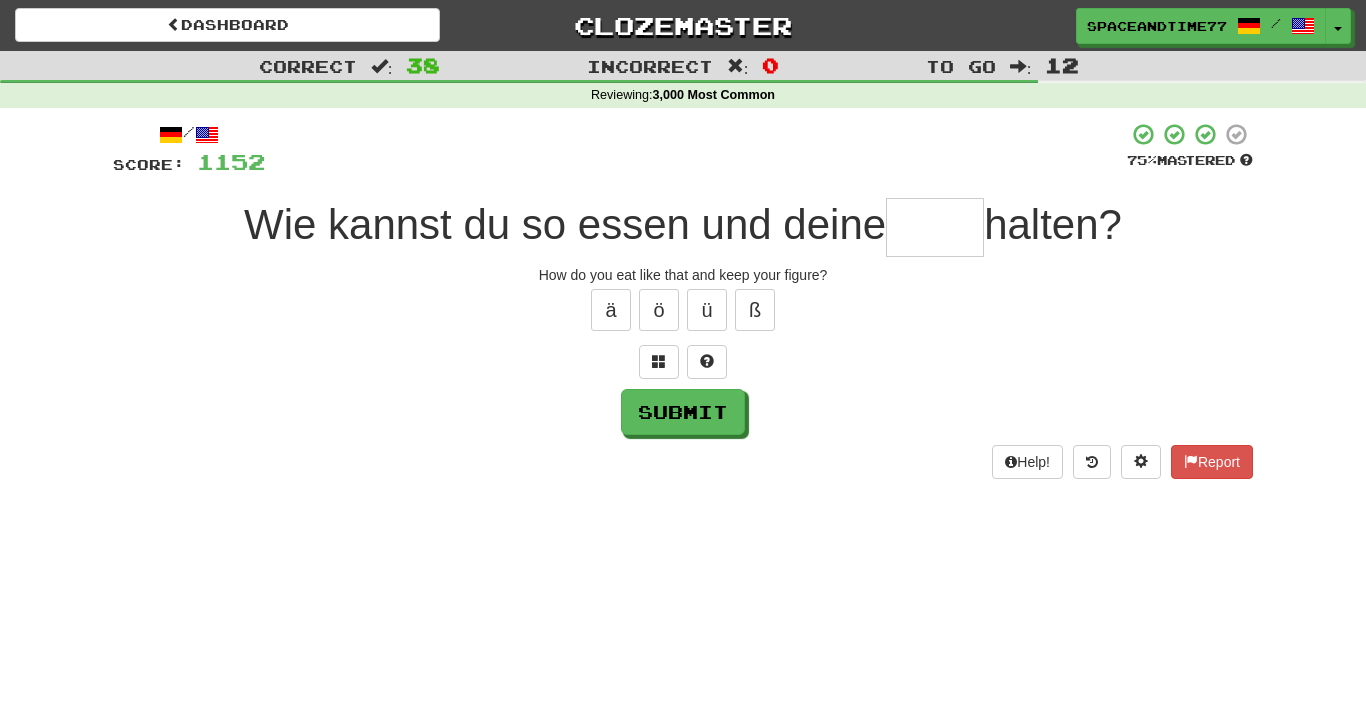 type on "*" 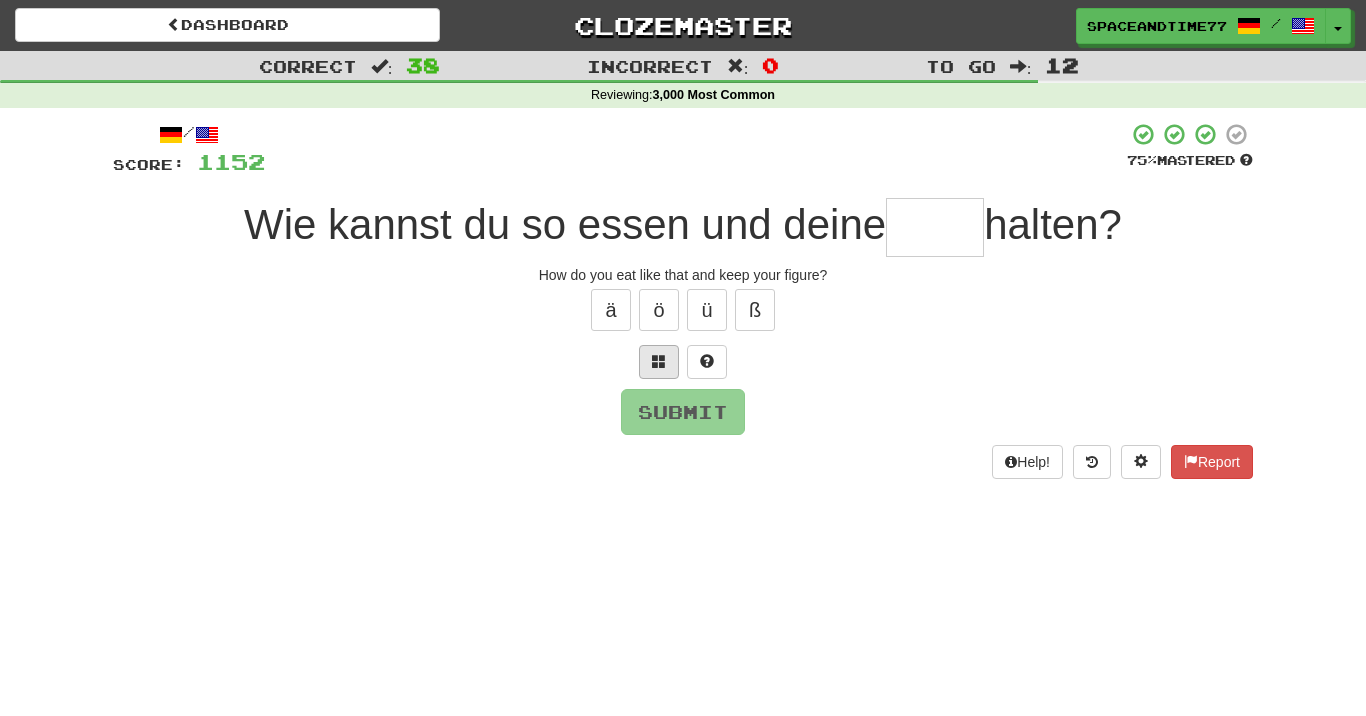 click at bounding box center (659, 362) 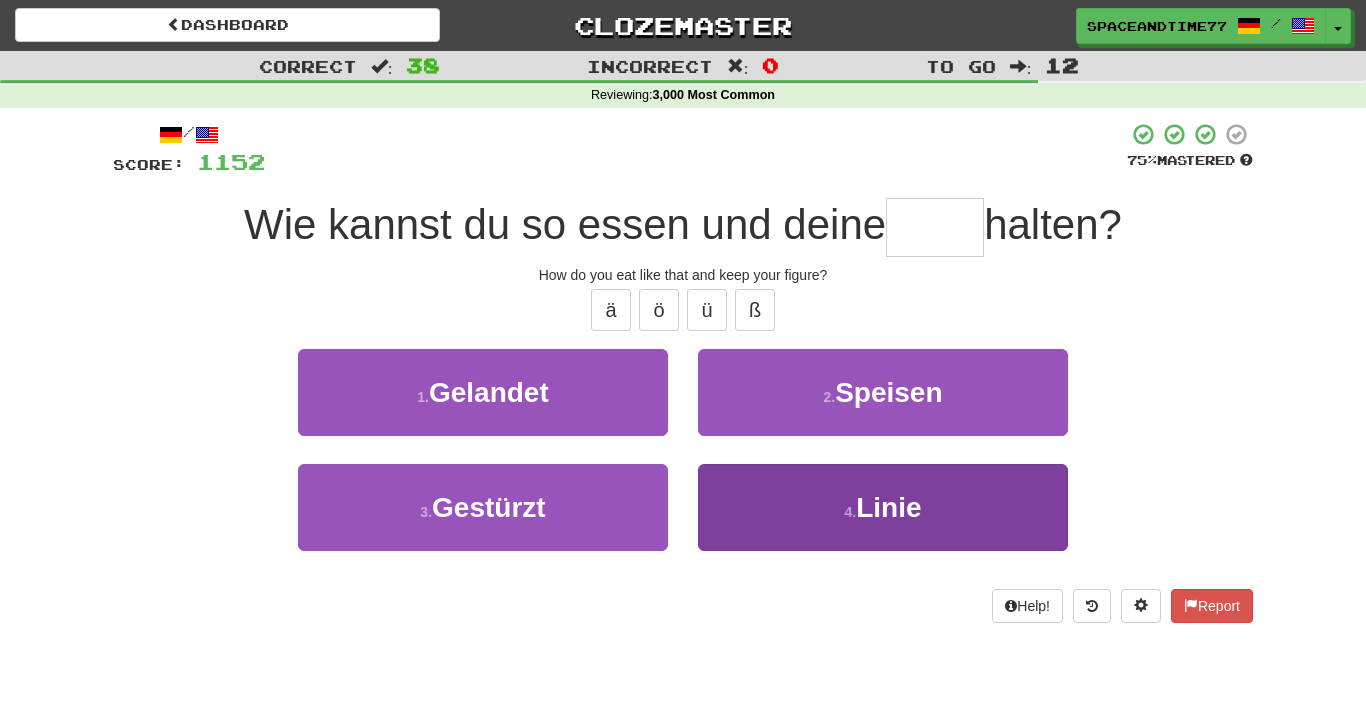 click on "4 .  Linie" at bounding box center (883, 507) 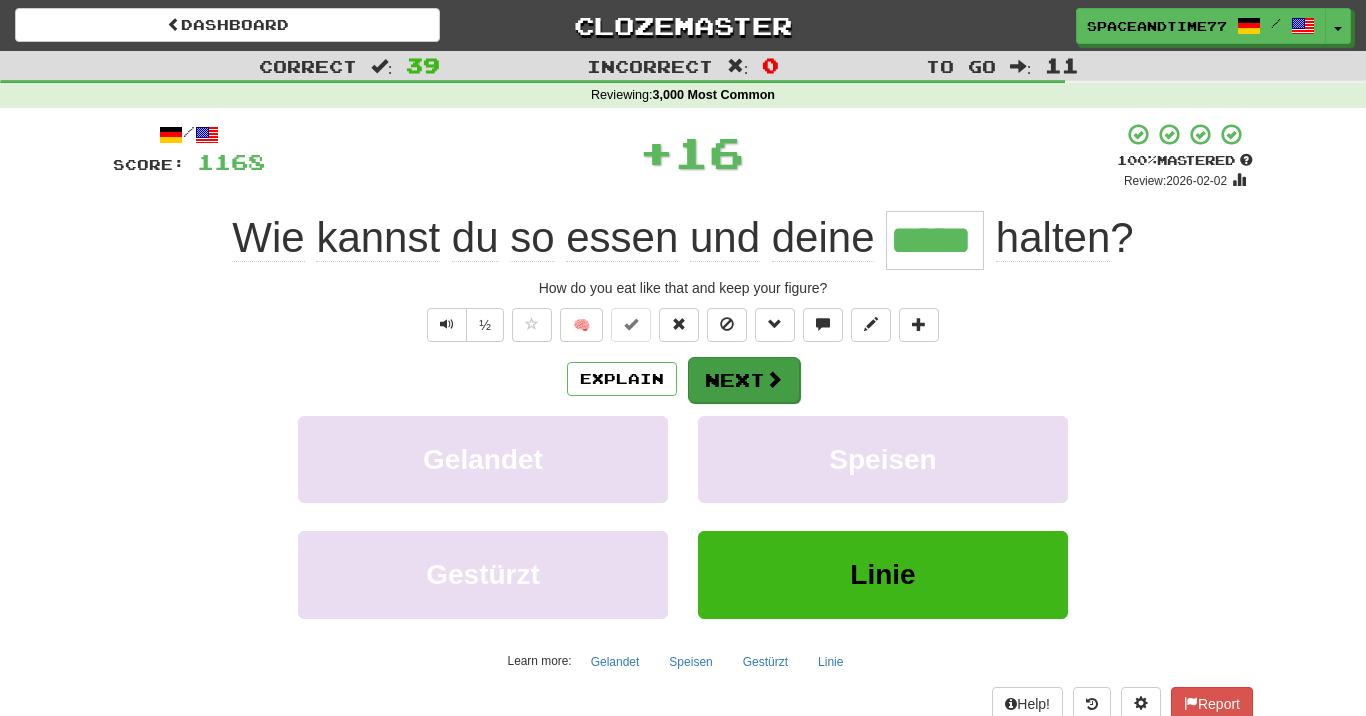 click on "Next" at bounding box center (744, 380) 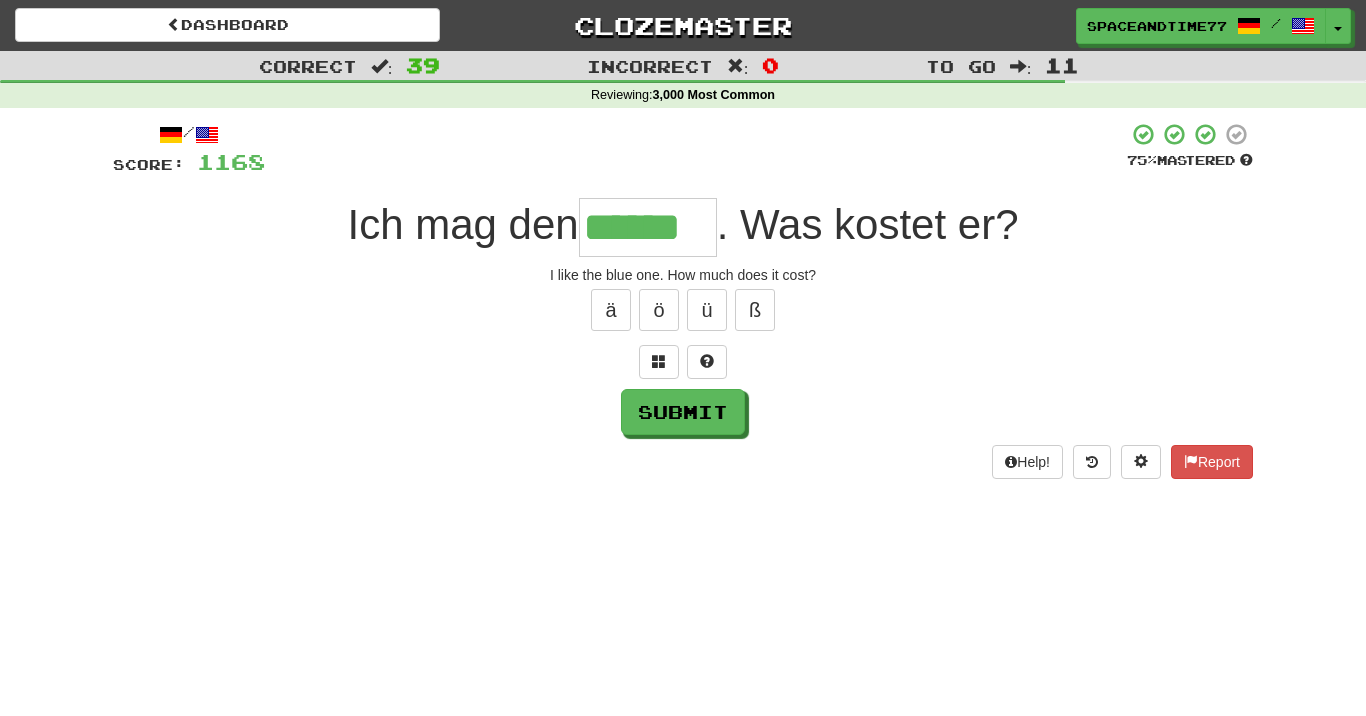 type on "******" 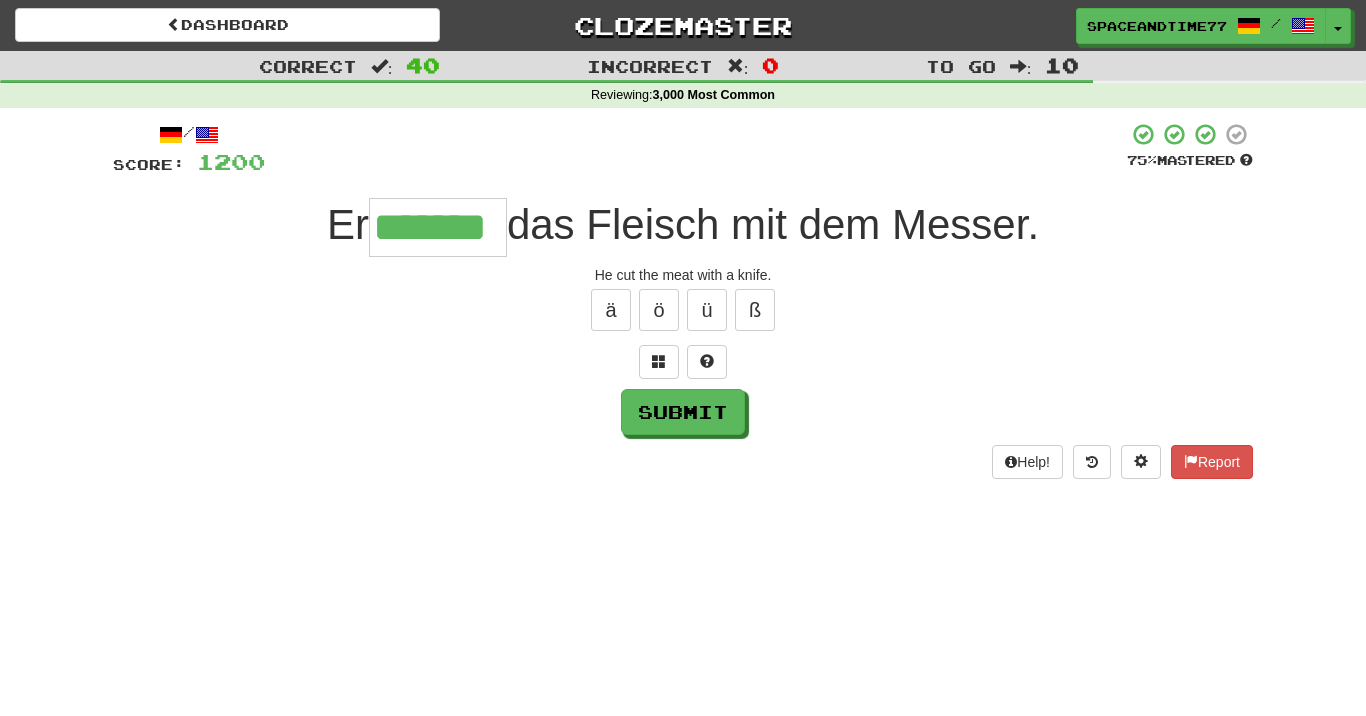 type on "*******" 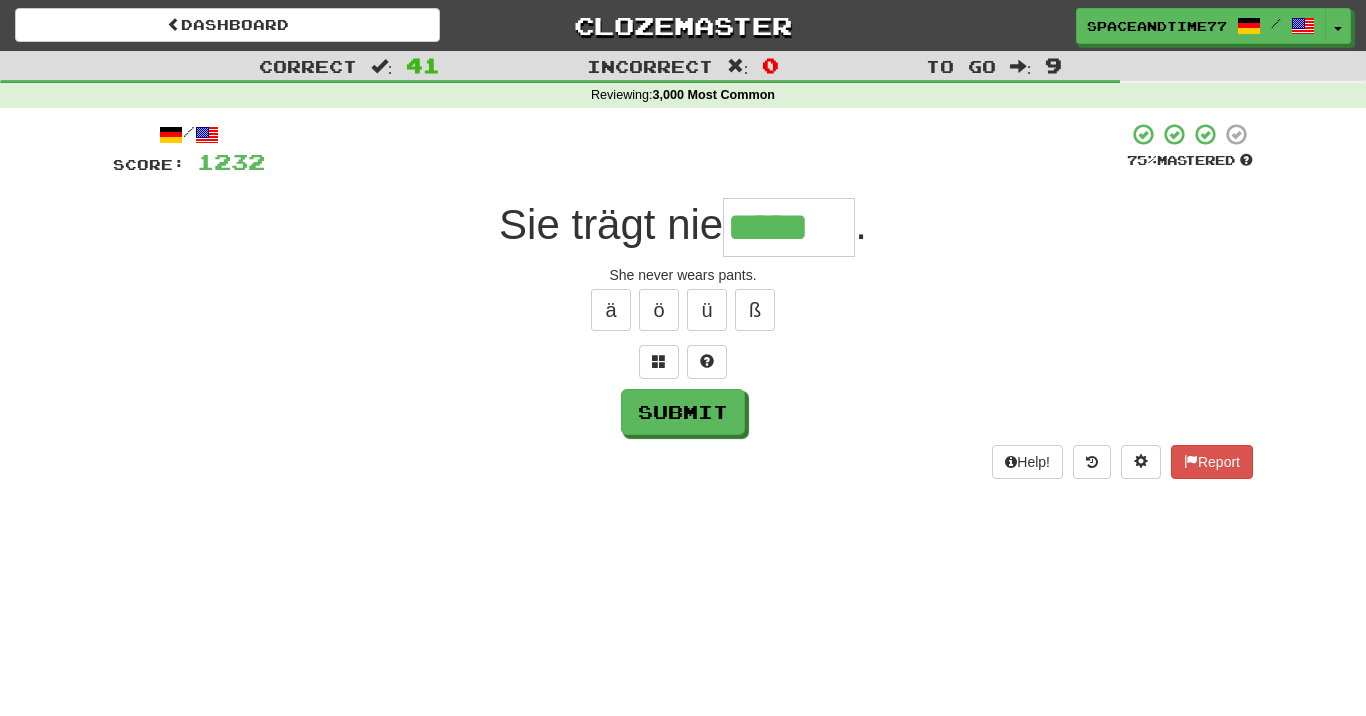 type on "*****" 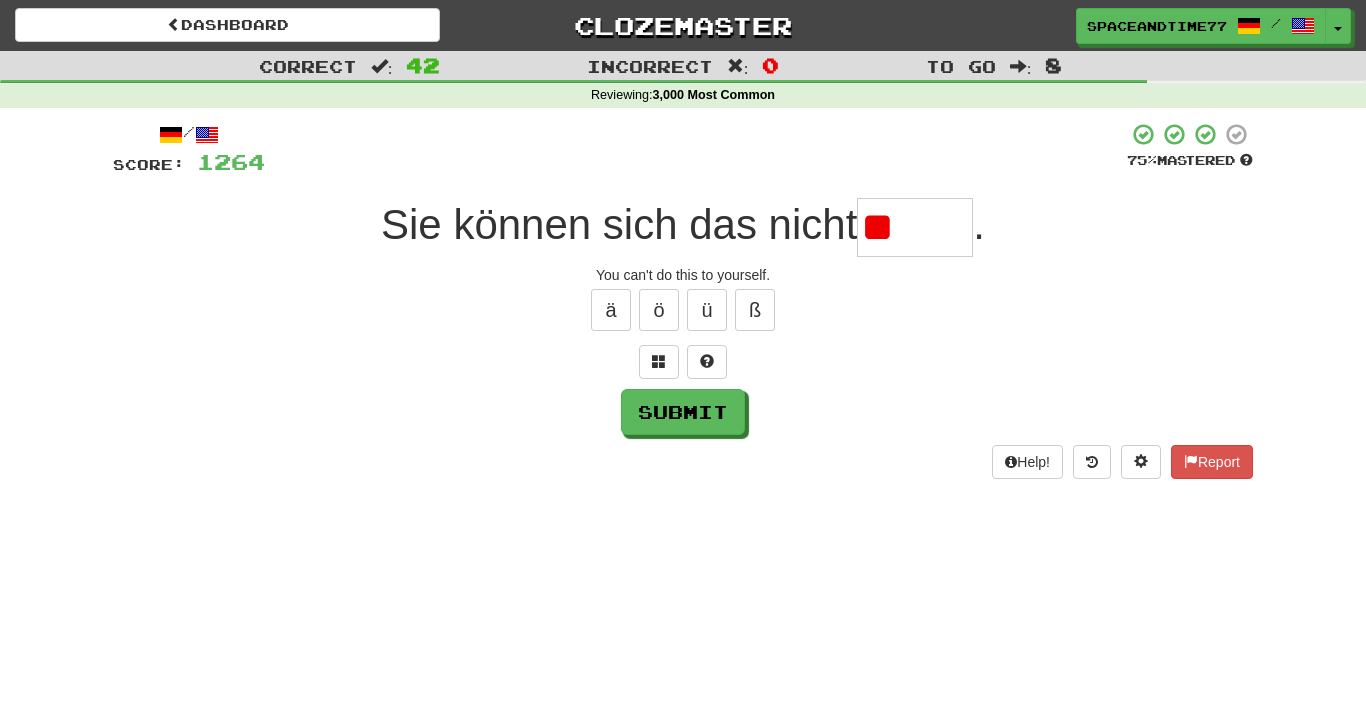 type on "*" 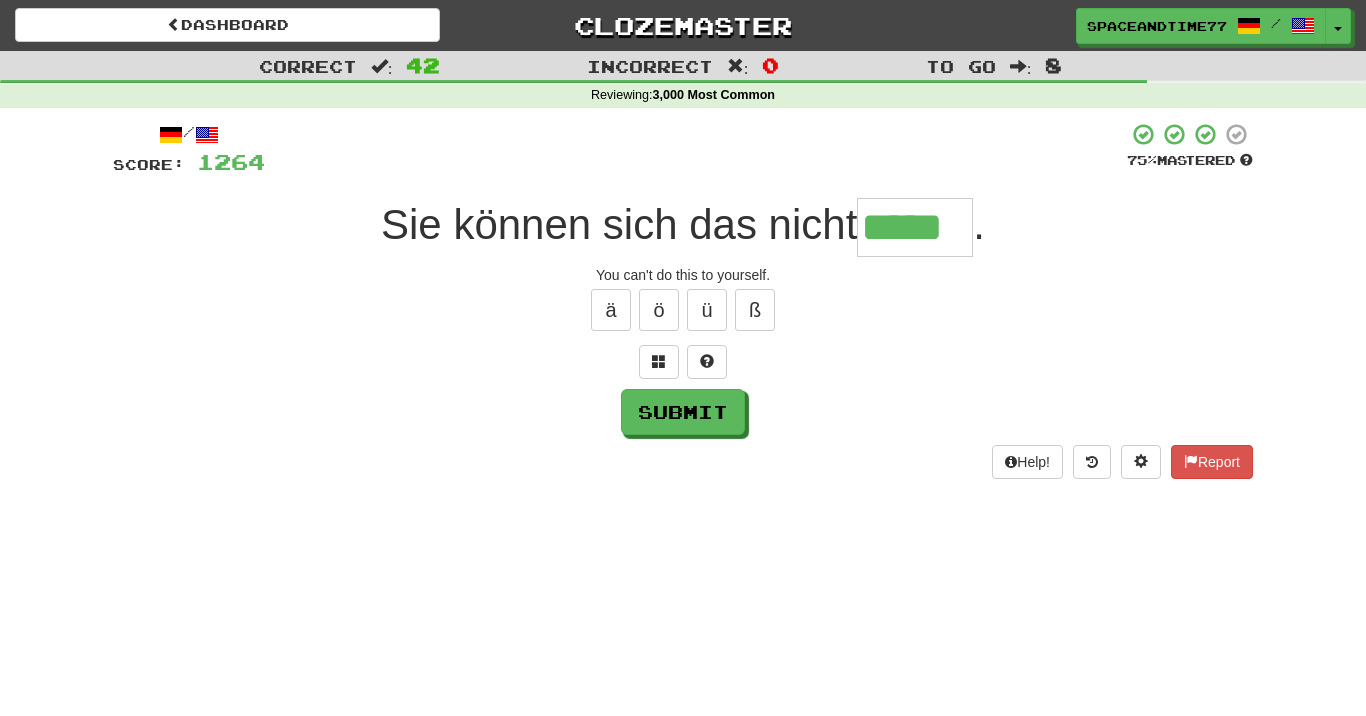 type on "*****" 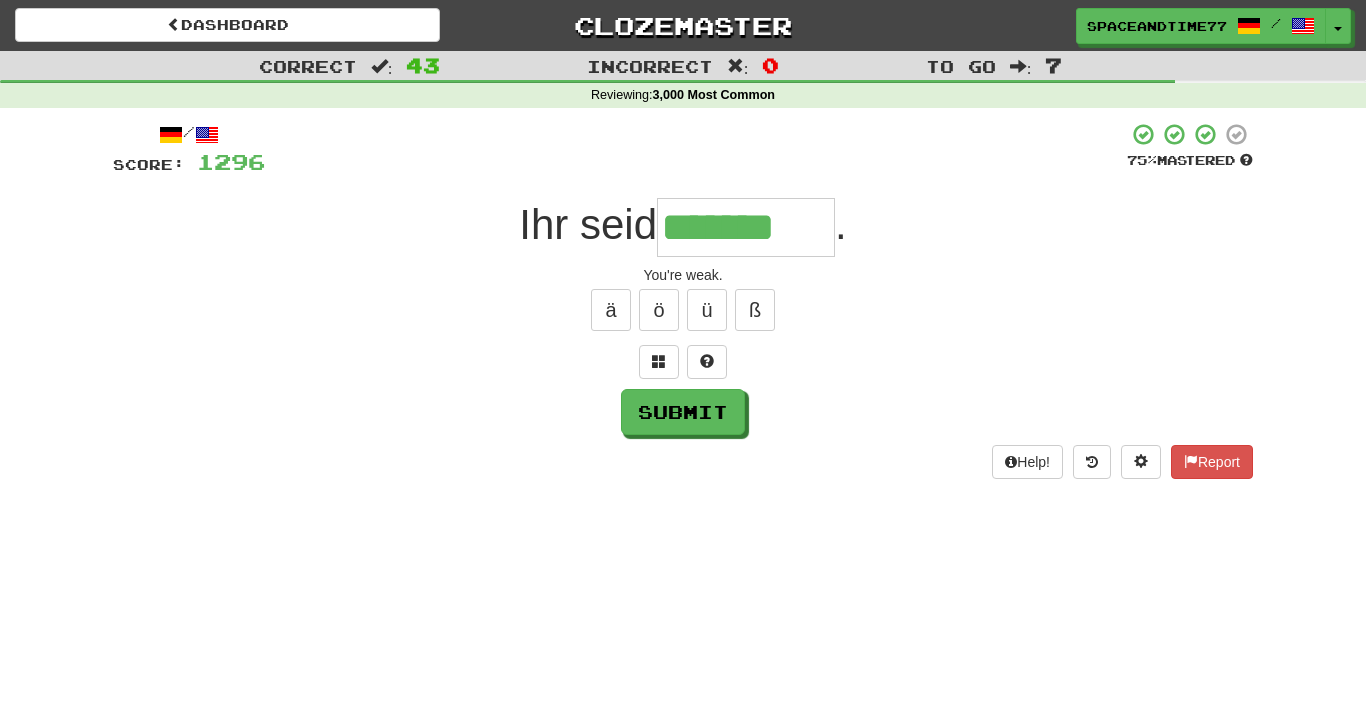 type on "*******" 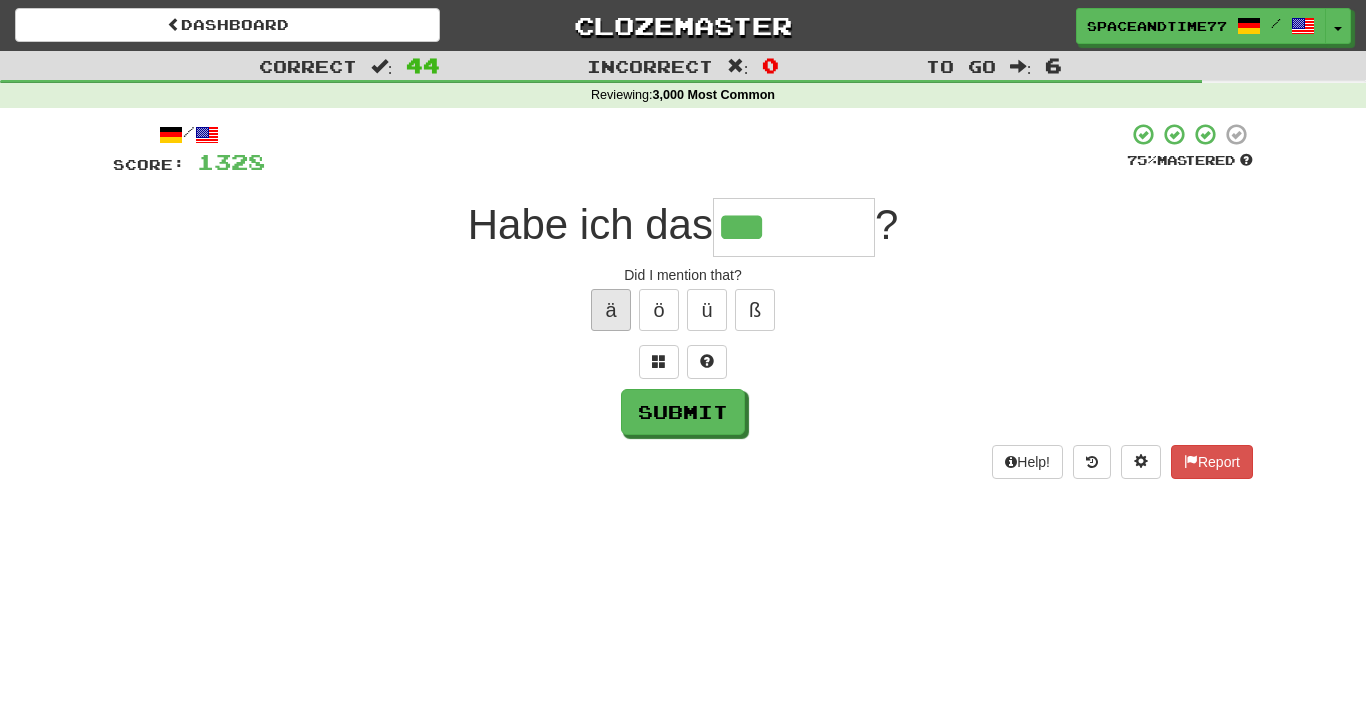 click on "ä" at bounding box center [611, 310] 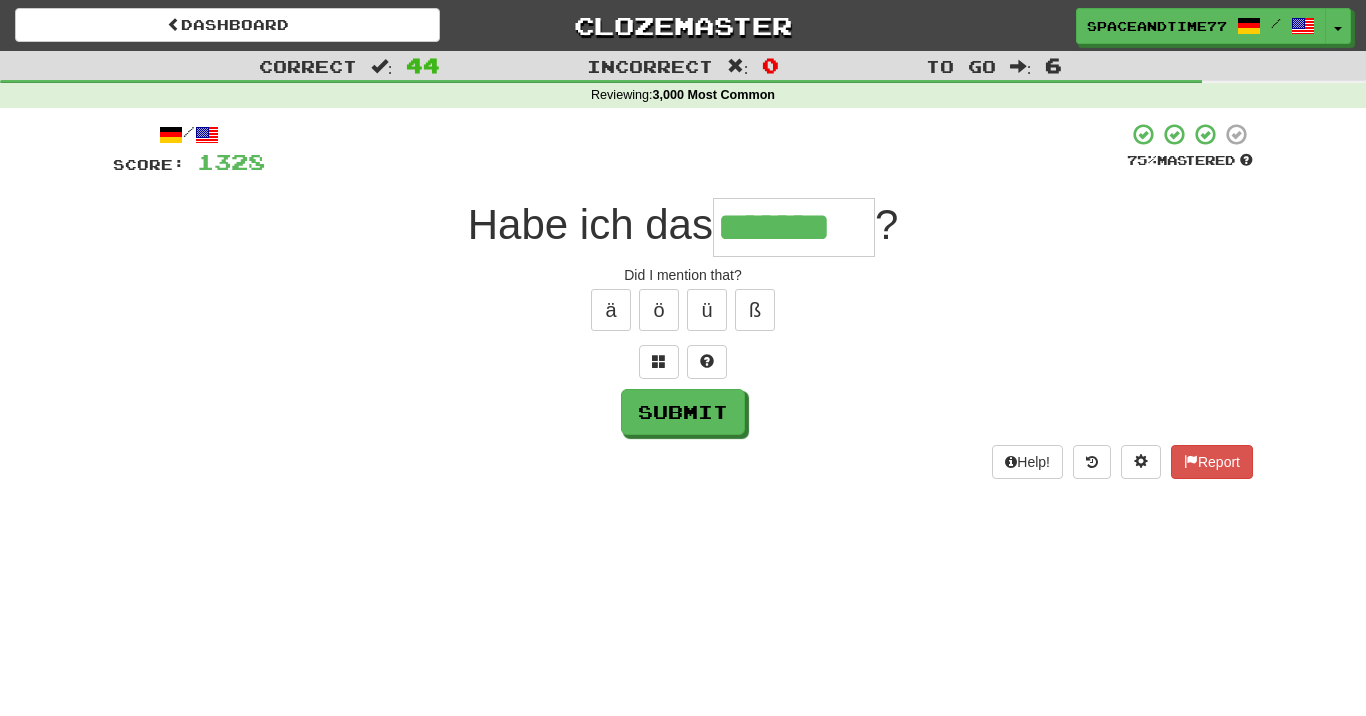 type on "*******" 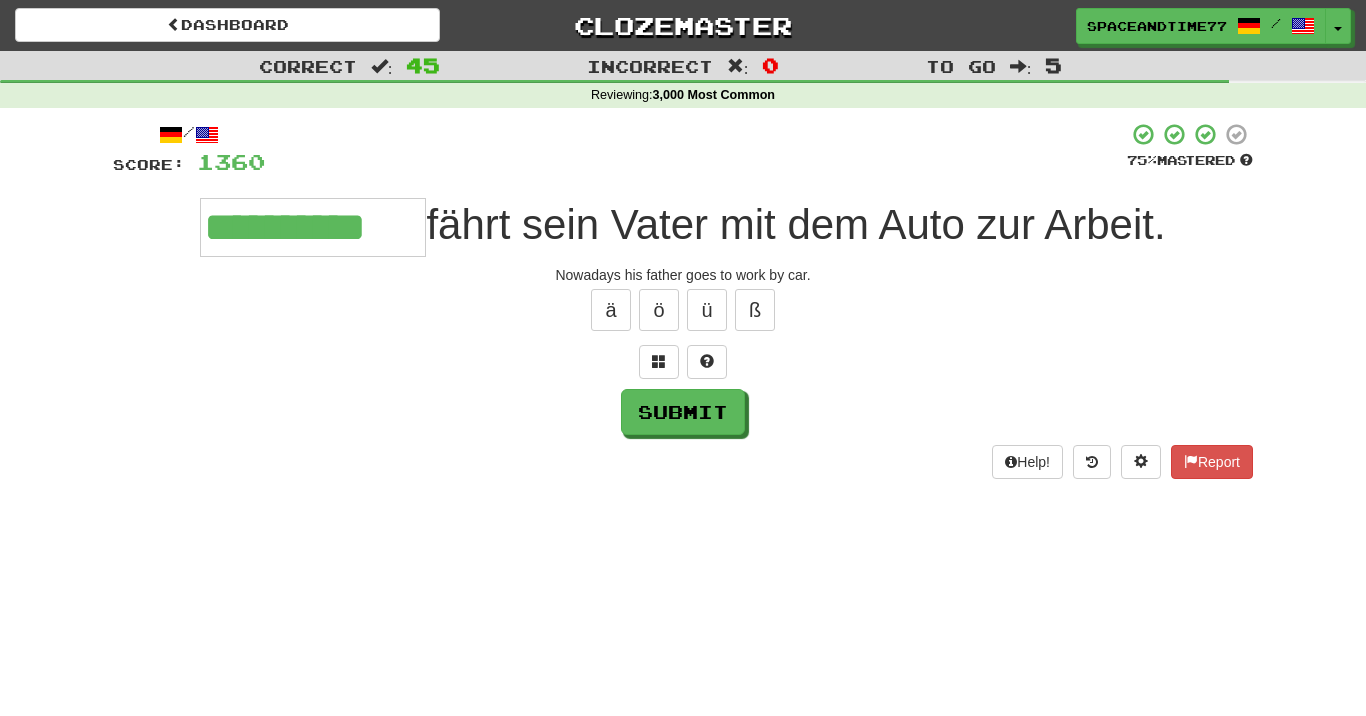 type on "**********" 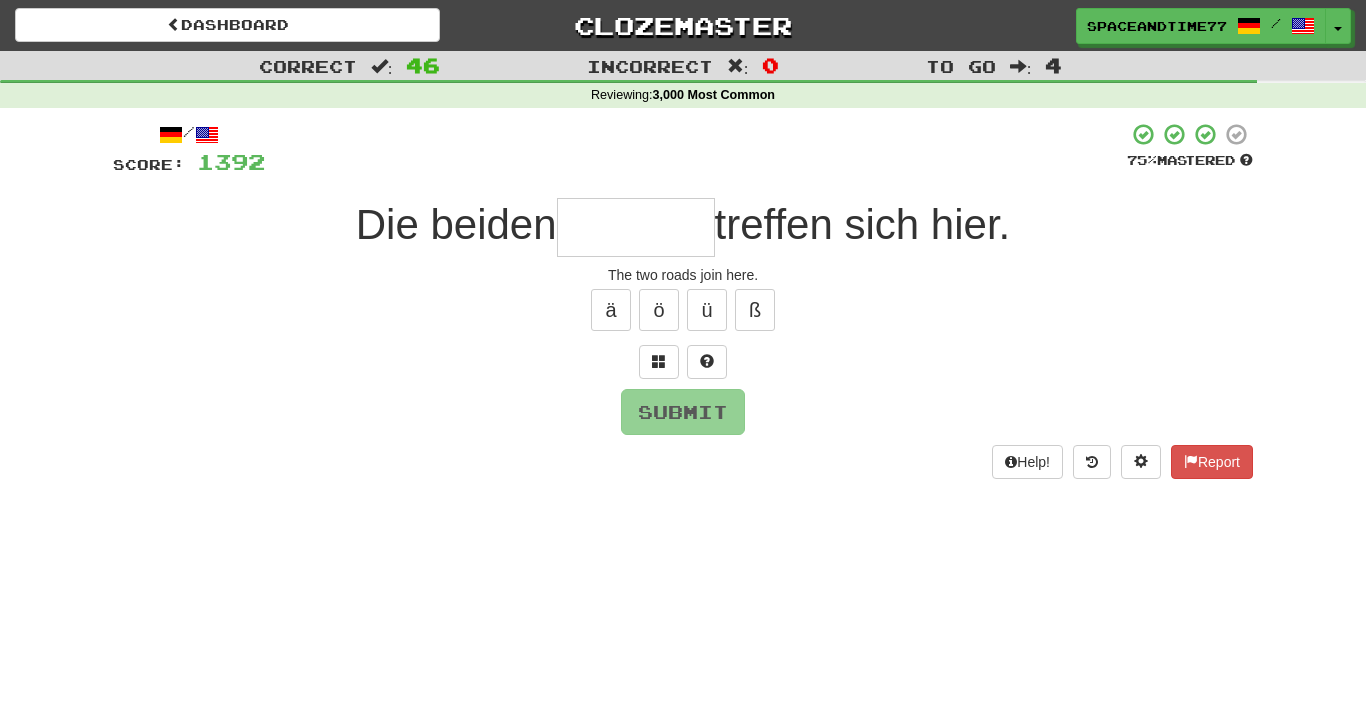 type on "*" 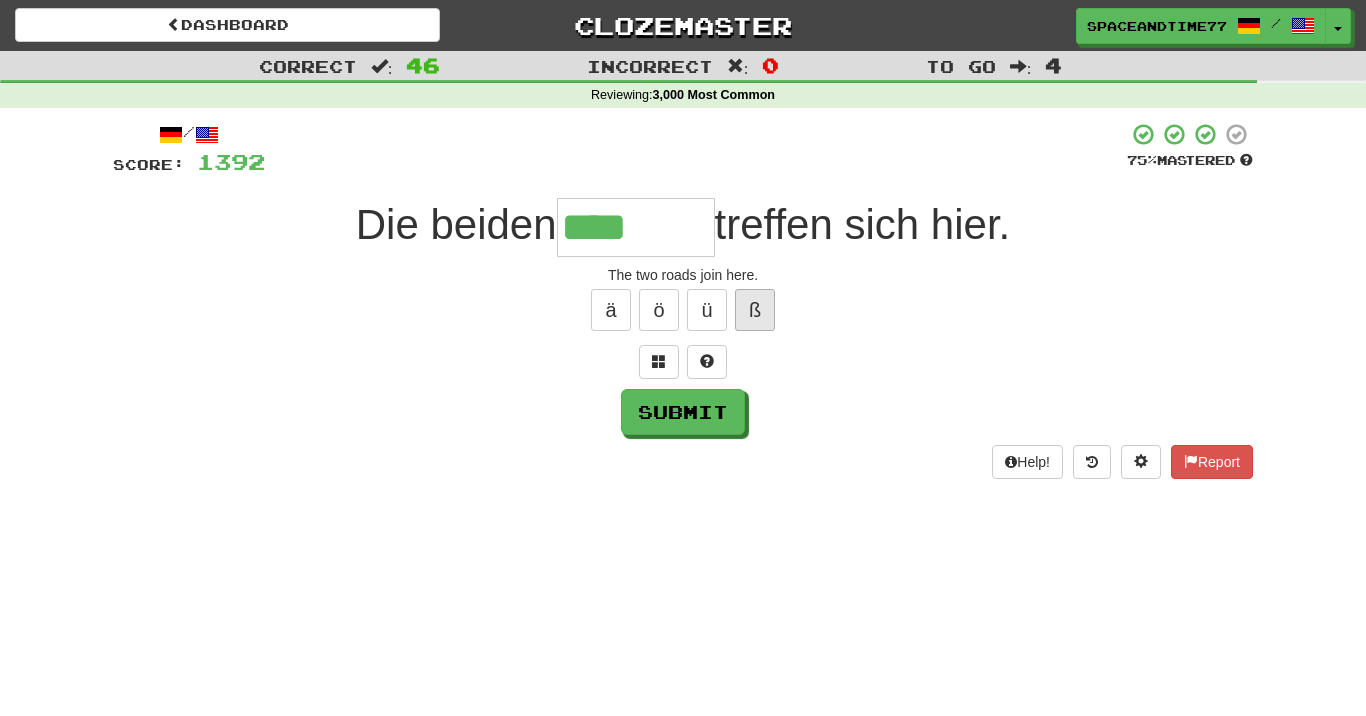 click on "ß" at bounding box center [755, 310] 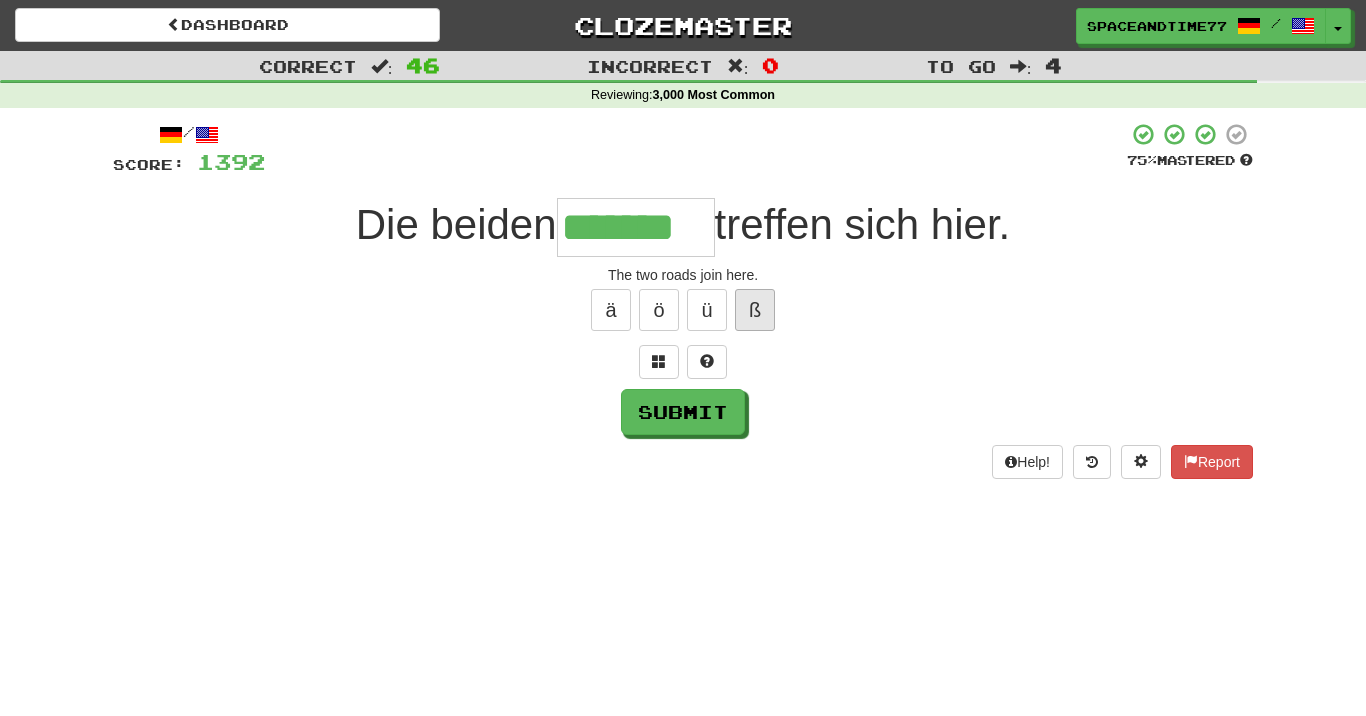 type on "*******" 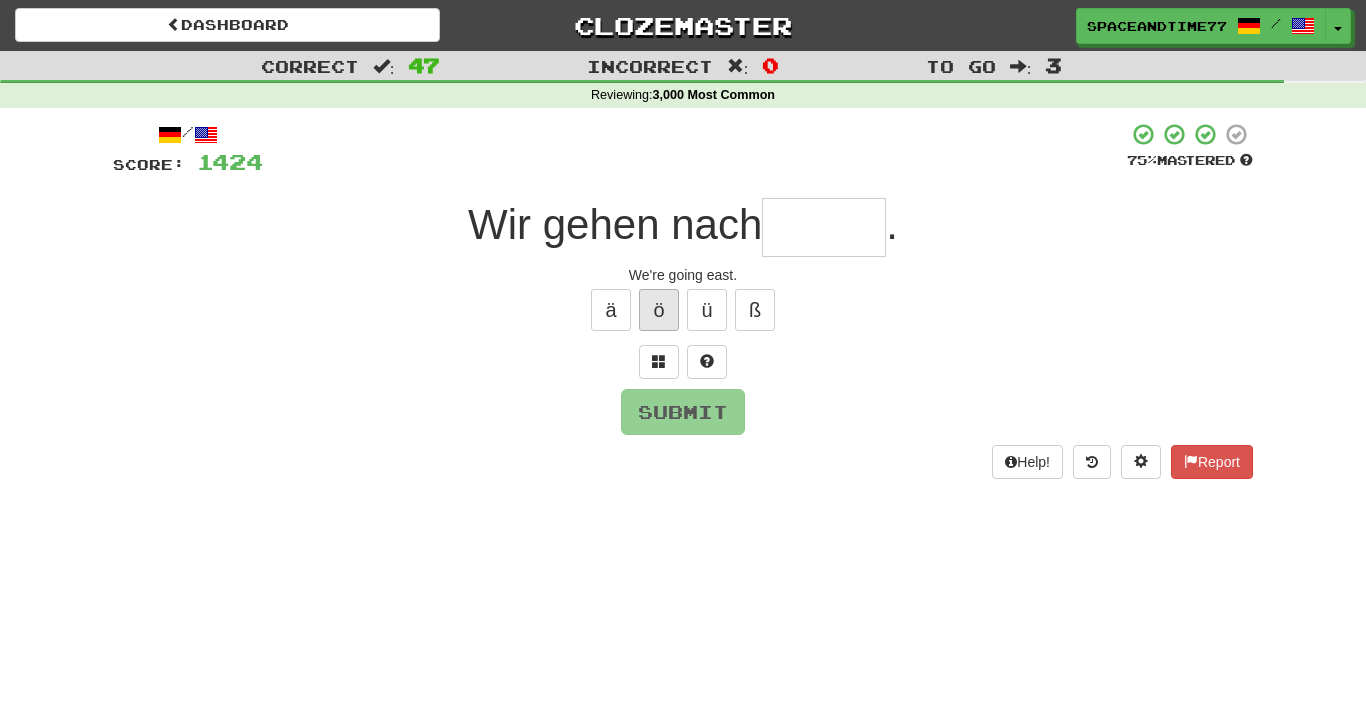 click on "ö" at bounding box center (659, 310) 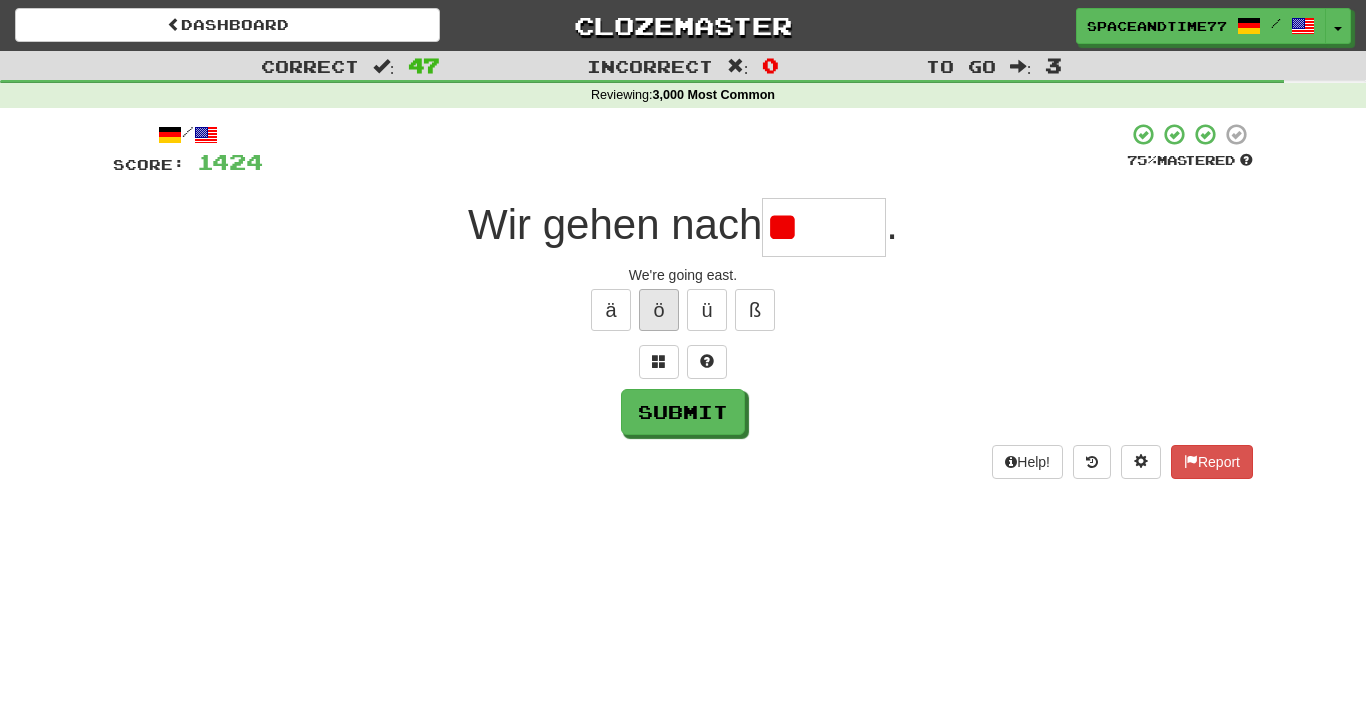 type on "*" 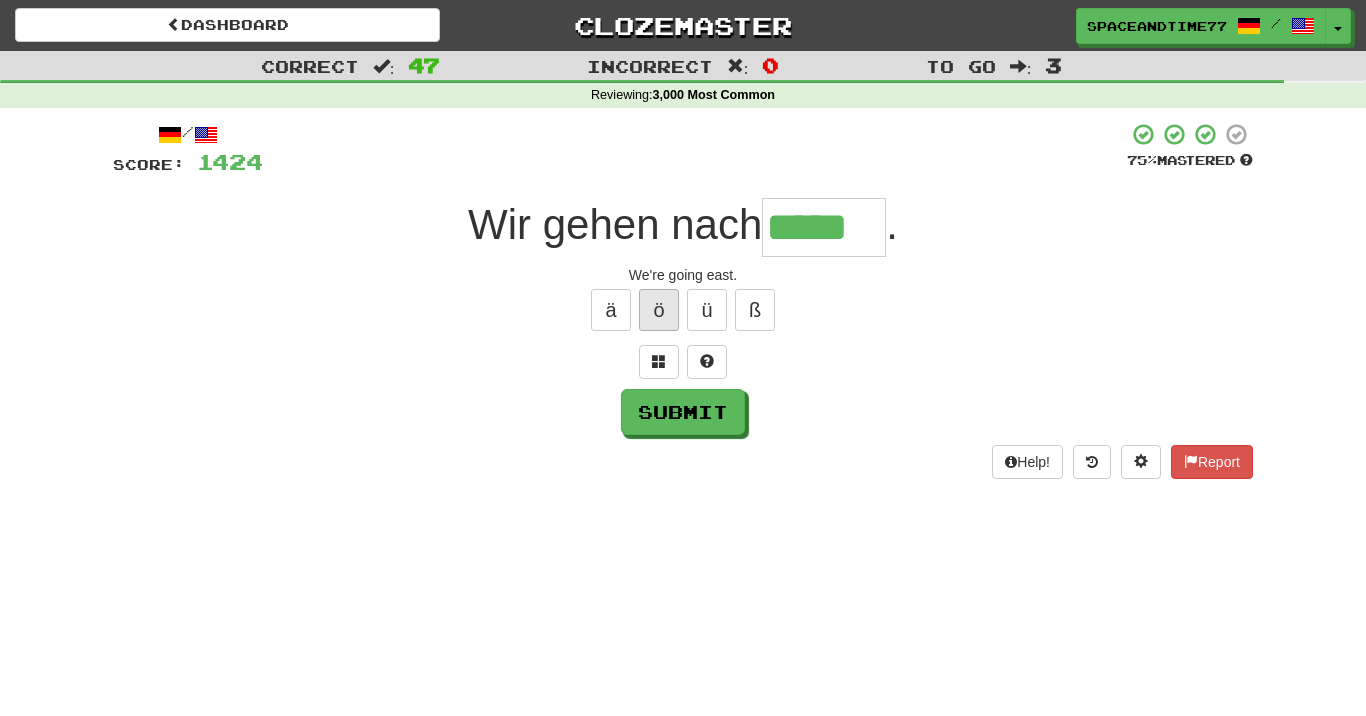type on "*****" 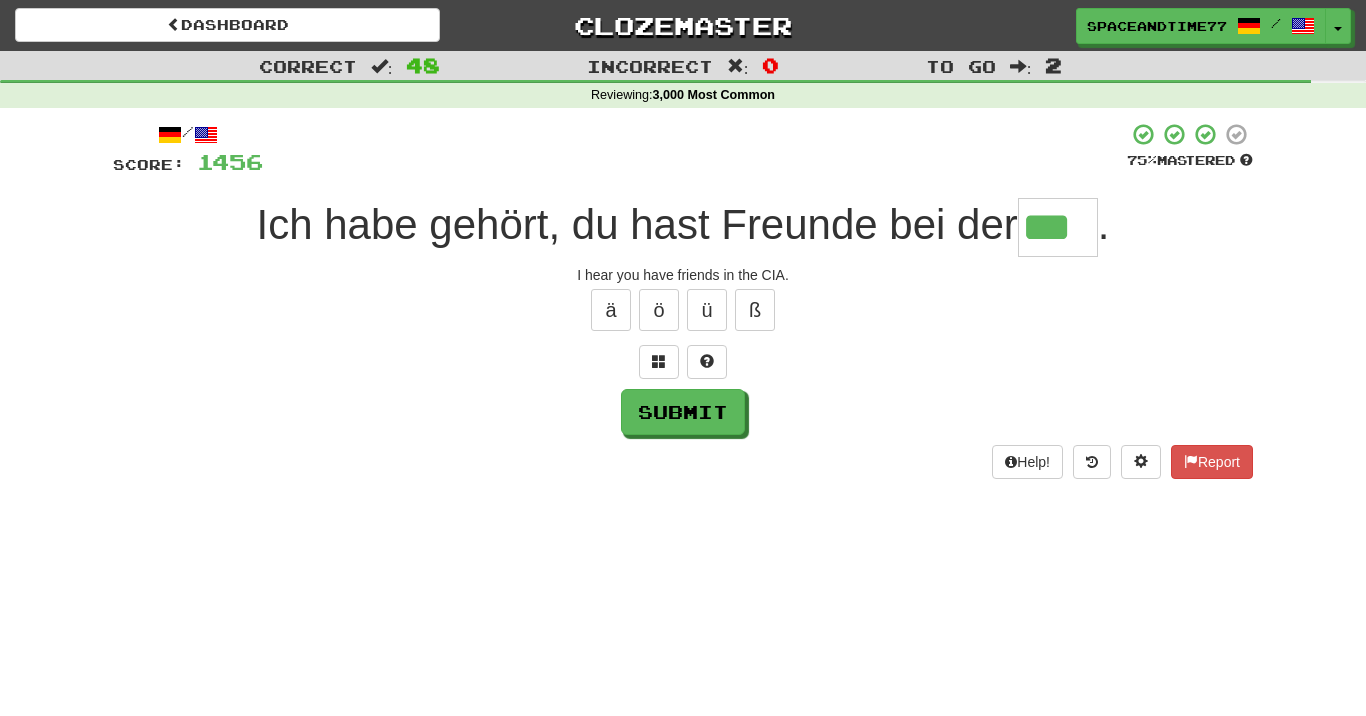 type on "***" 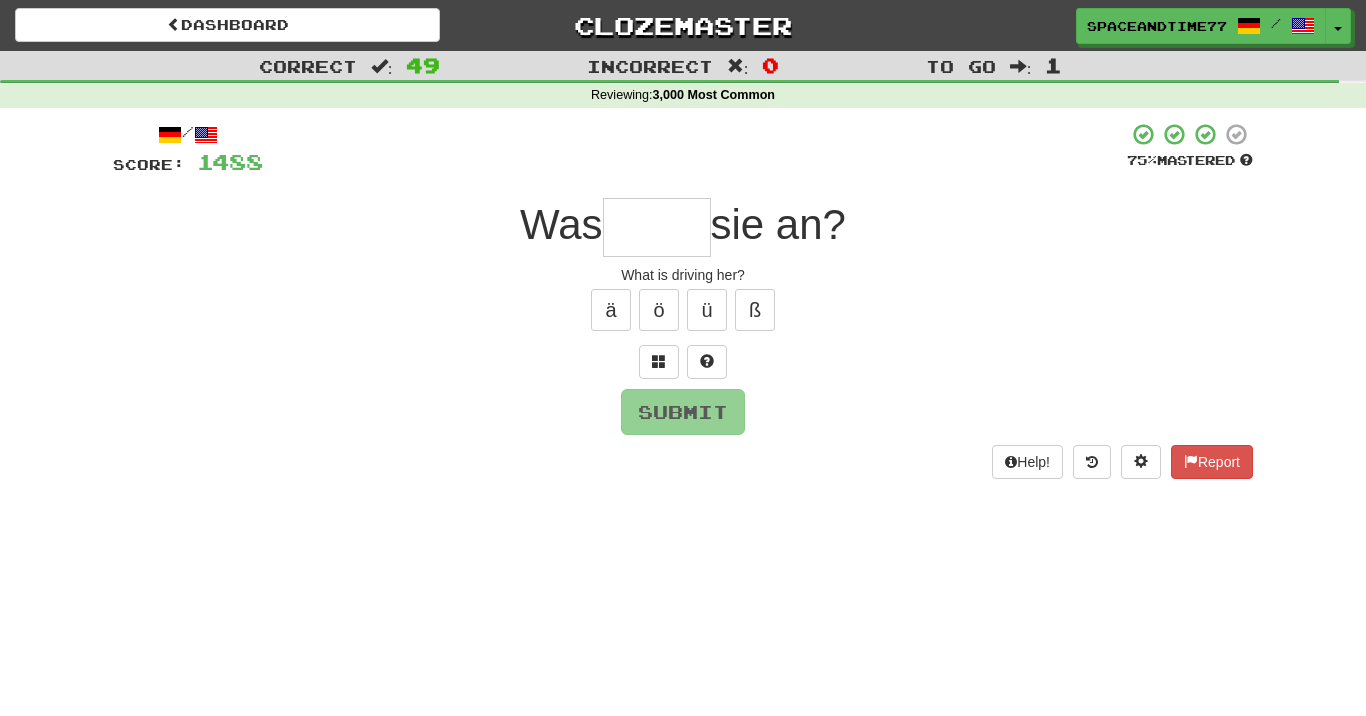 type on "*" 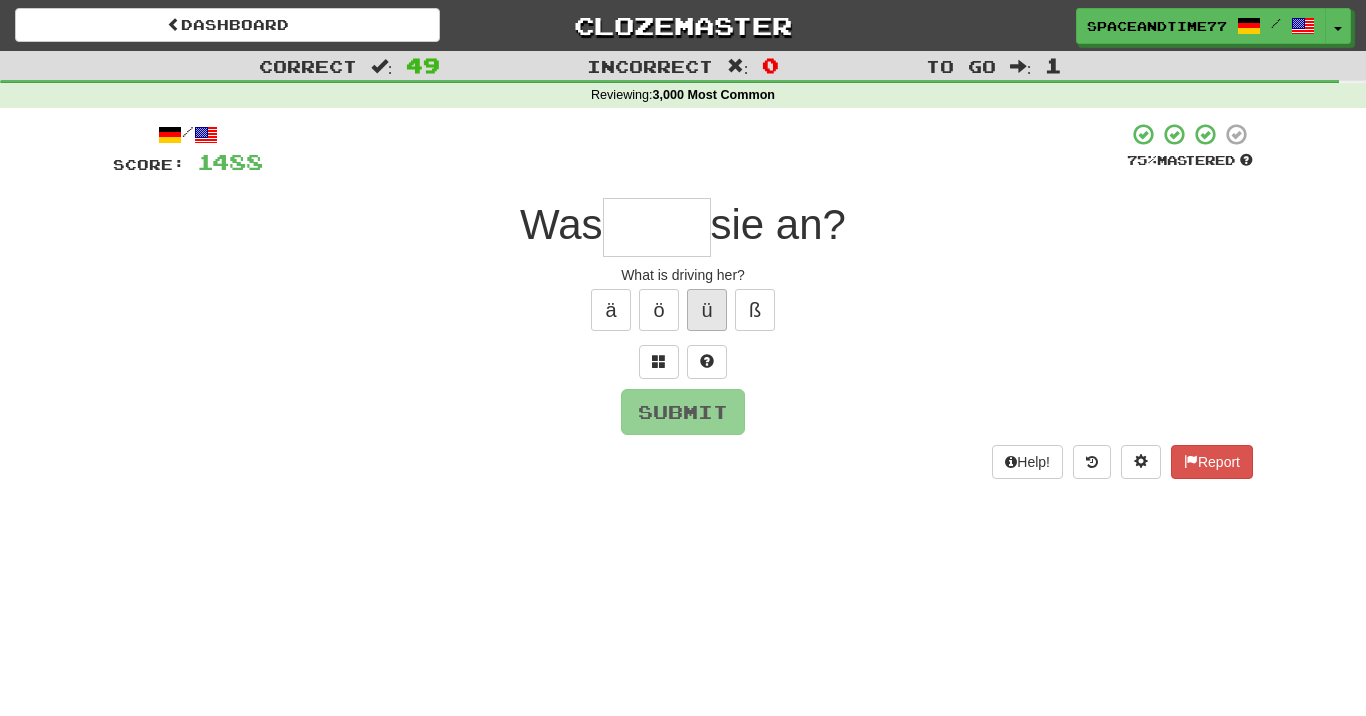 type on "*" 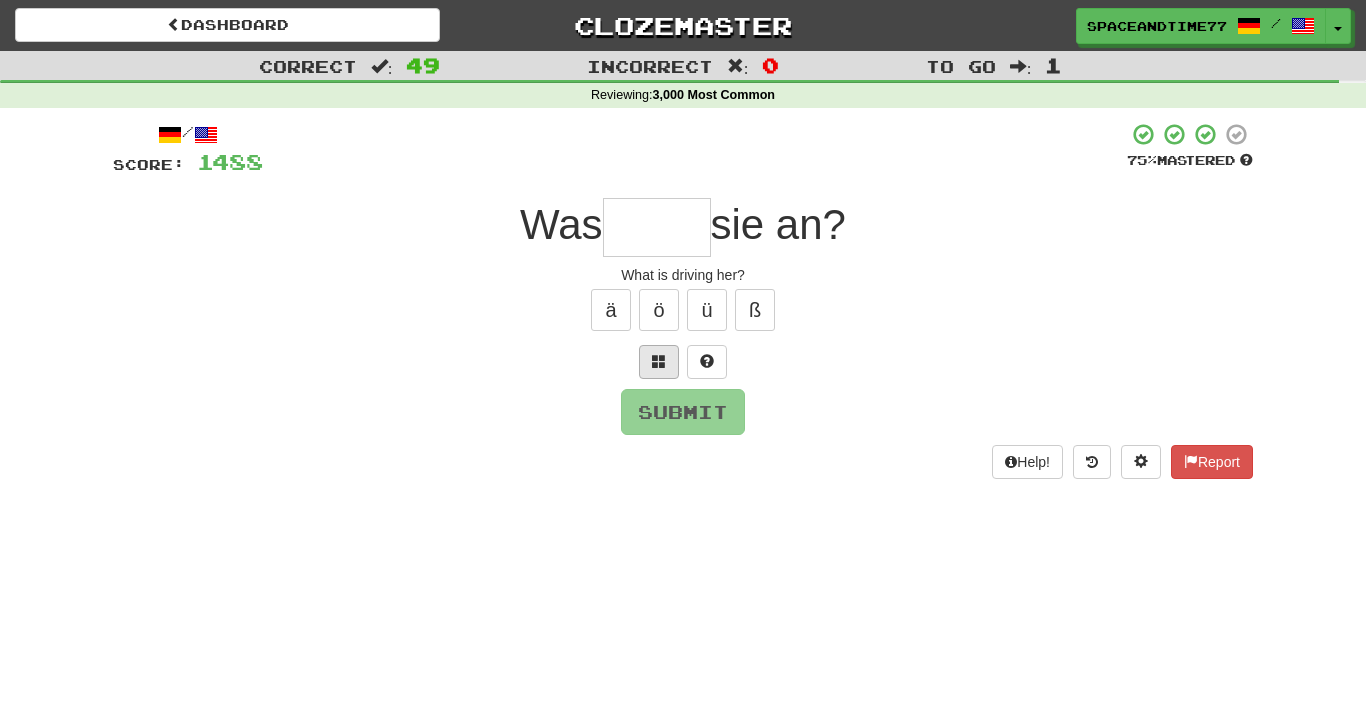 click at bounding box center [659, 361] 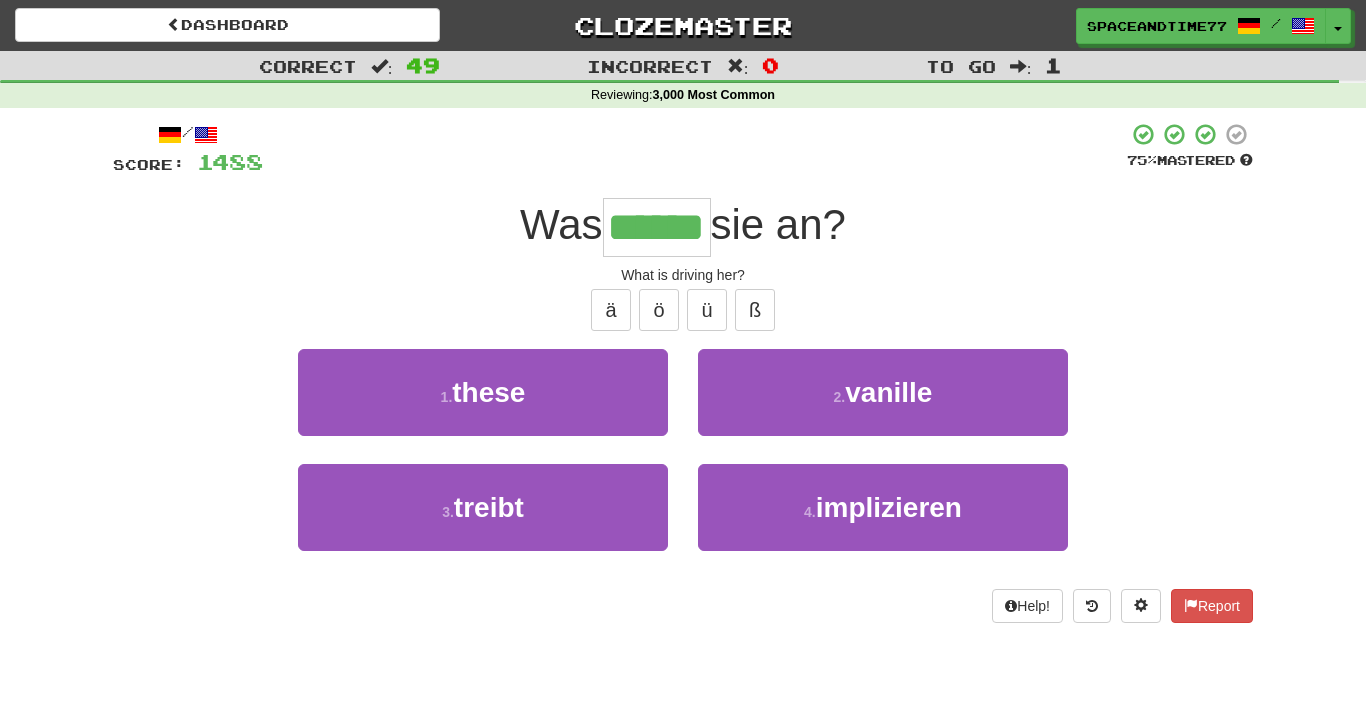 type on "******" 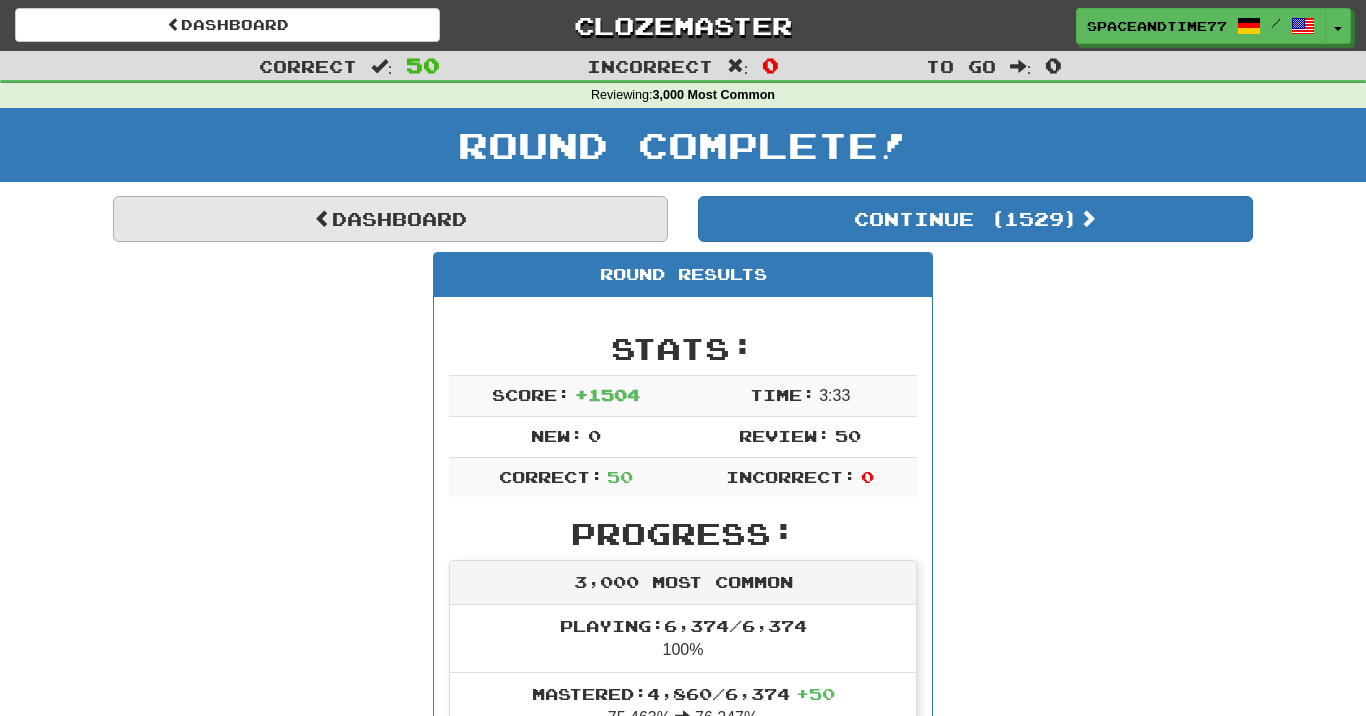 click on "Dashboard" at bounding box center (390, 219) 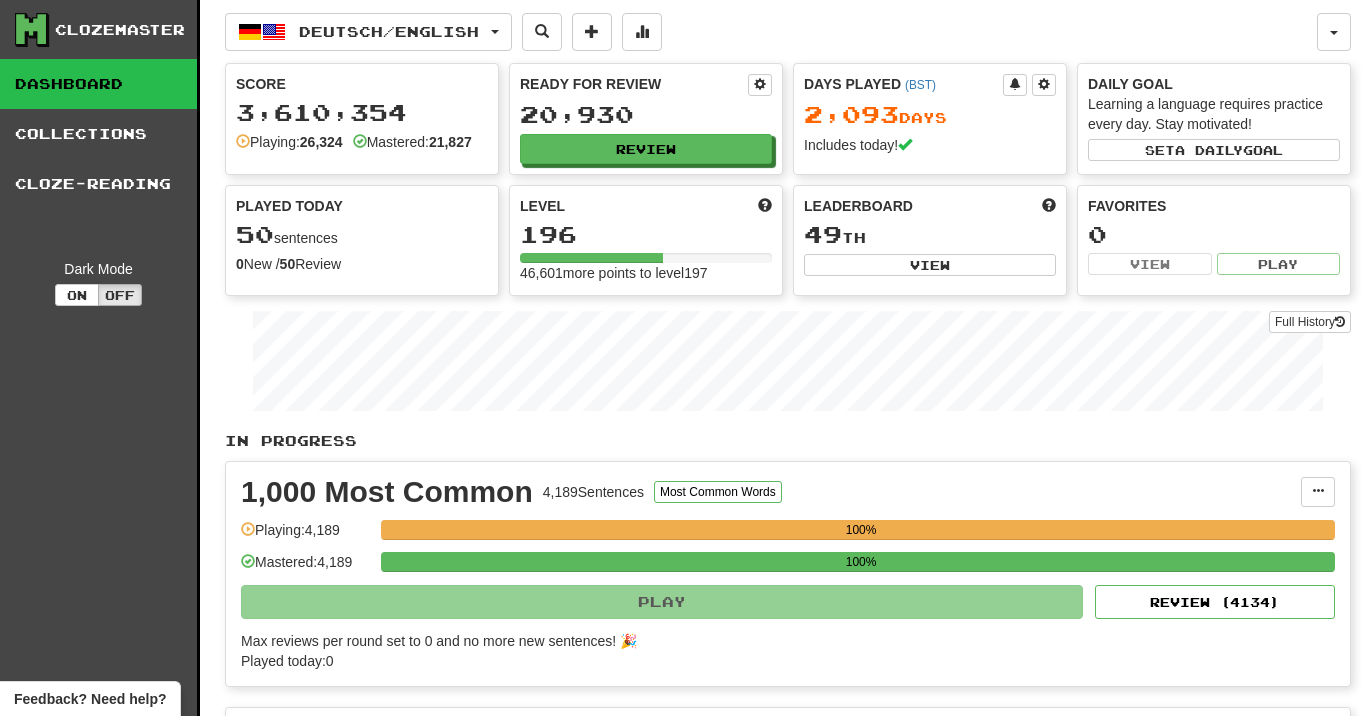 scroll, scrollTop: 0, scrollLeft: 0, axis: both 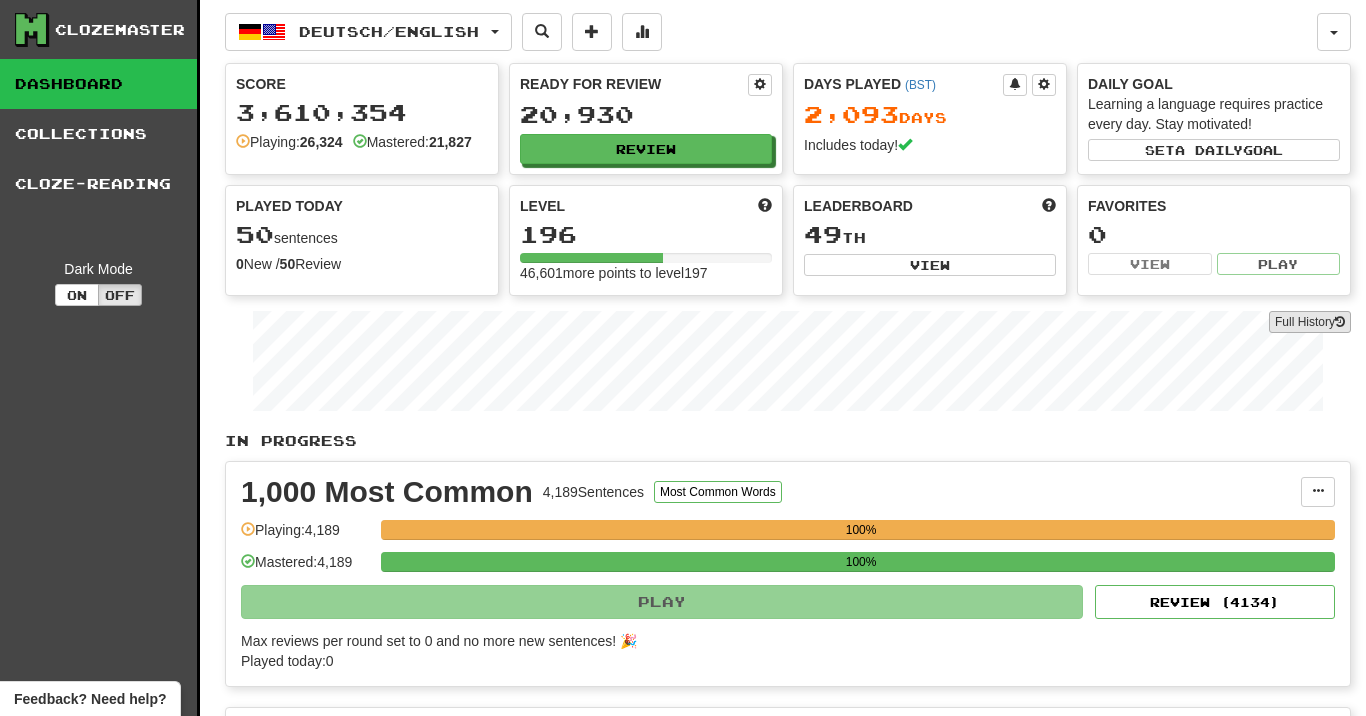 click on "Full History" at bounding box center (1310, 322) 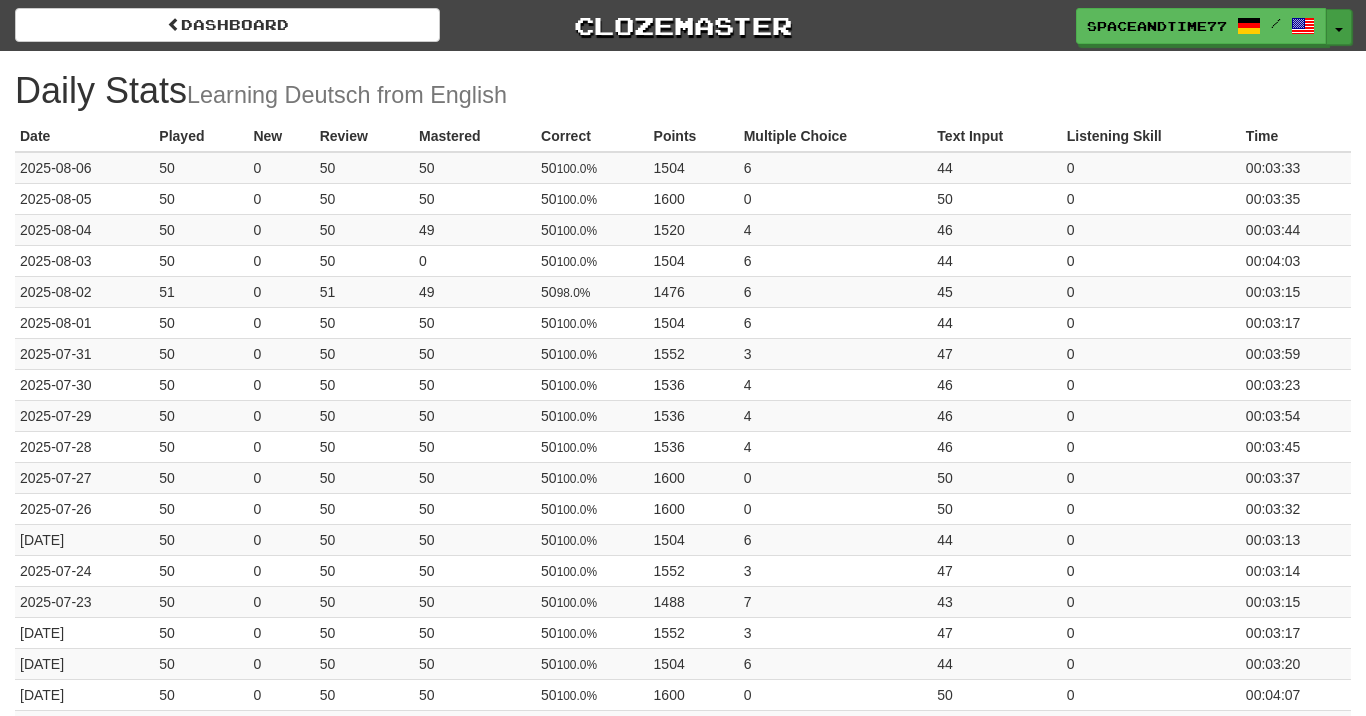scroll, scrollTop: 0, scrollLeft: 0, axis: both 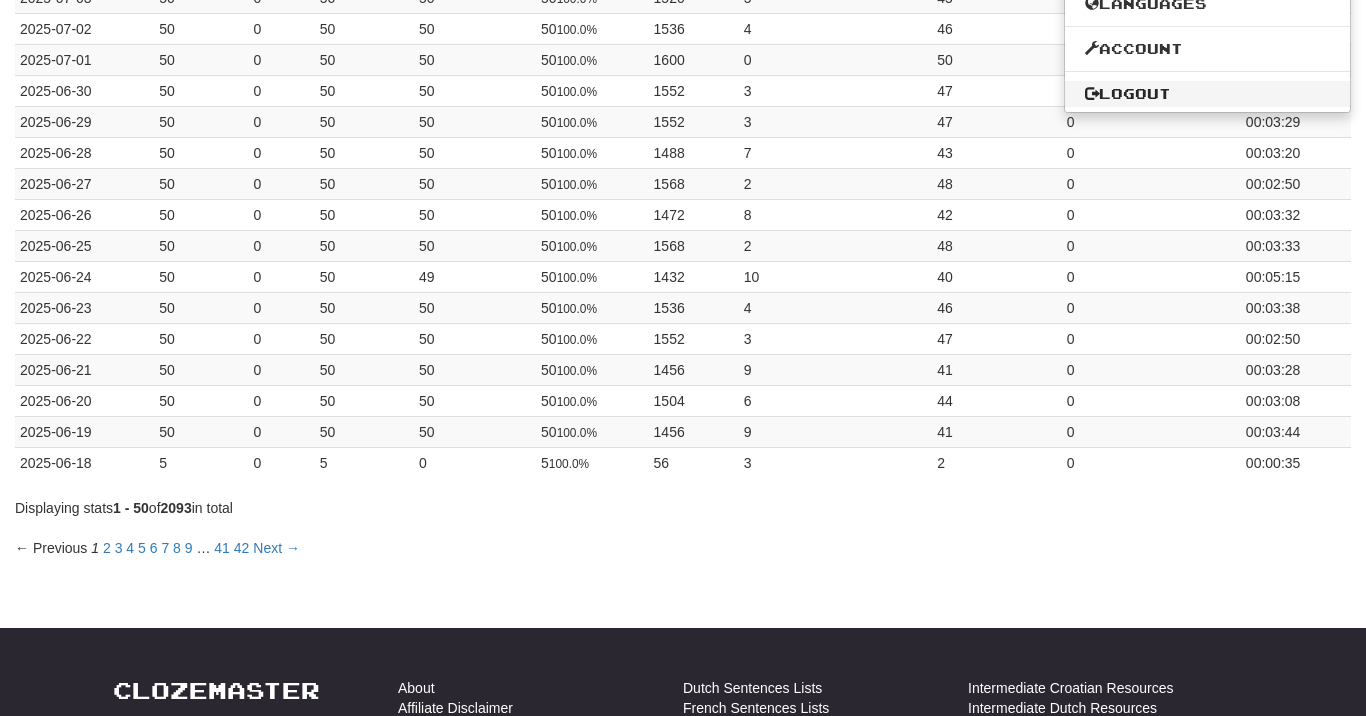 click on "Logout" at bounding box center [1207, 94] 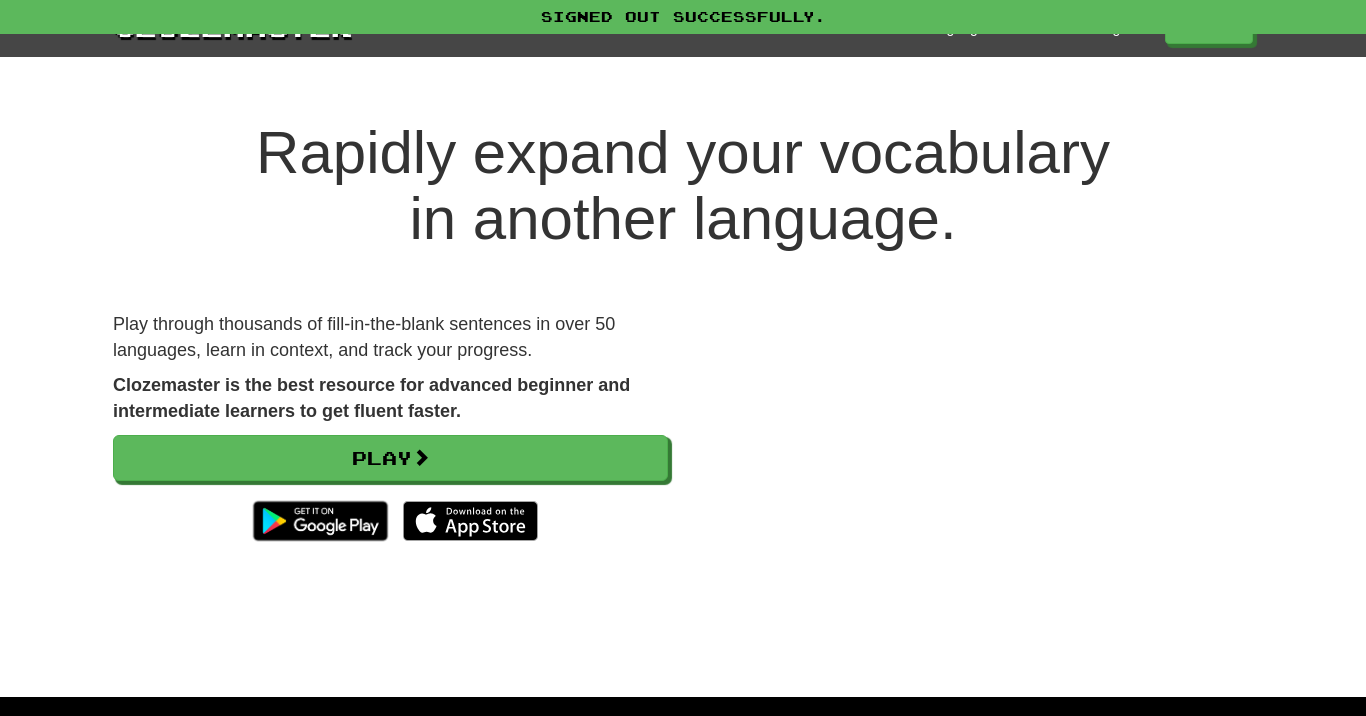 scroll, scrollTop: 0, scrollLeft: 0, axis: both 